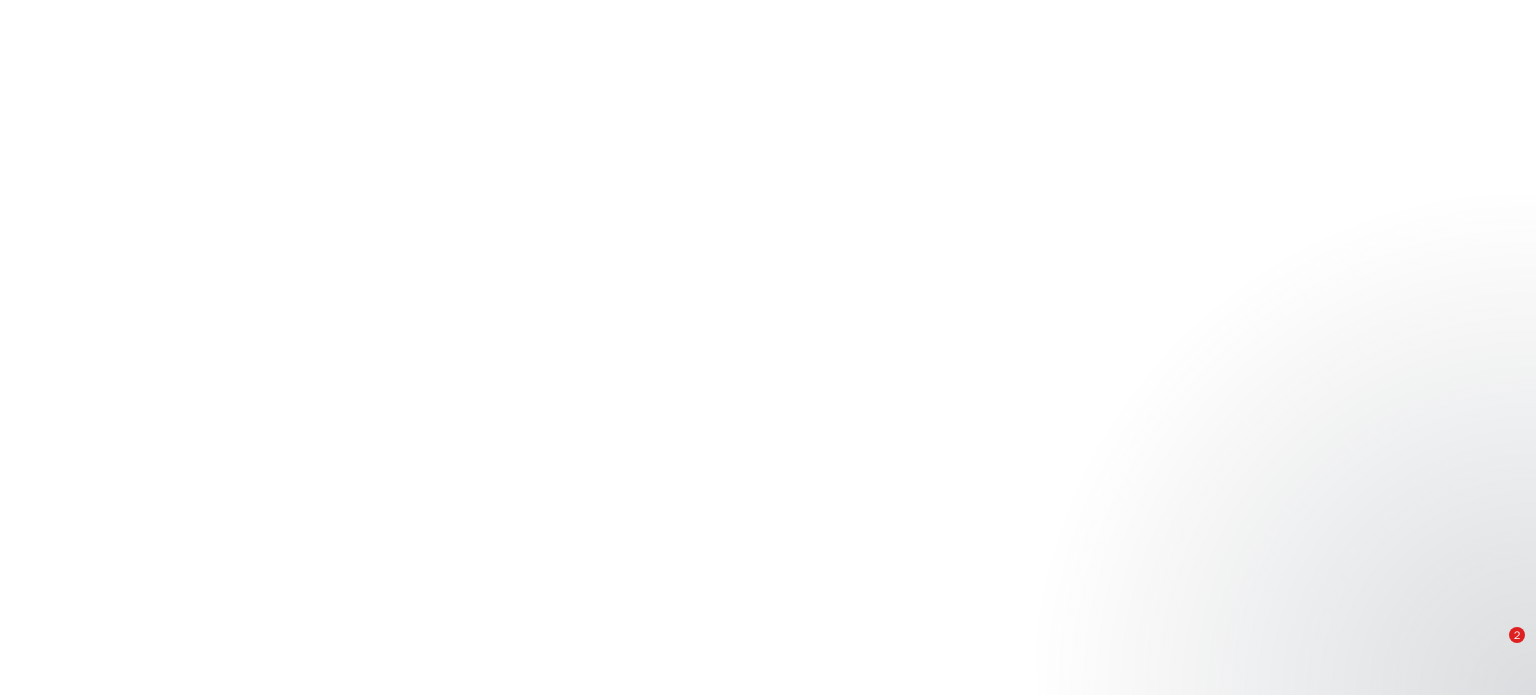 scroll, scrollTop: 0, scrollLeft: 0, axis: both 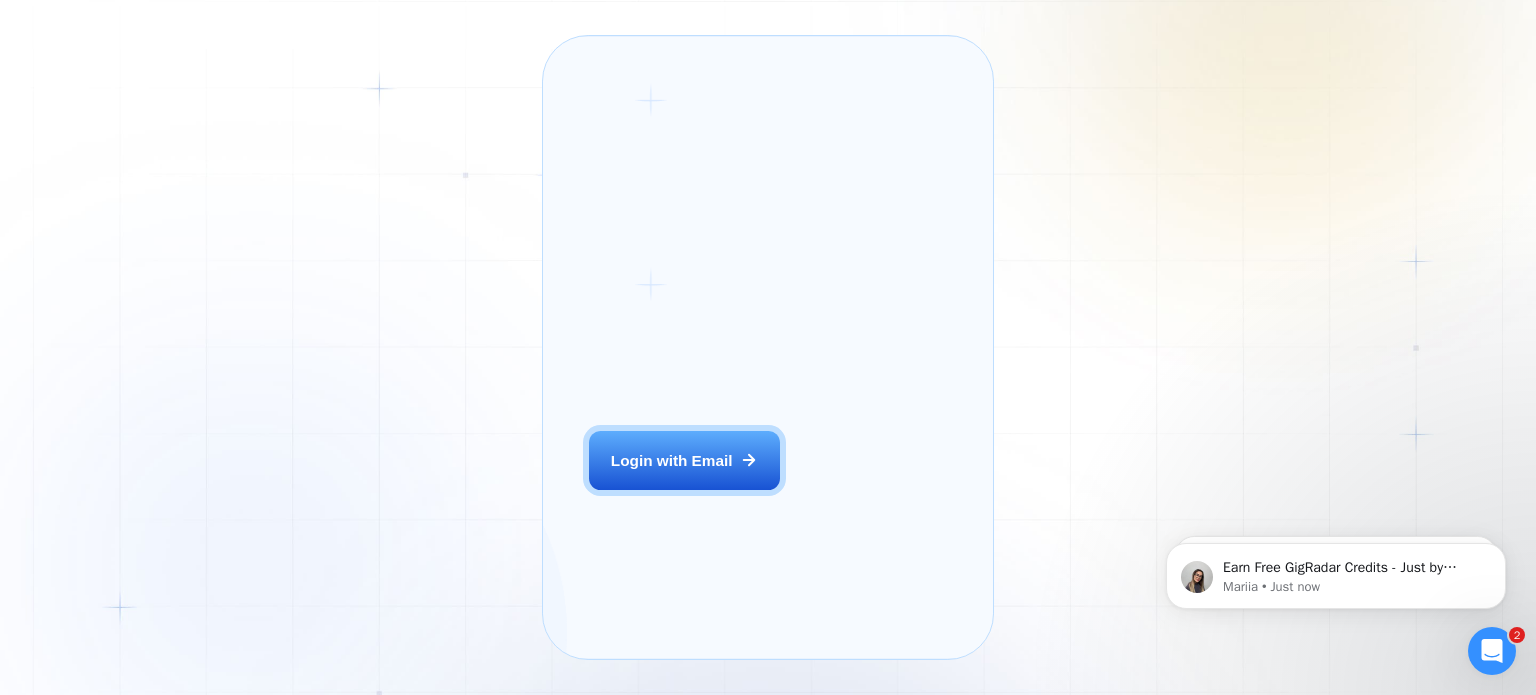 click on "Login ‍ Welcome to  GigRadar. AI Business Manager for Agencies Login with Email" at bounding box center [709, 348] 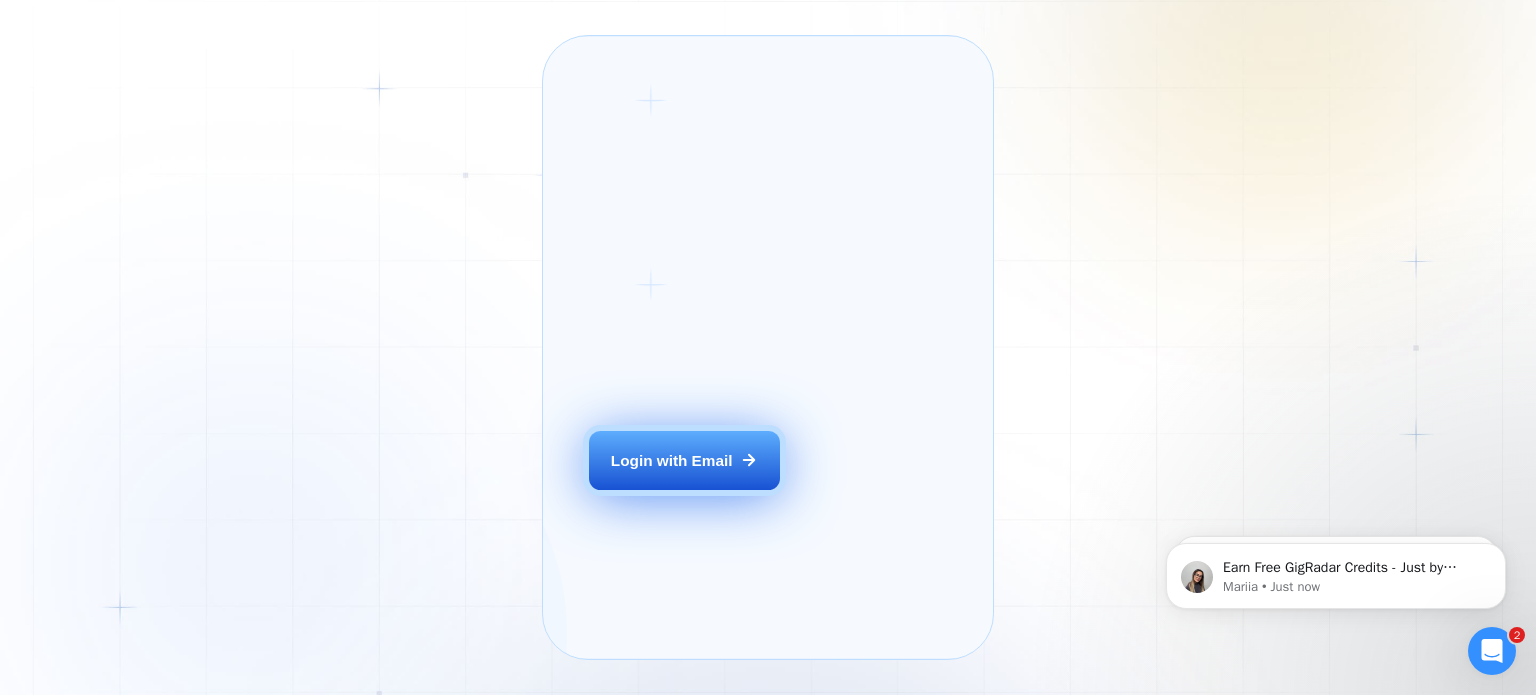 click on "Login with Email" at bounding box center [684, 461] 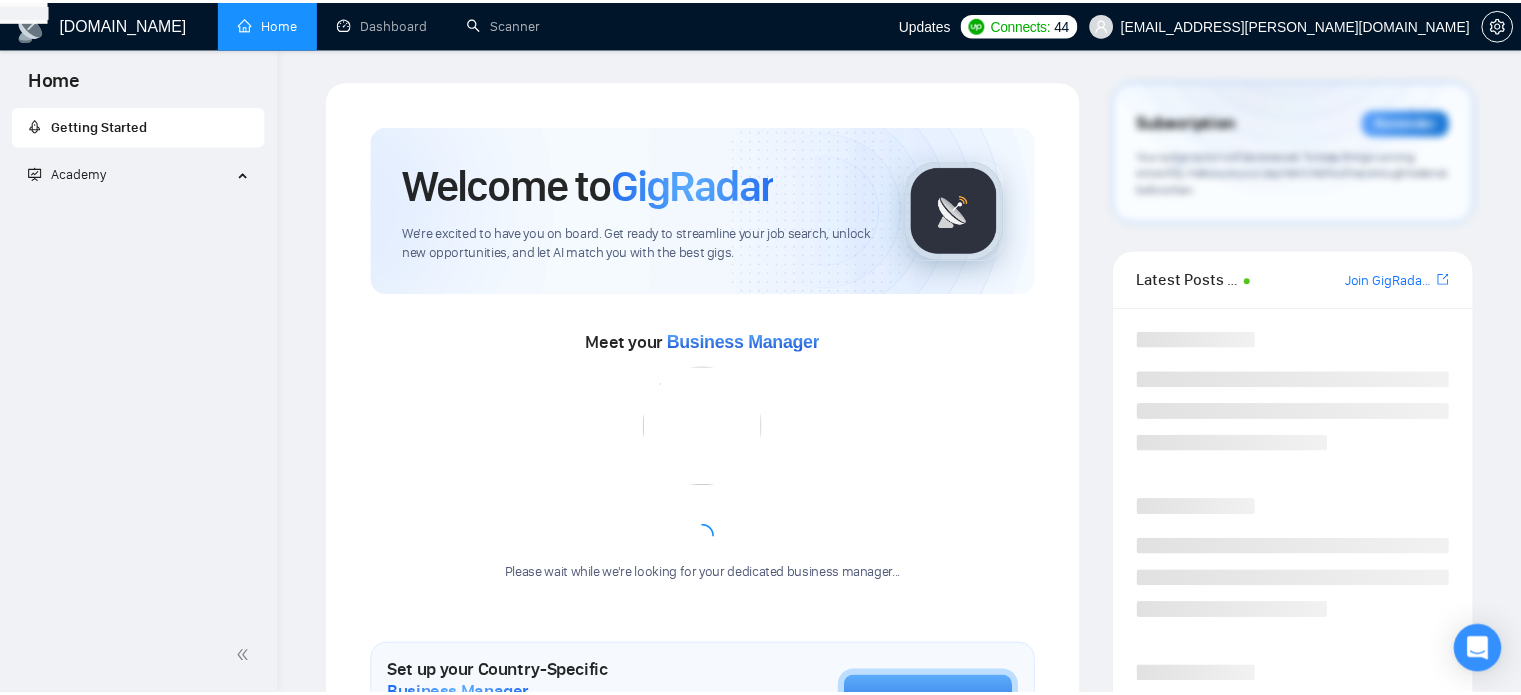 scroll, scrollTop: 0, scrollLeft: 0, axis: both 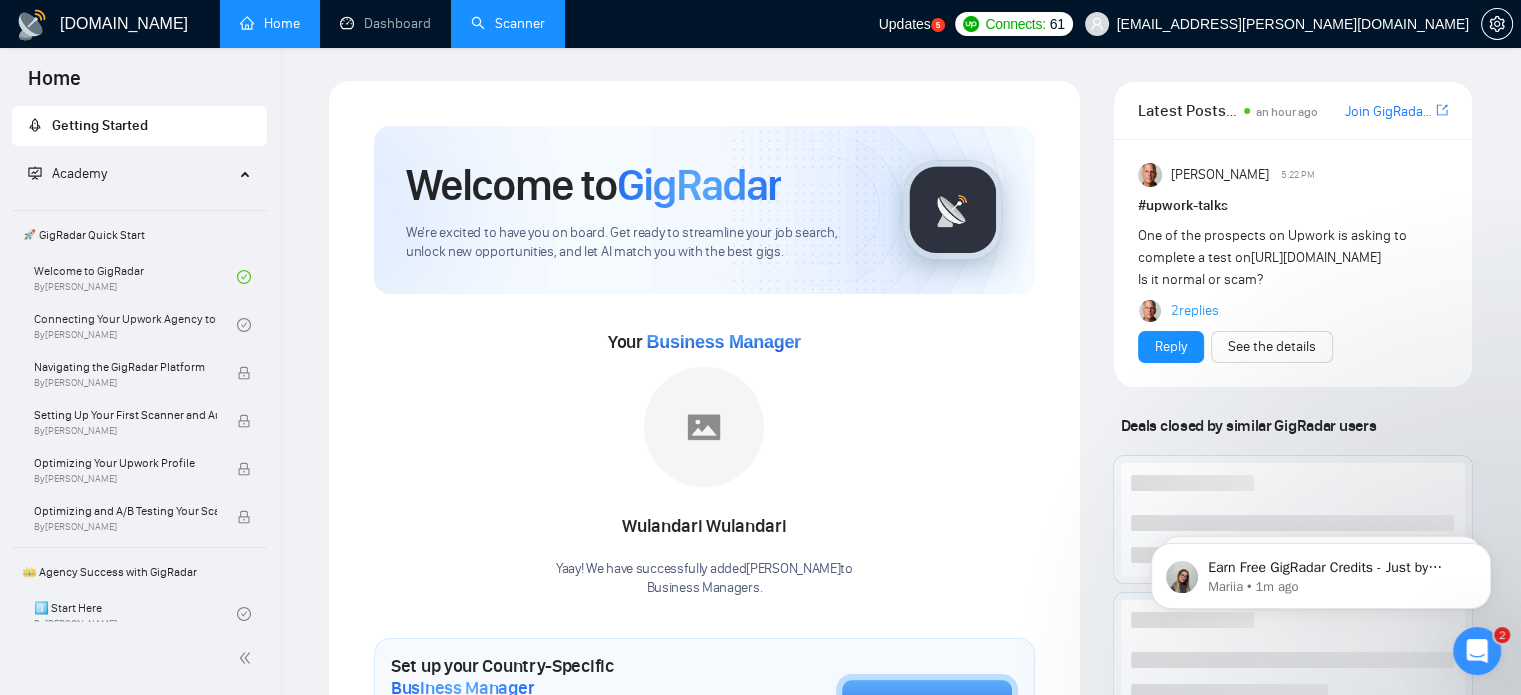click on "Scanner" at bounding box center [508, 23] 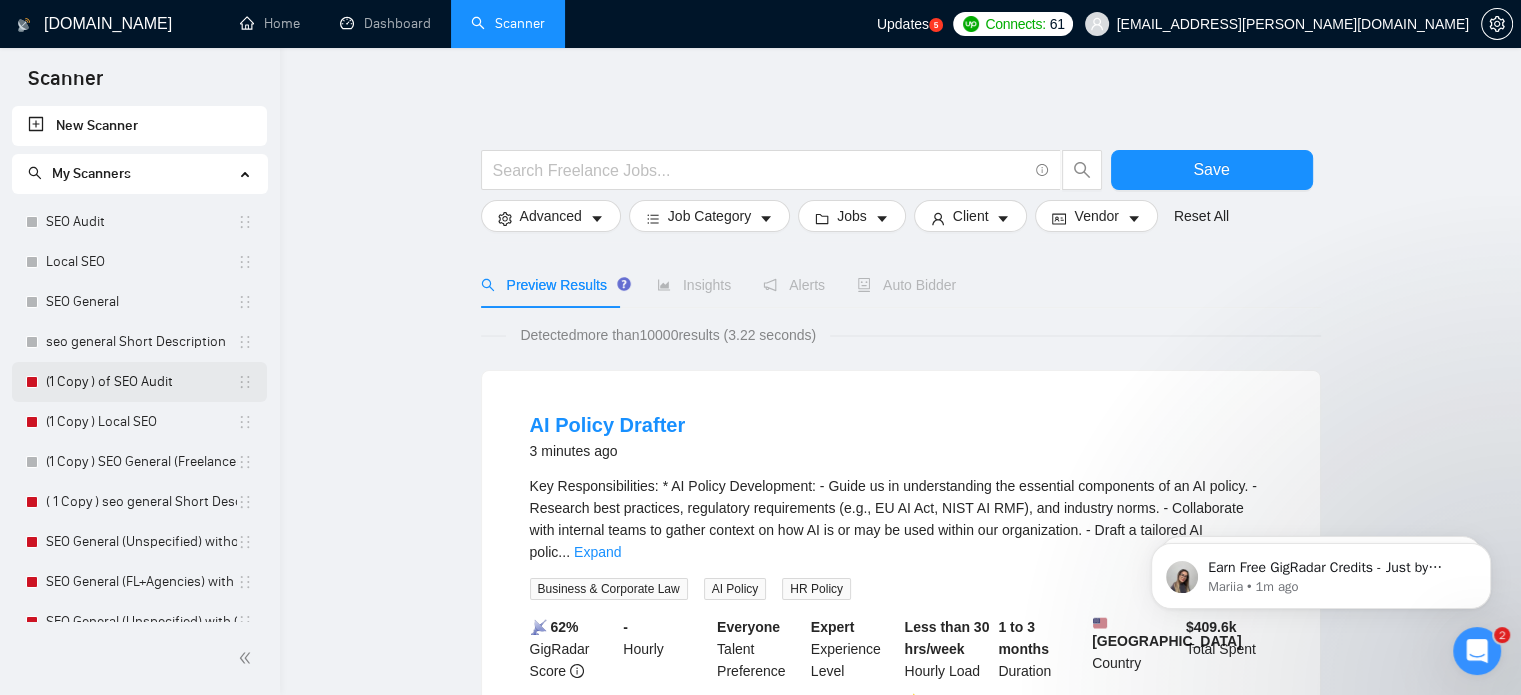 click on "(1 Copy ) of SEO Audit" at bounding box center (141, 382) 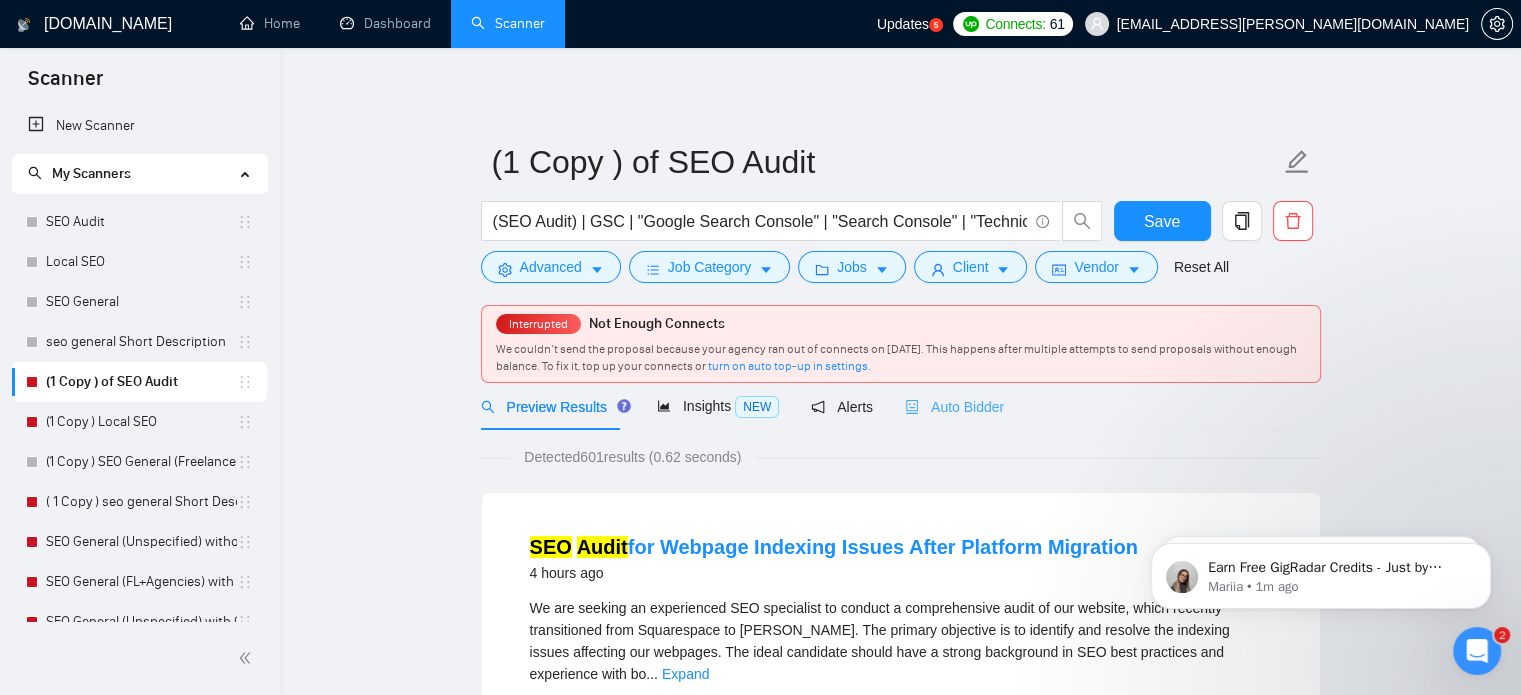 click on "Auto Bidder" at bounding box center [954, 406] 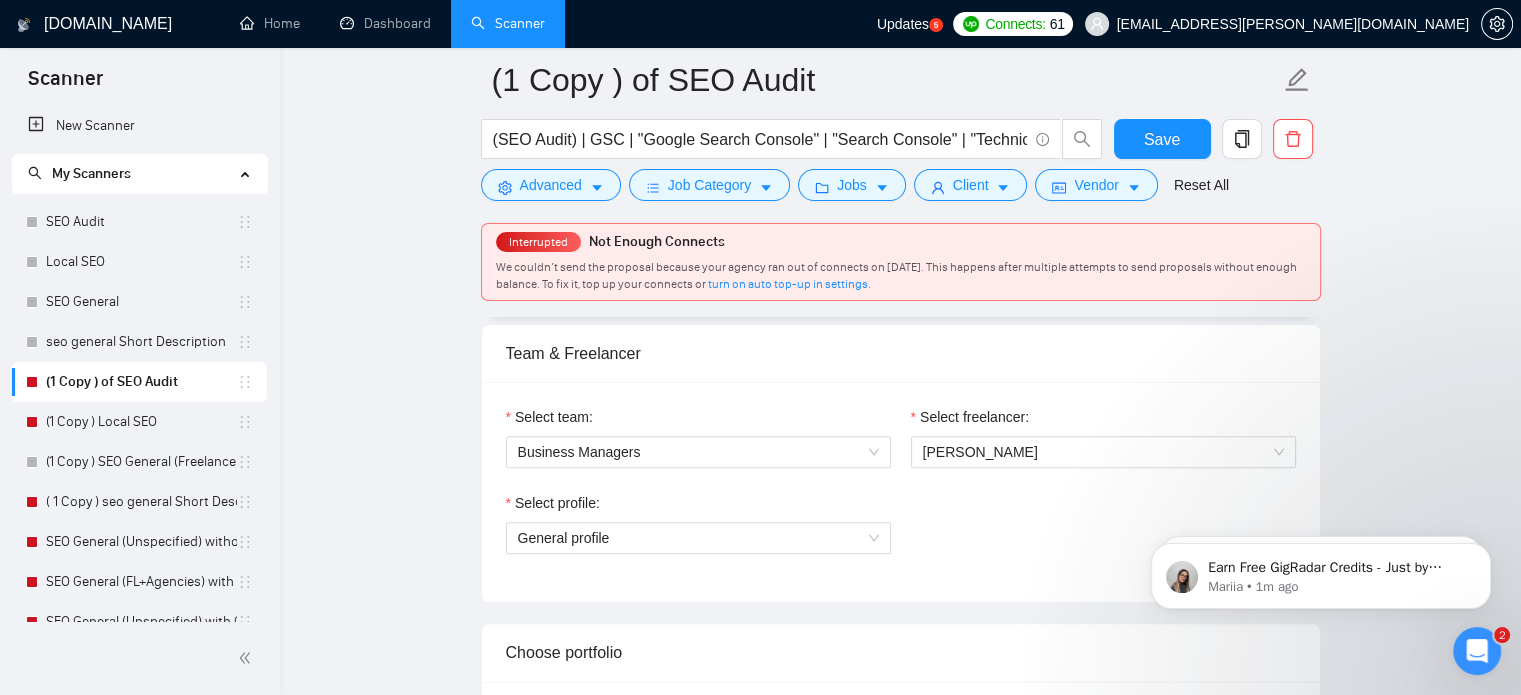 scroll, scrollTop: 1094, scrollLeft: 0, axis: vertical 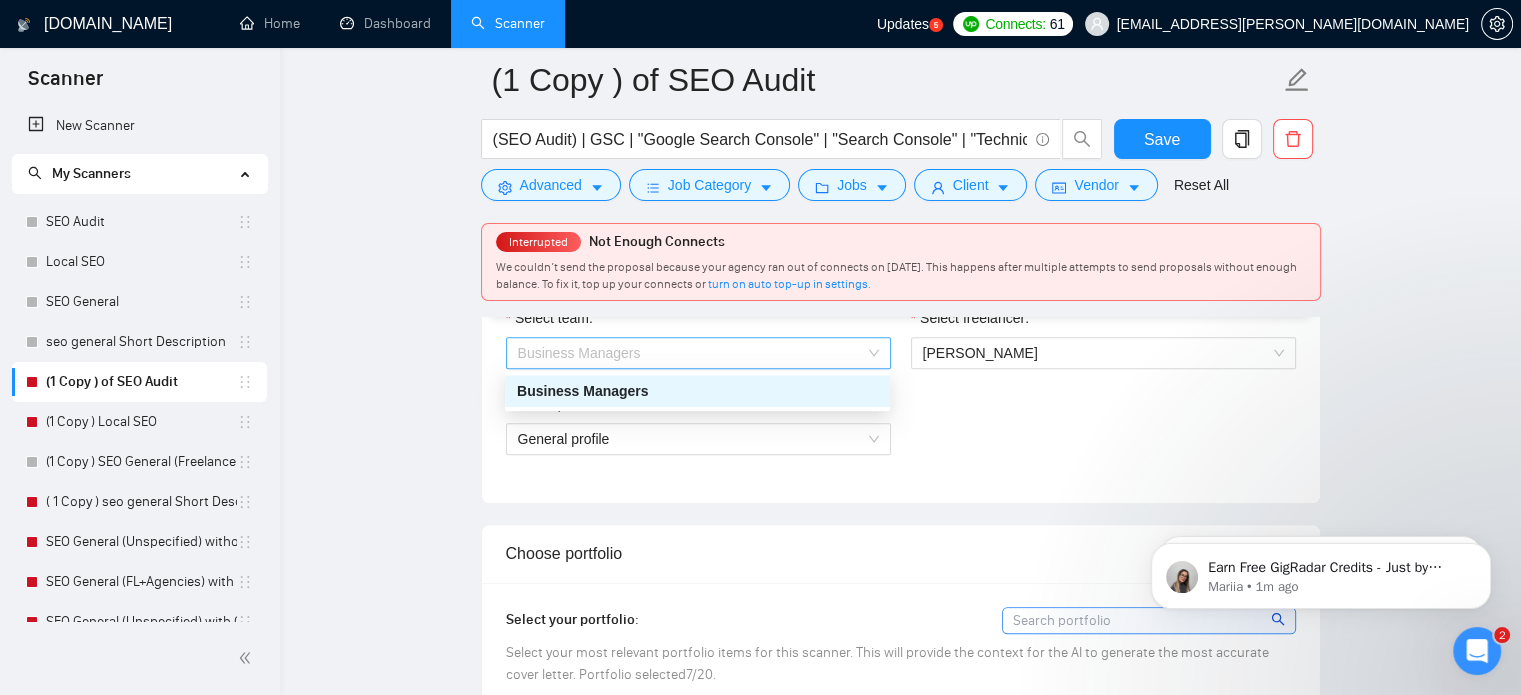 click on "Business Managers" at bounding box center [698, 353] 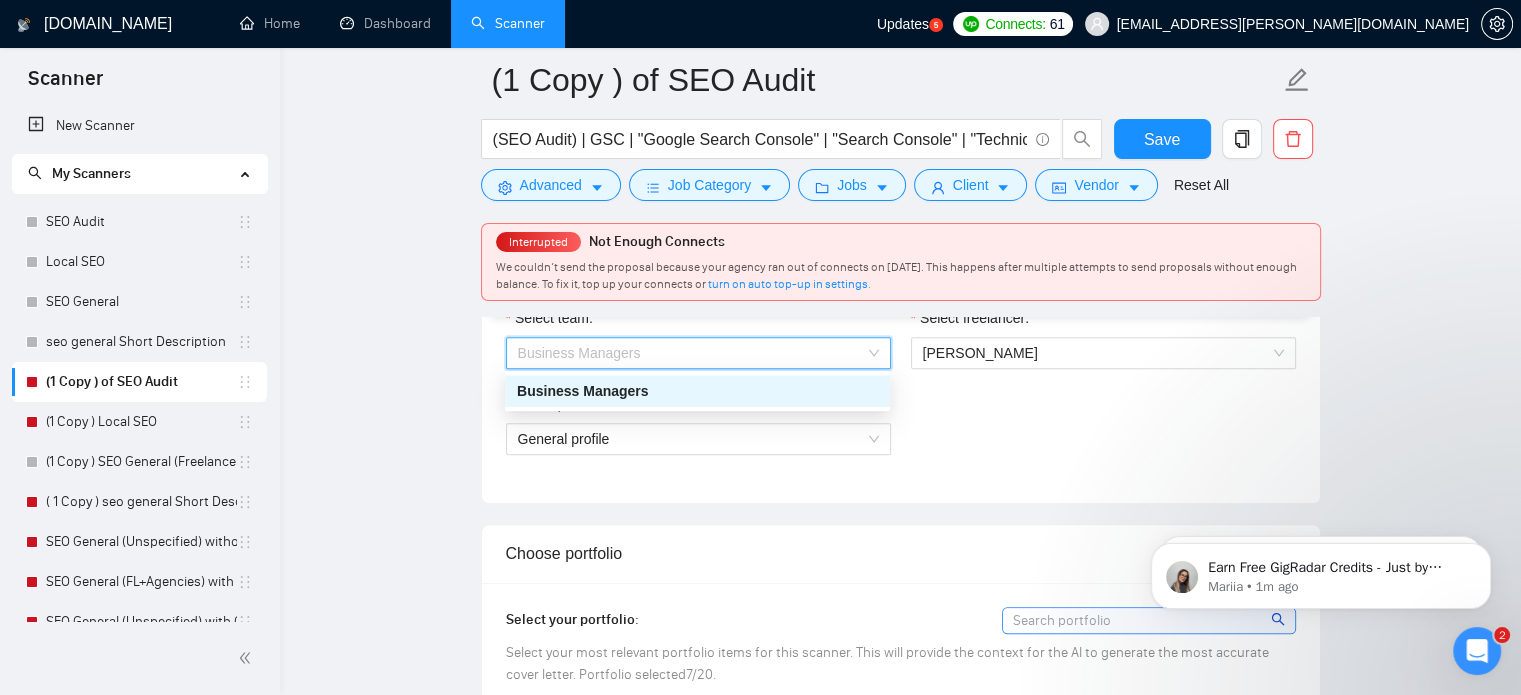 click on "Business Managers" at bounding box center [697, 391] 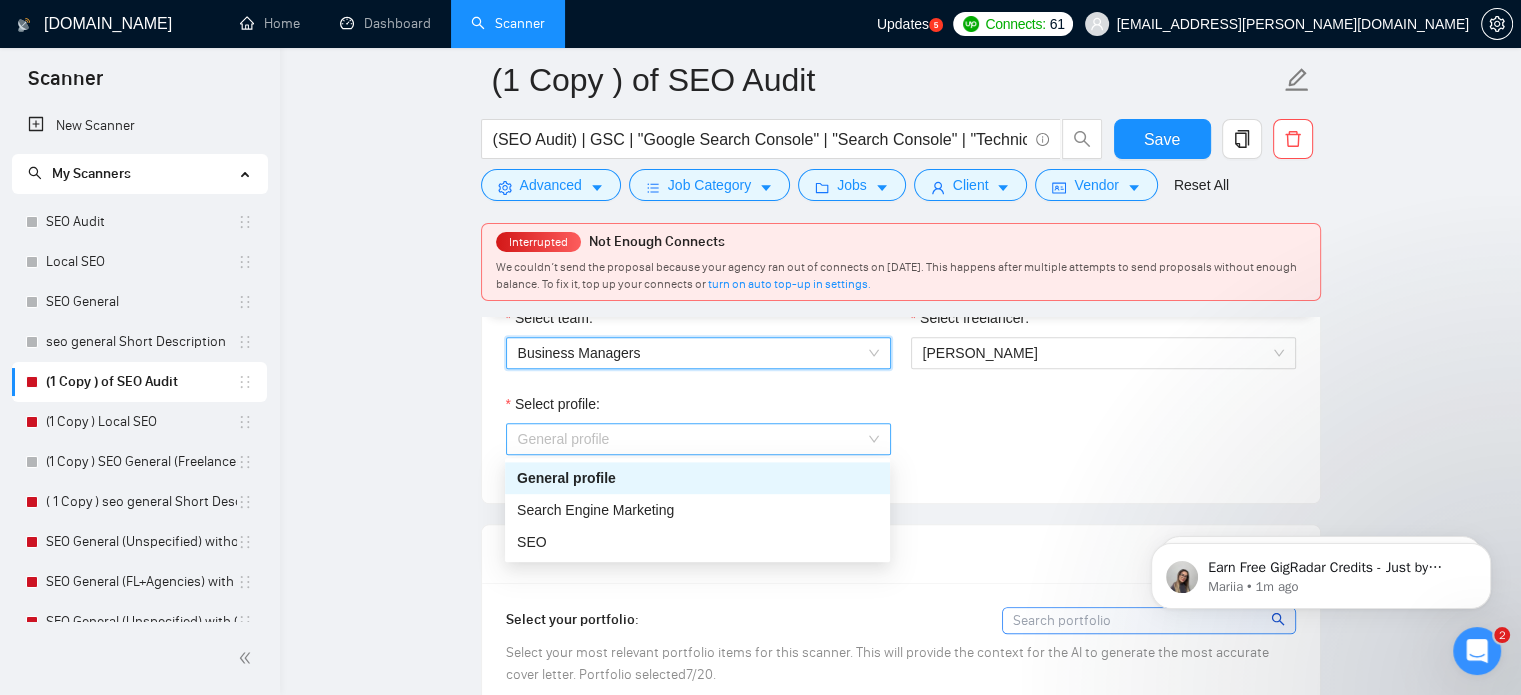 click on "General profile" at bounding box center (698, 439) 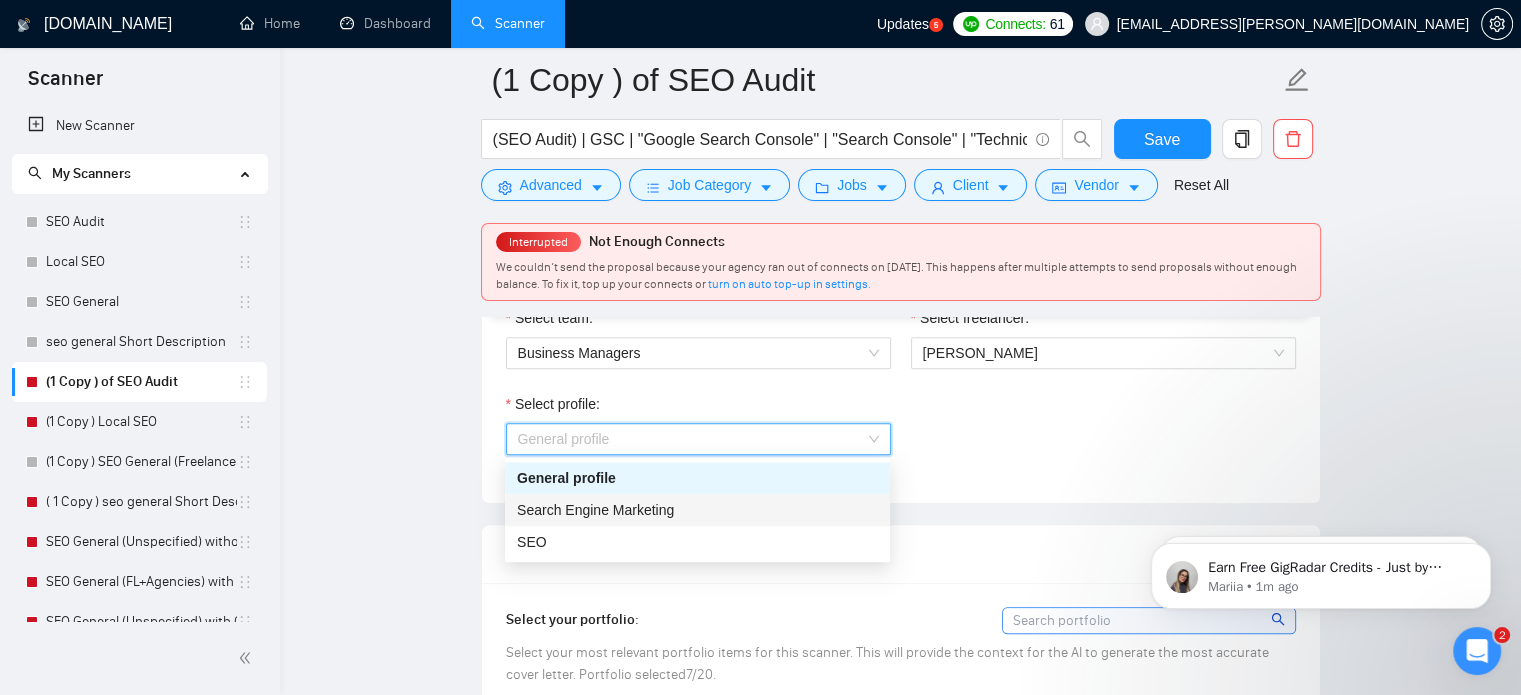 click on "Search Engine Marketing" at bounding box center (697, 510) 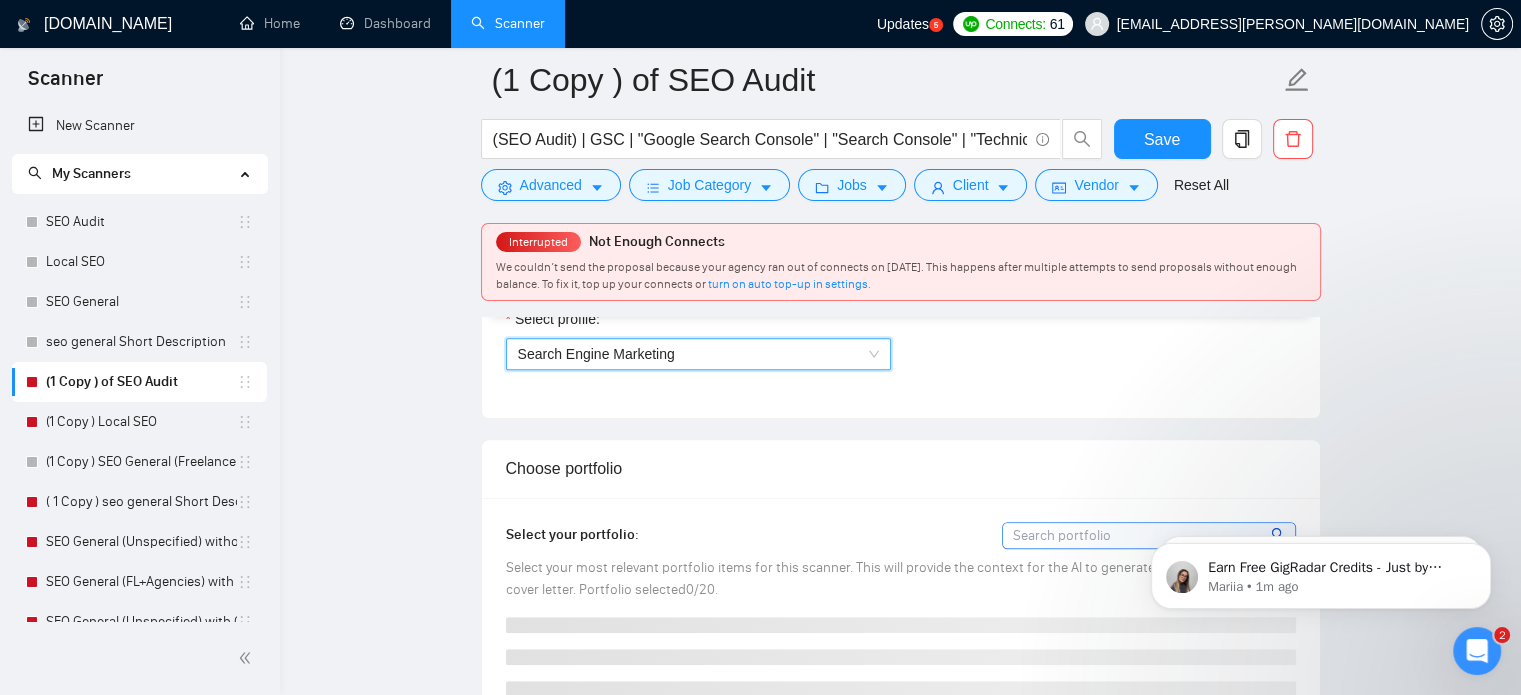 scroll, scrollTop: 1180, scrollLeft: 0, axis: vertical 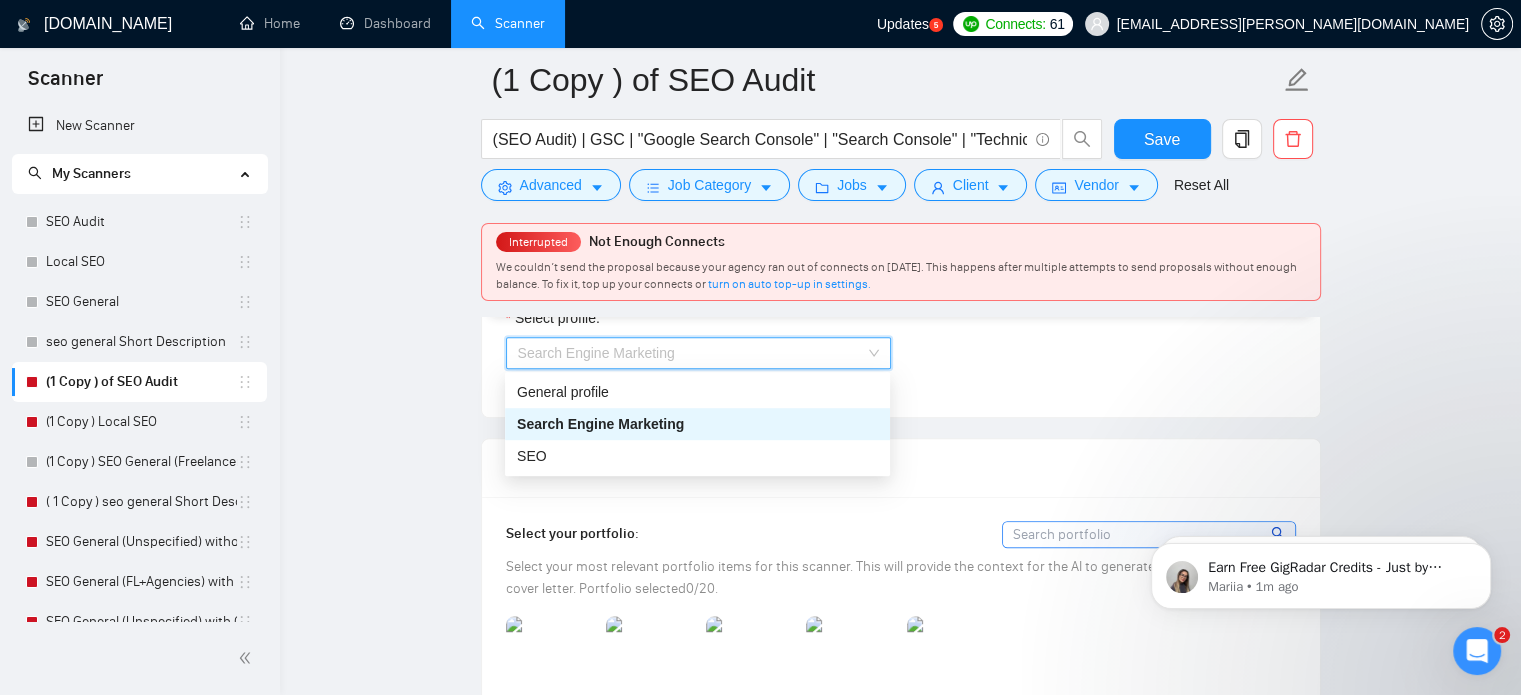 click on "Search Engine Marketing" at bounding box center (698, 353) 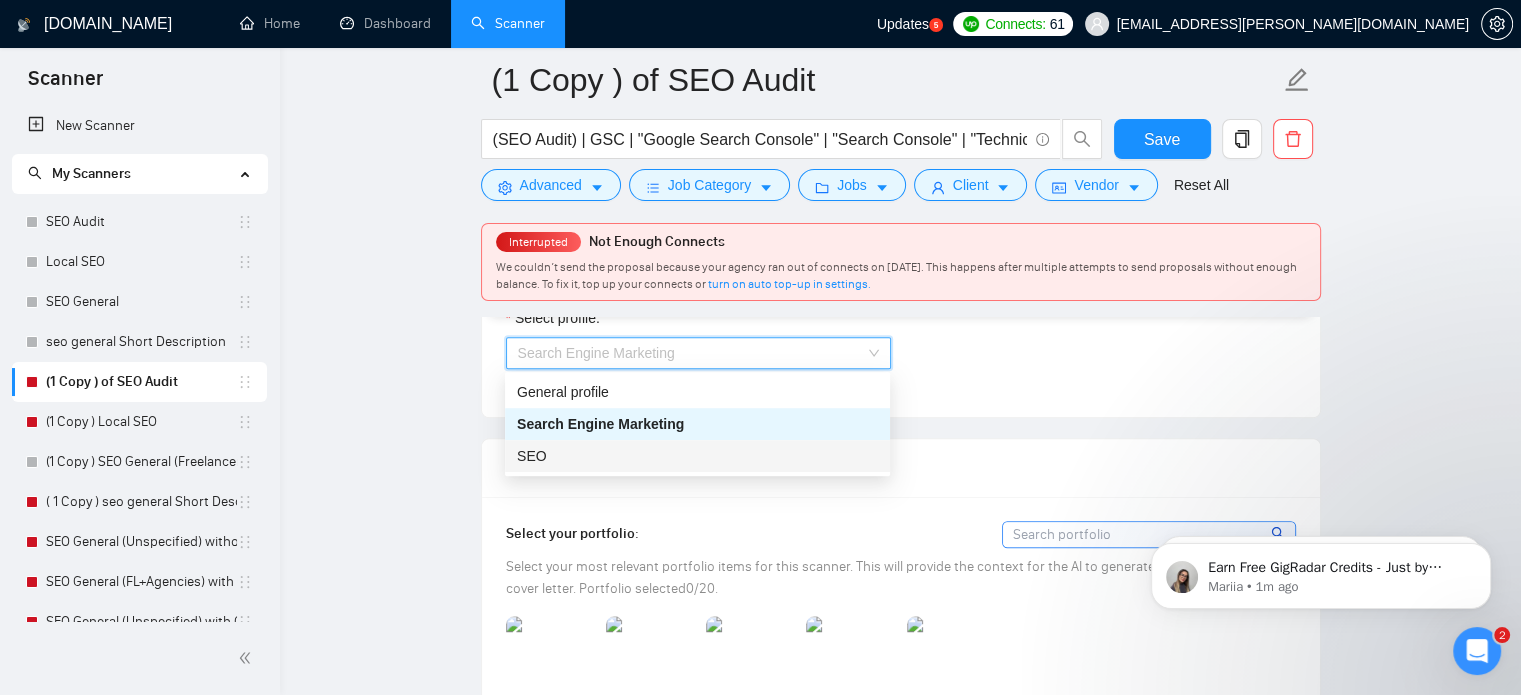 click on "SEO" at bounding box center [697, 456] 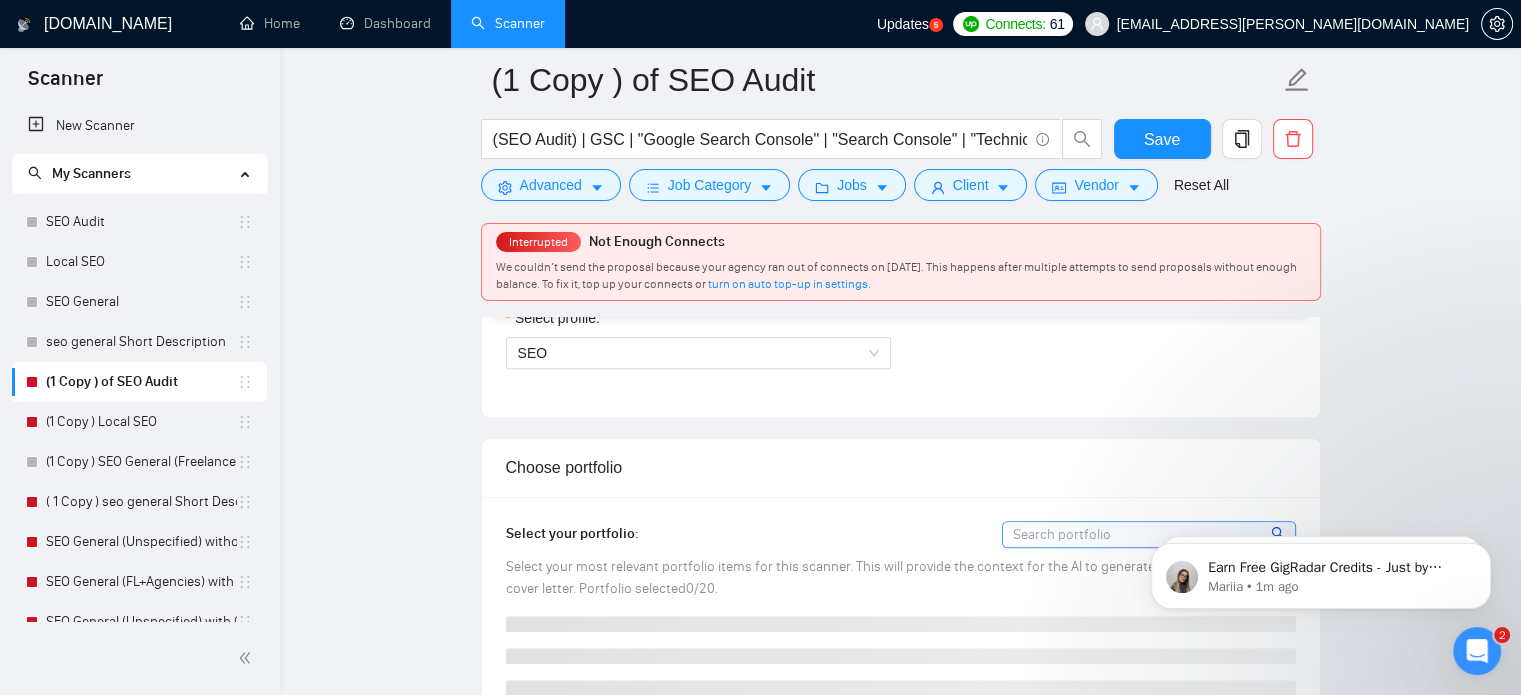 click on "Select team: Business Managers Select freelancer: Faisal Iltaf Select profile: SEO" at bounding box center [901, 307] 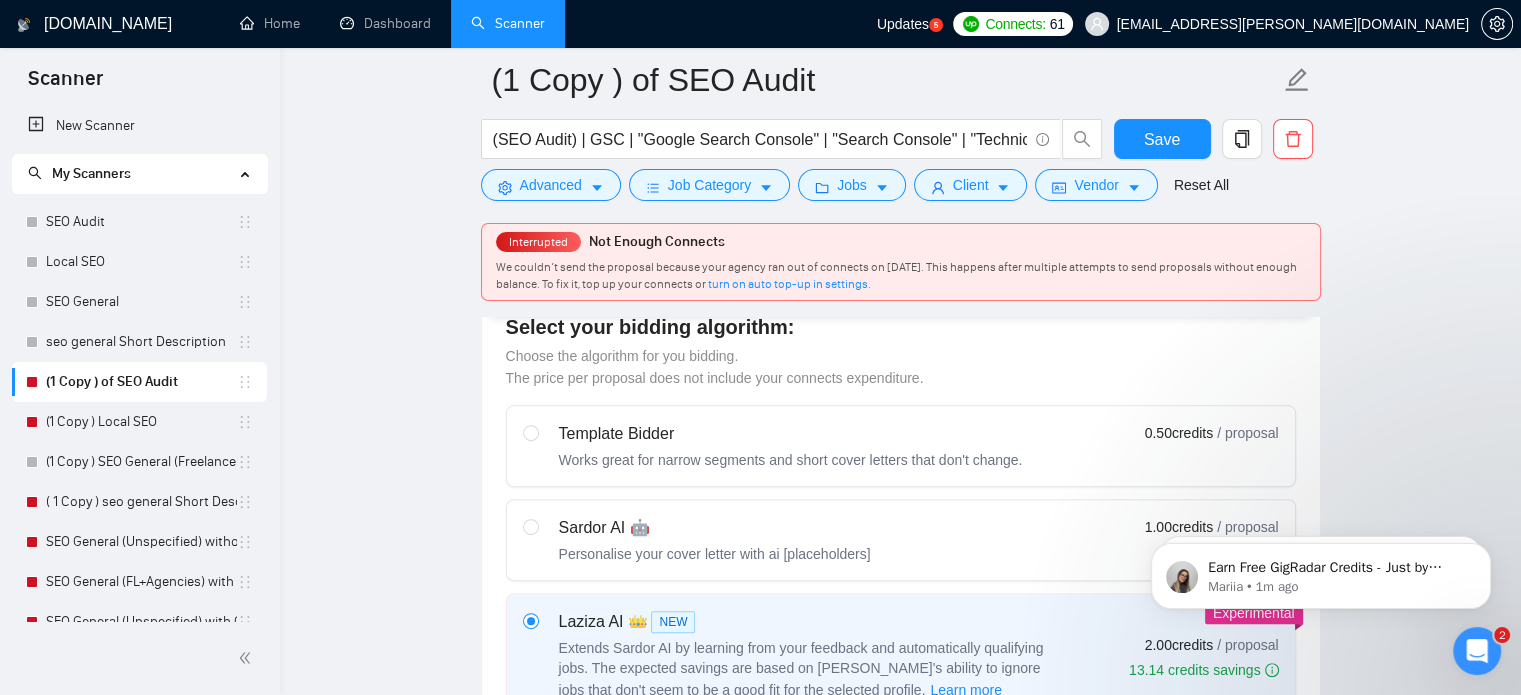 scroll, scrollTop: 532, scrollLeft: 0, axis: vertical 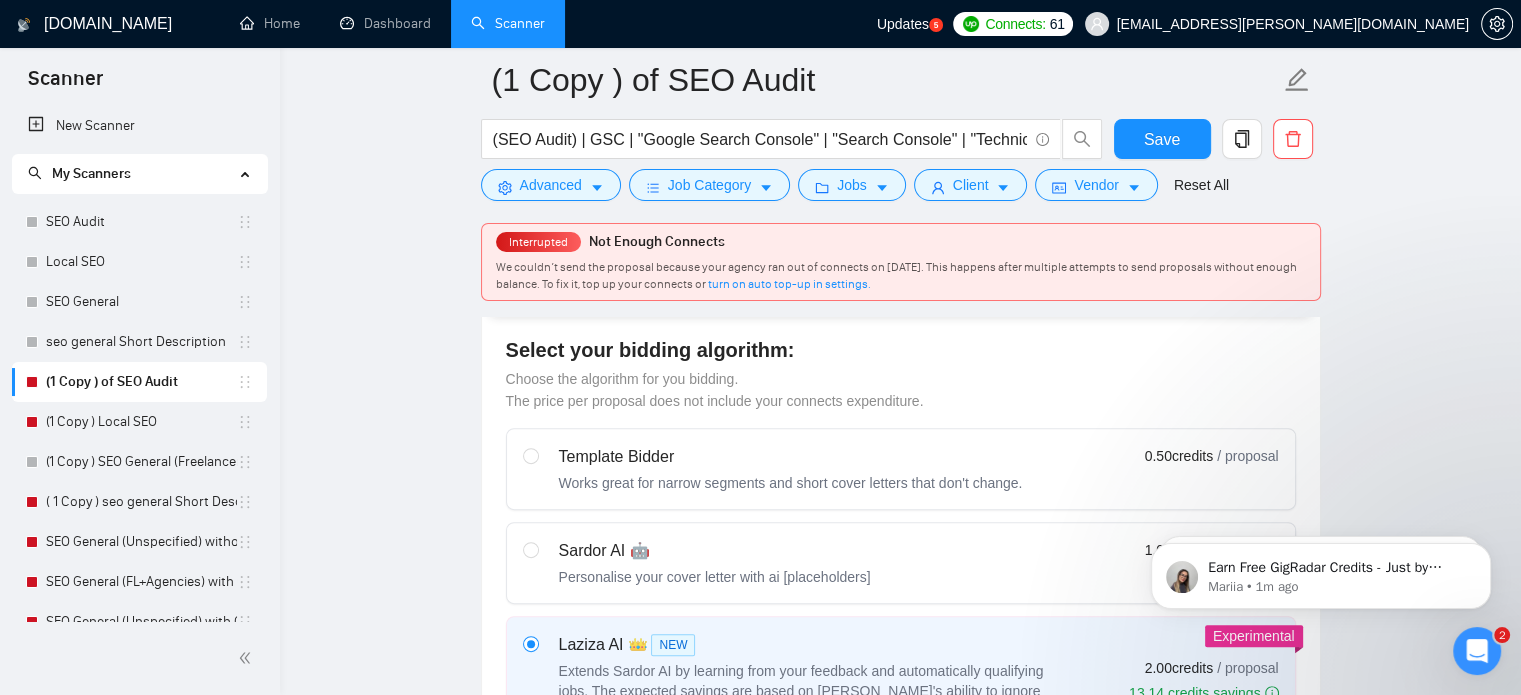 click on "Updates" at bounding box center [903, 24] 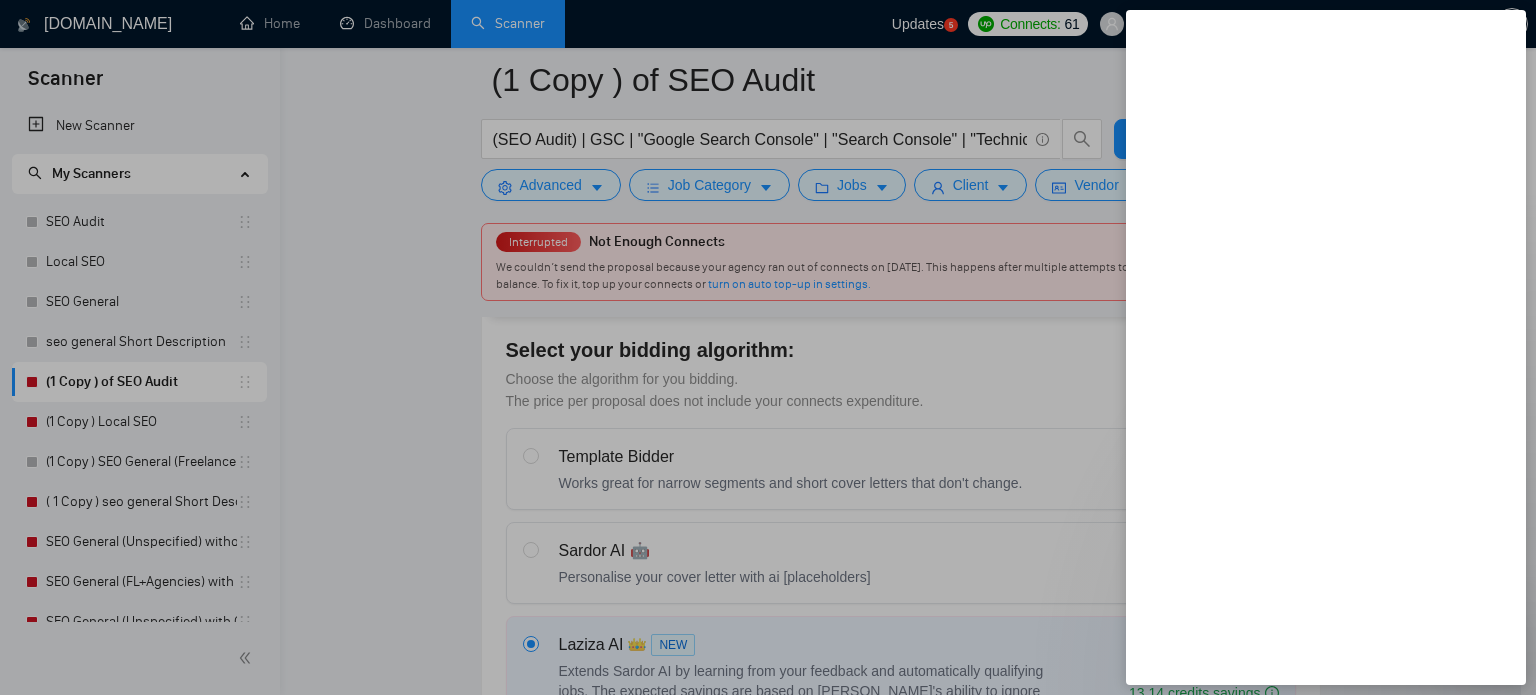 click at bounding box center [768, 347] 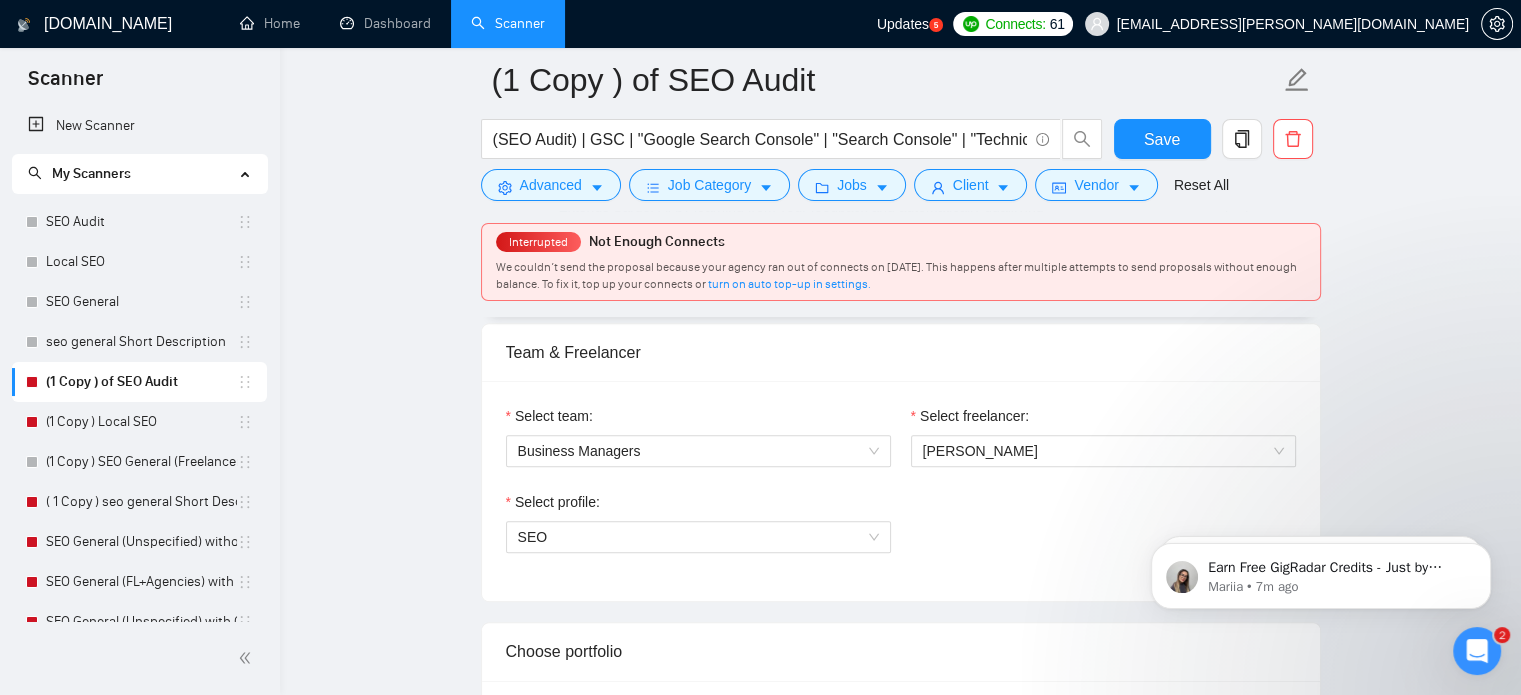 scroll, scrollTop: 995, scrollLeft: 0, axis: vertical 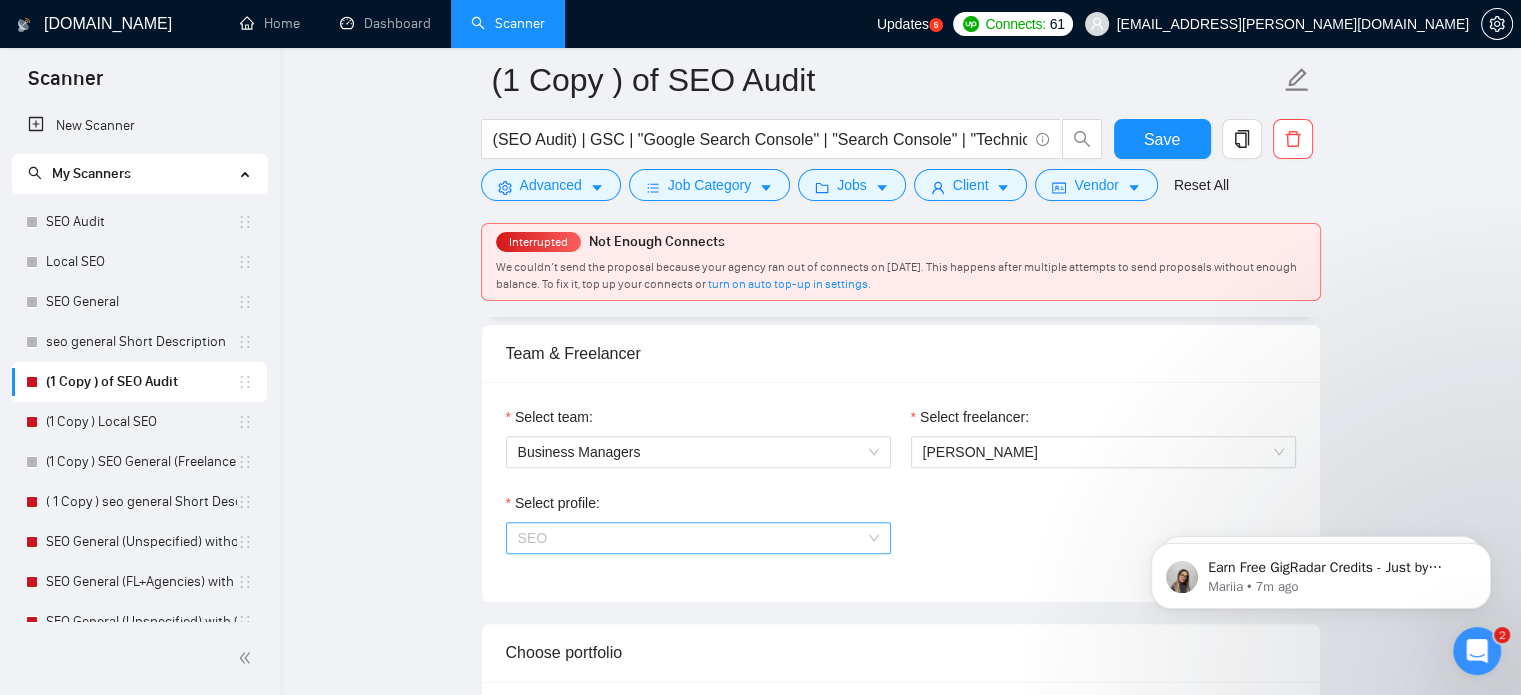 click on "SEO" at bounding box center [698, 538] 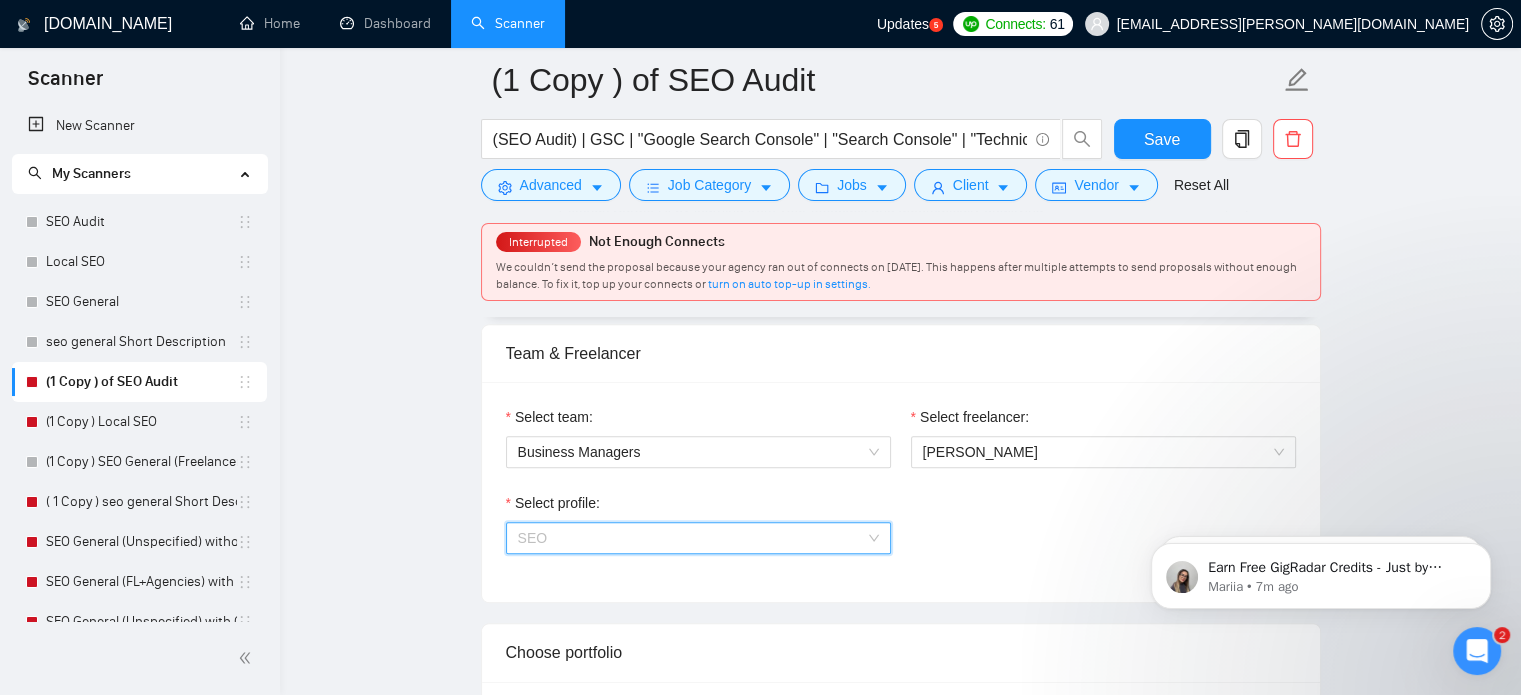 click on "SEO" at bounding box center [698, 538] 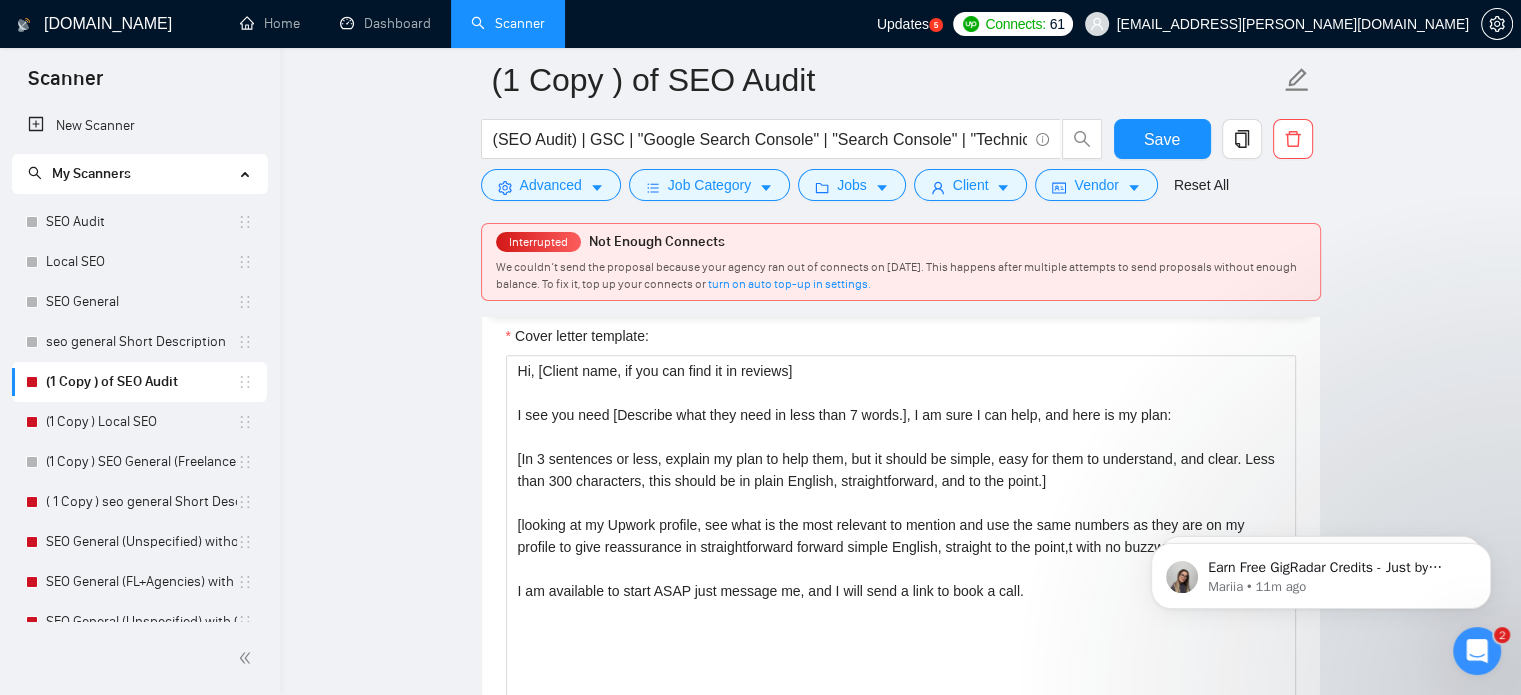 scroll, scrollTop: 1768, scrollLeft: 0, axis: vertical 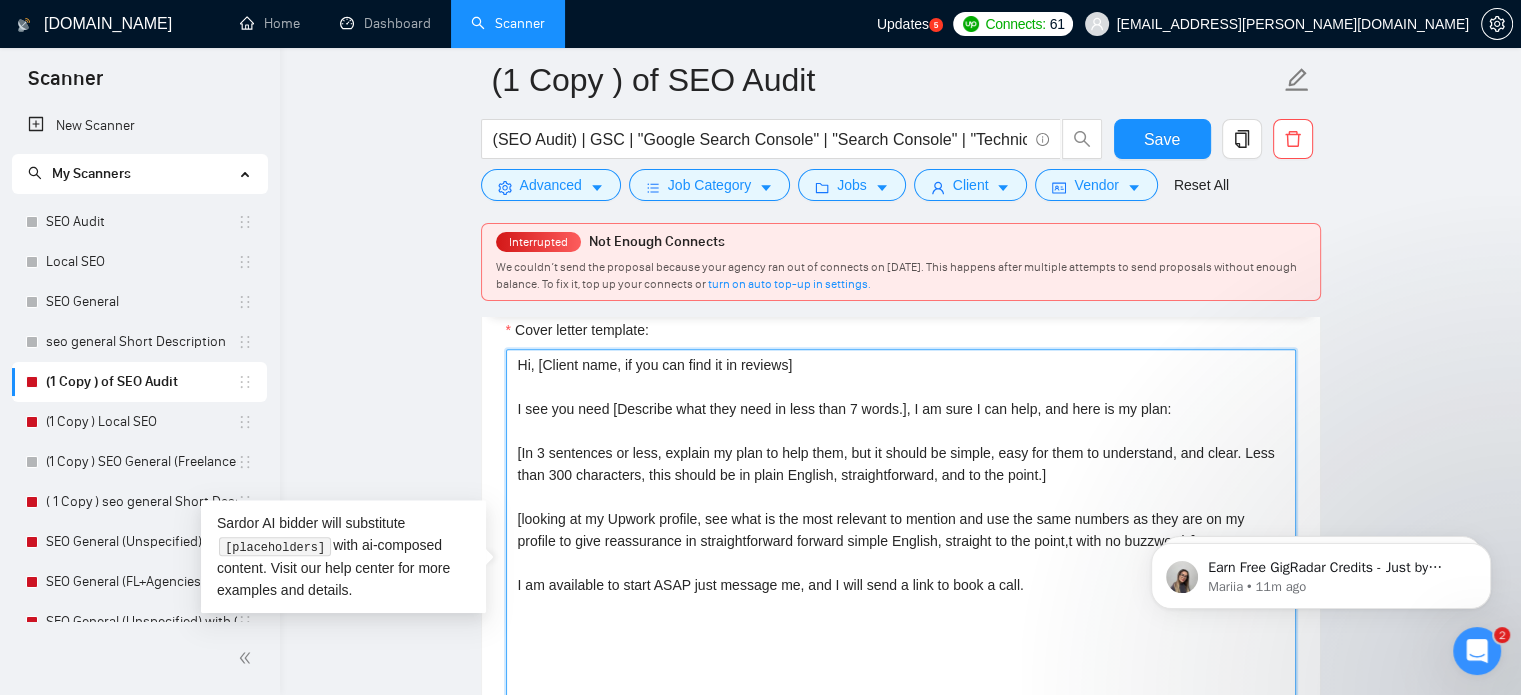drag, startPoint x: 1080, startPoint y: 595, endPoint x: 516, endPoint y: 368, distance: 607.96796 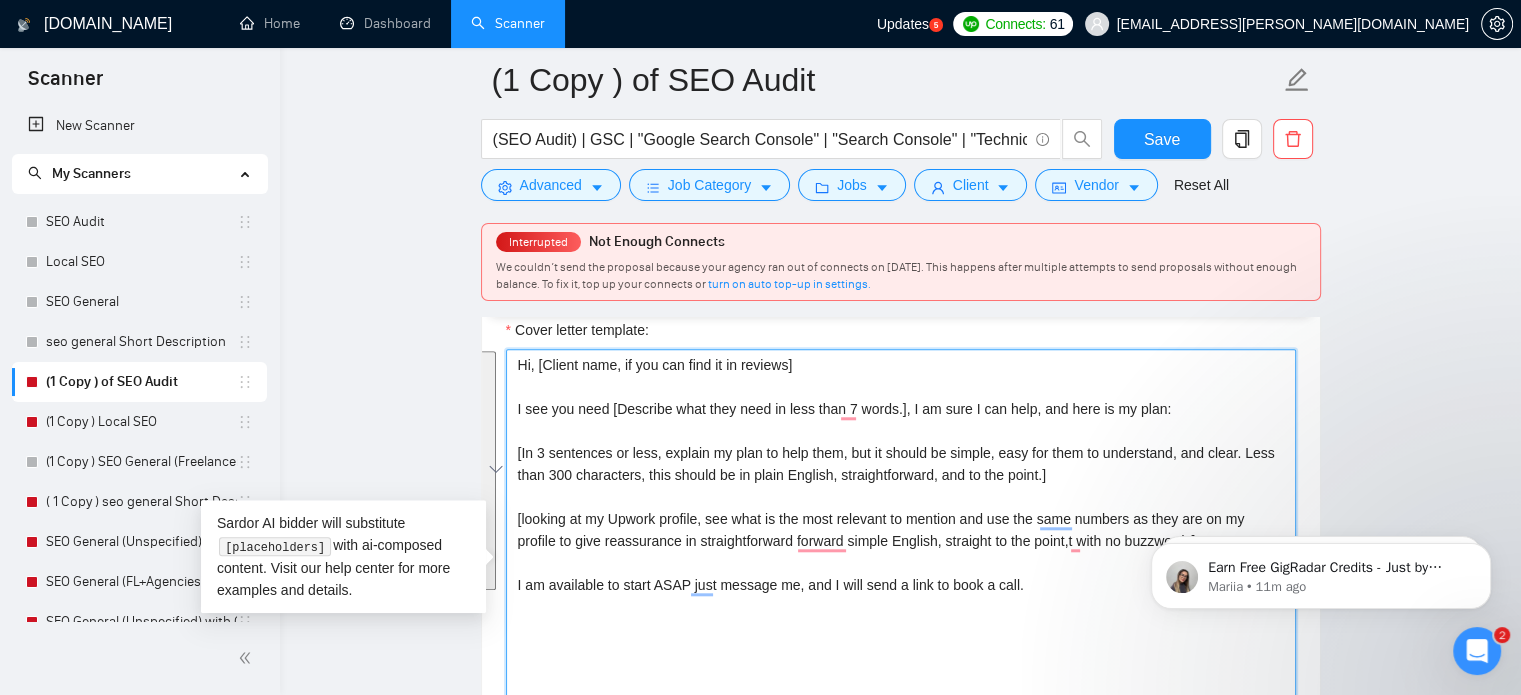 paste on "ello [client name, don’t use country or company name] 🚀
I’m [use freelancer profile to introduce yourself, description should be related to the job post, mention years of experience (10+), and say that you can start ASAP – make it accurate and at least 200 characters].
For your project, I can:
[→ Highlight a specific detail from the job post and explain how you can solve it (min. 9 words)
→ Address a general requirement and explain your approach (min. 9 words)
→ Mention tools, features, or skills you'll use to complete the work]
I’d love to hop on a quick call and provide [mention a deliverable or result relevant to the job post to attract client interest don’t exceed 6 words].
Best,
[freelancer name]" 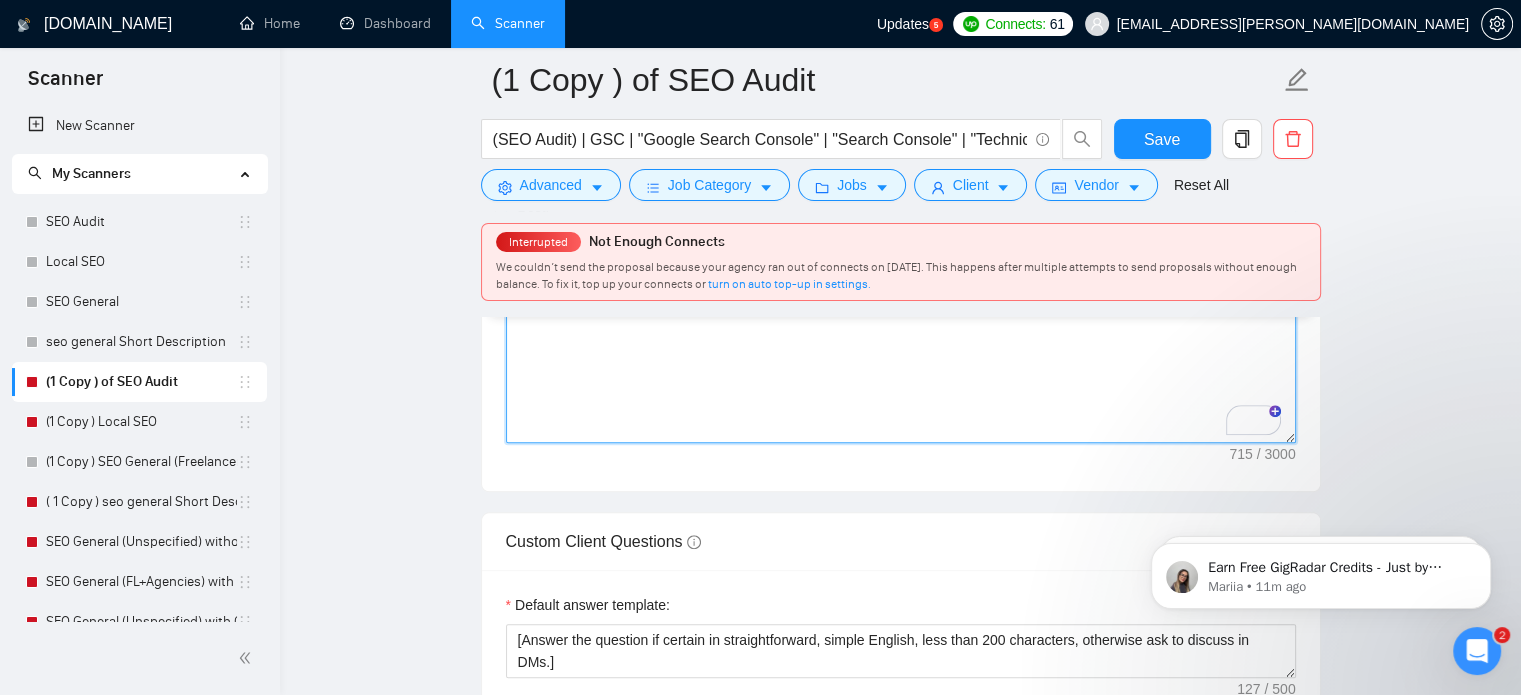 scroll, scrollTop: 2127, scrollLeft: 0, axis: vertical 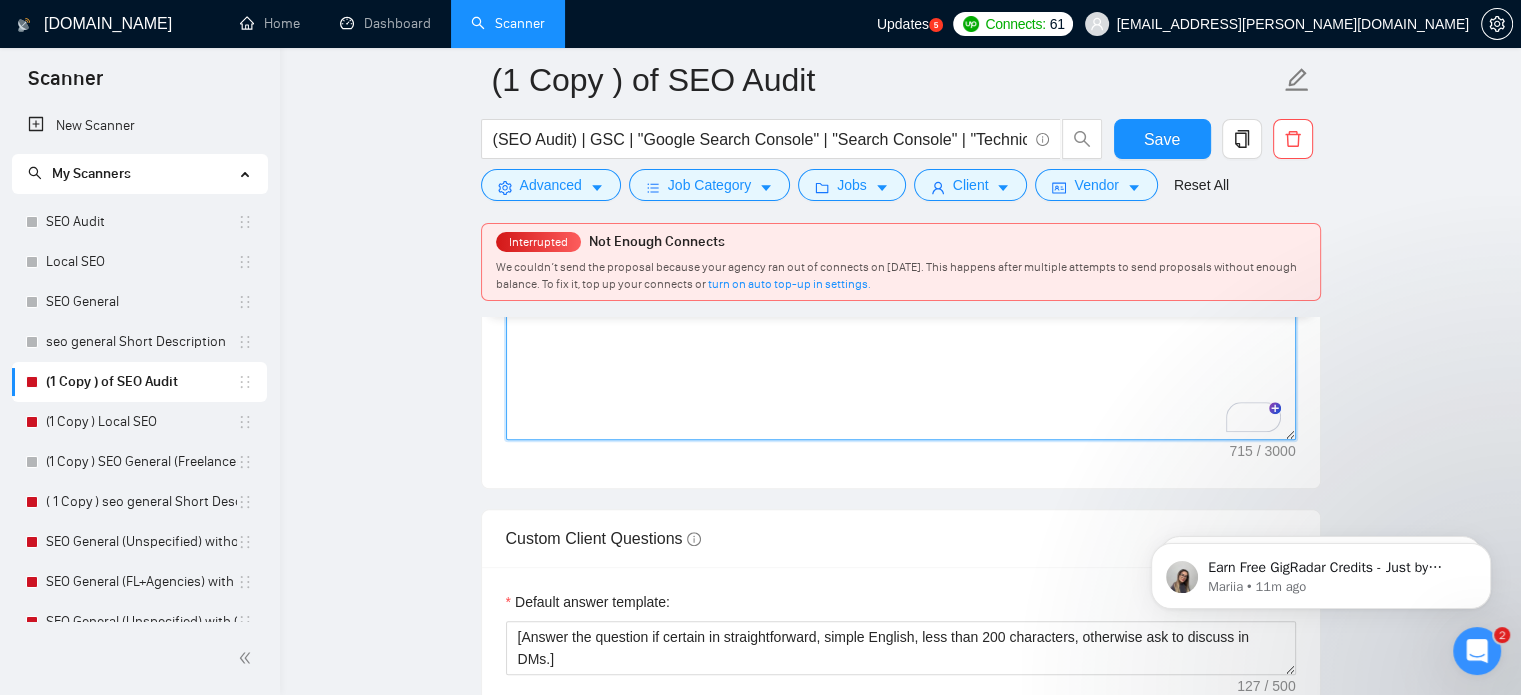 drag, startPoint x: 576, startPoint y: 411, endPoint x: 547, endPoint y: 367, distance: 52.69725 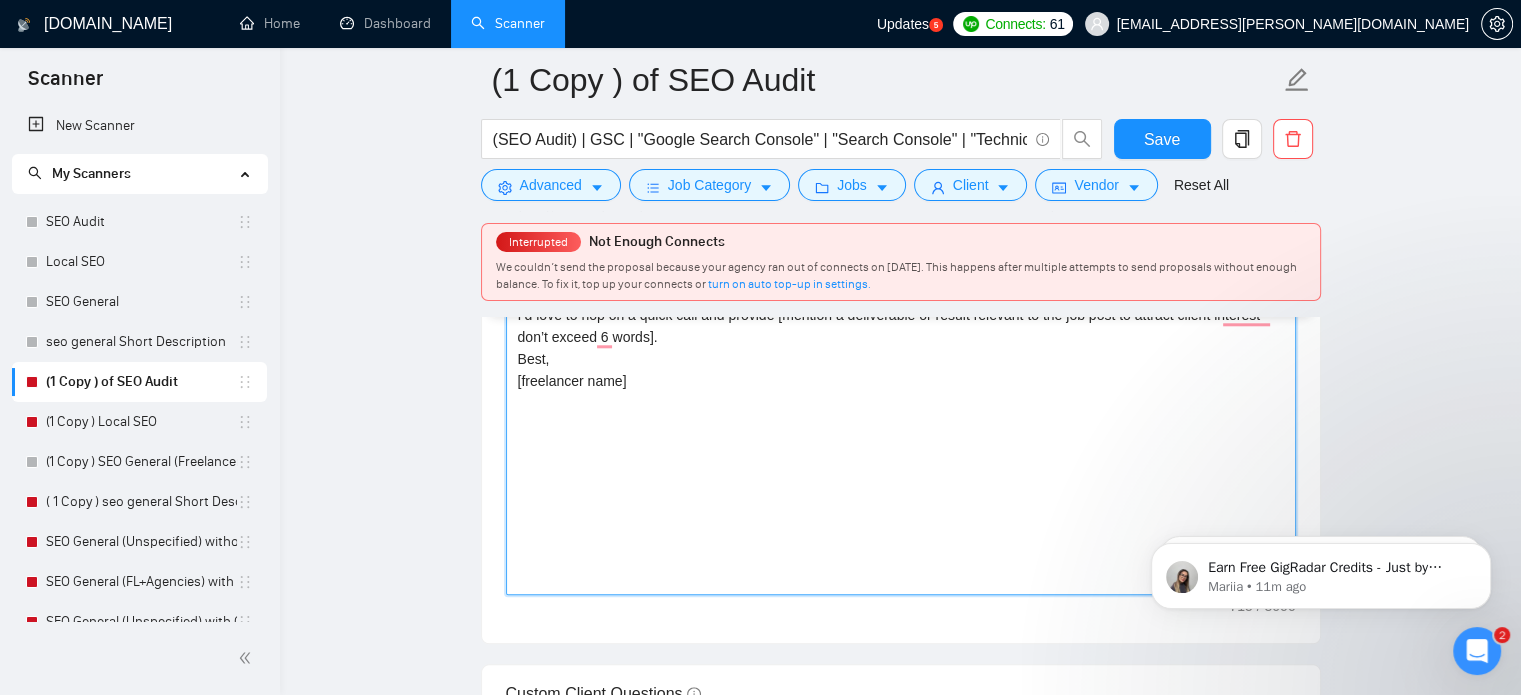 drag, startPoint x: 529, startPoint y: 411, endPoint x: 545, endPoint y: 553, distance: 142.89856 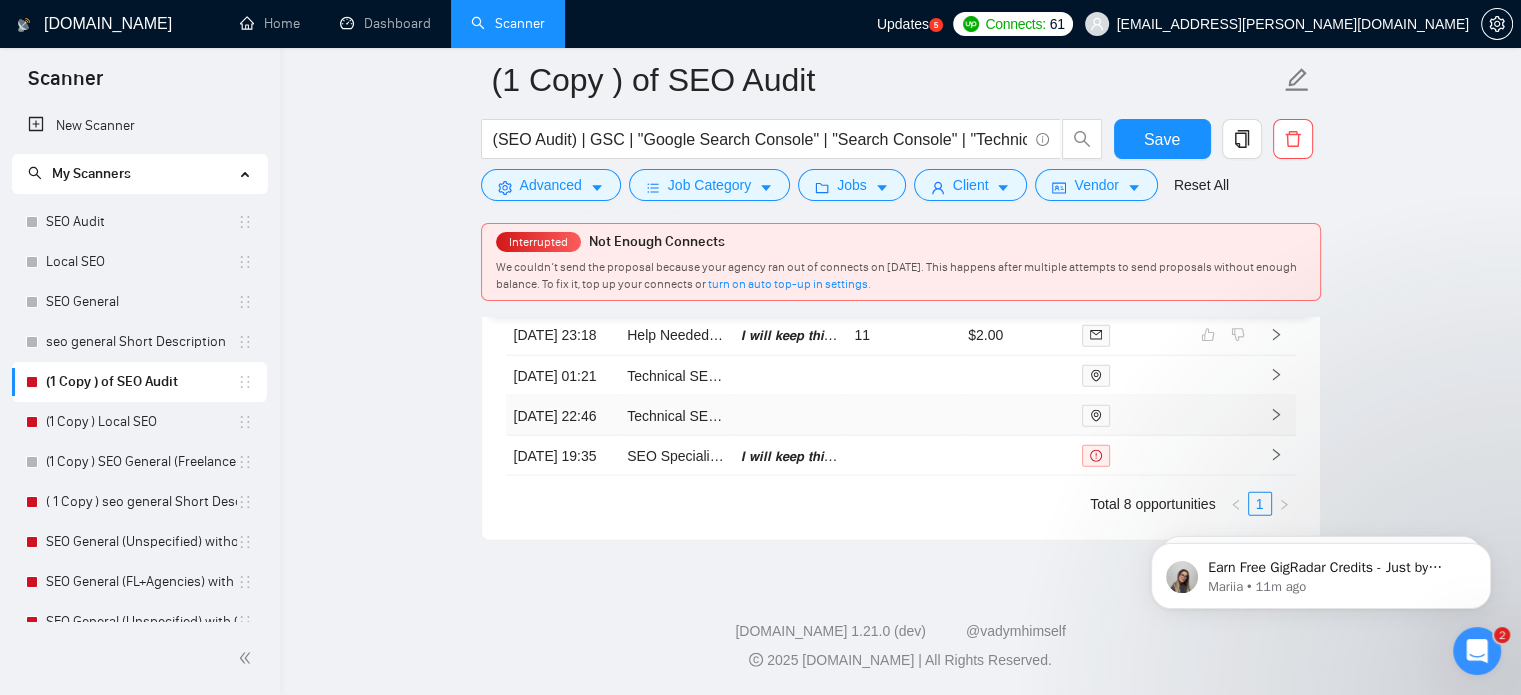 scroll, scrollTop: 4778, scrollLeft: 0, axis: vertical 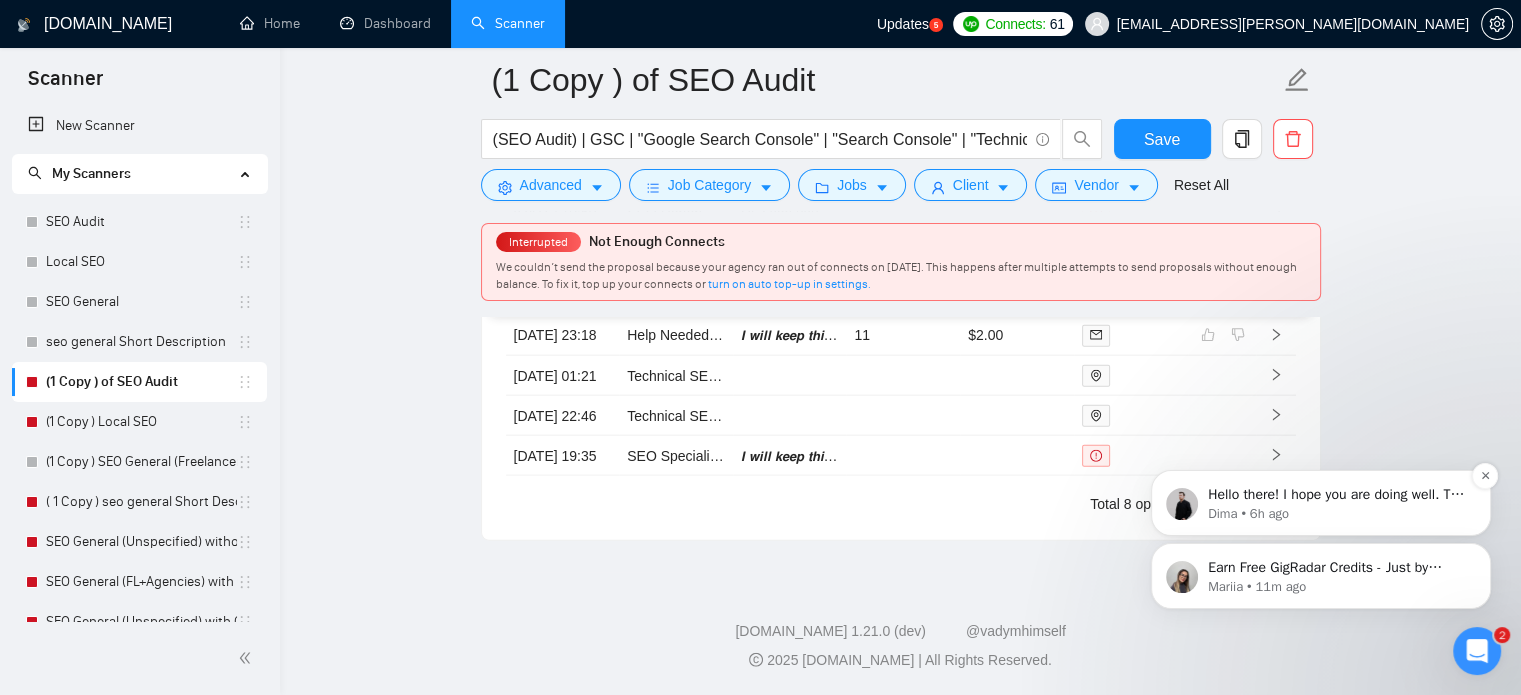 type on "Hello [client name, don’t use country or company name] 🚀
I’m [use freelancer profile to introduce yourself, description should be related to the job post, mention years of experience (10+), and say that you can start ASAP – make it accurate and at least 200 characters].
For your project, I can:
[→ Highlight a specific detail from the job post and explain how you can solve it (min. 9 words)
→ Address a general requirement and explain your approach (min. 9 words)
→ Mention tools, features, or skills you'll use to complete the work]
I’d love to hop on a quick call and provide [mention a deliverable or result relevant to the job post to attract client interest don’t exceed 6 words].
Best,
[freelancer name]" 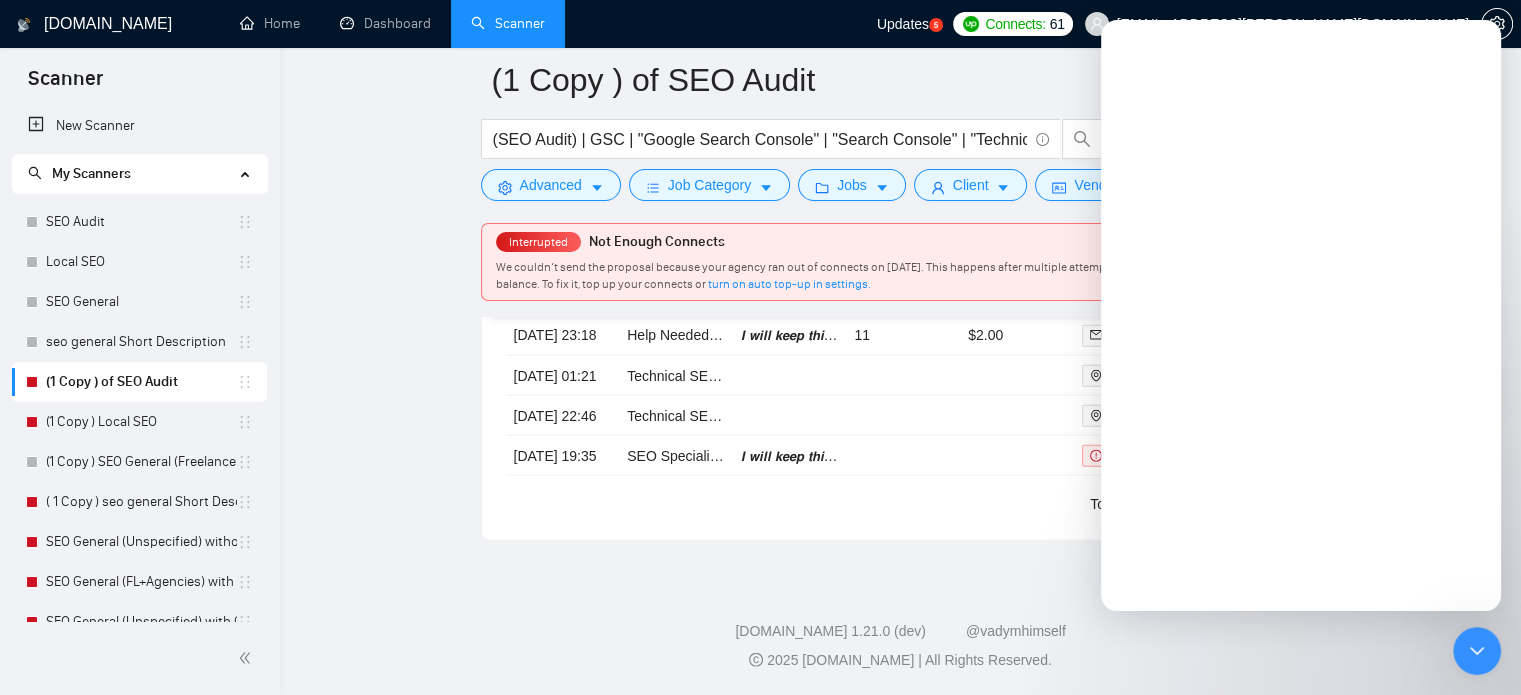 scroll, scrollTop: 0, scrollLeft: 0, axis: both 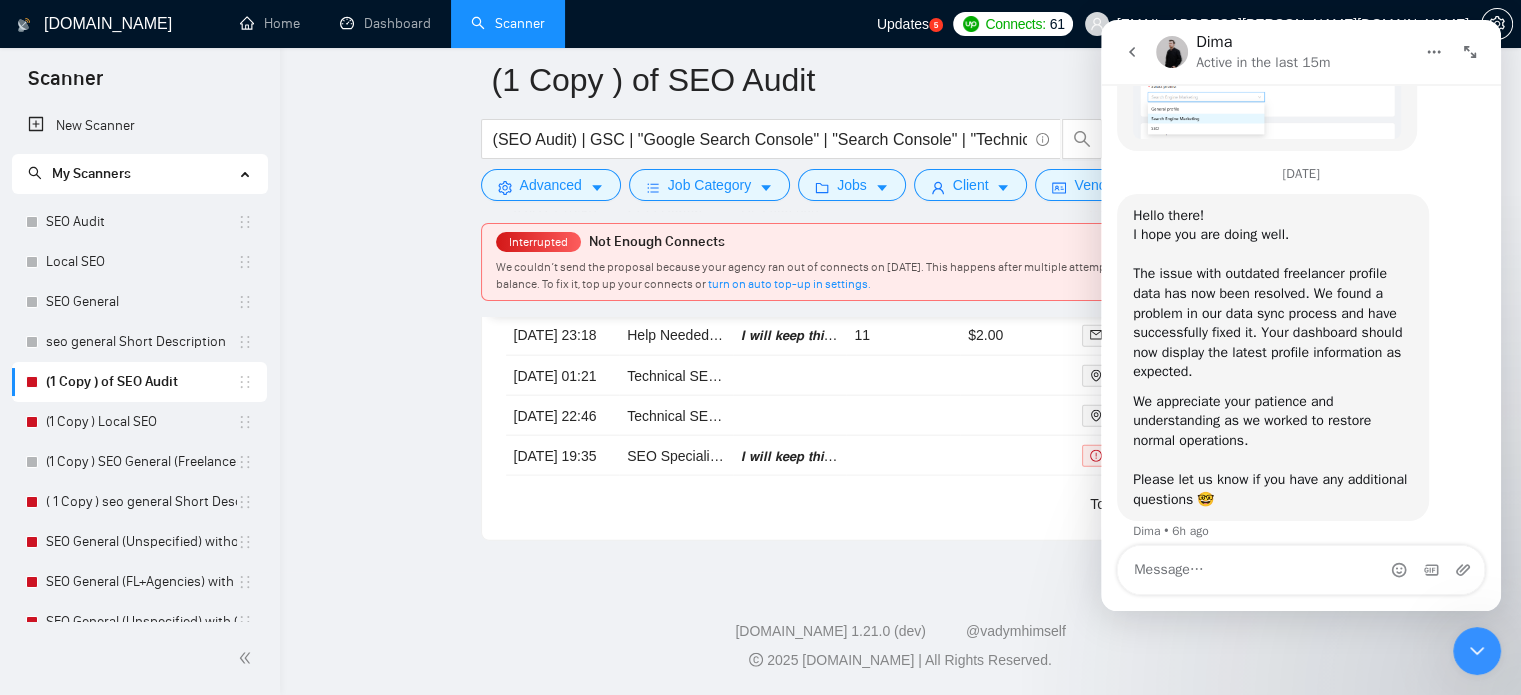 click at bounding box center (1470, 52) 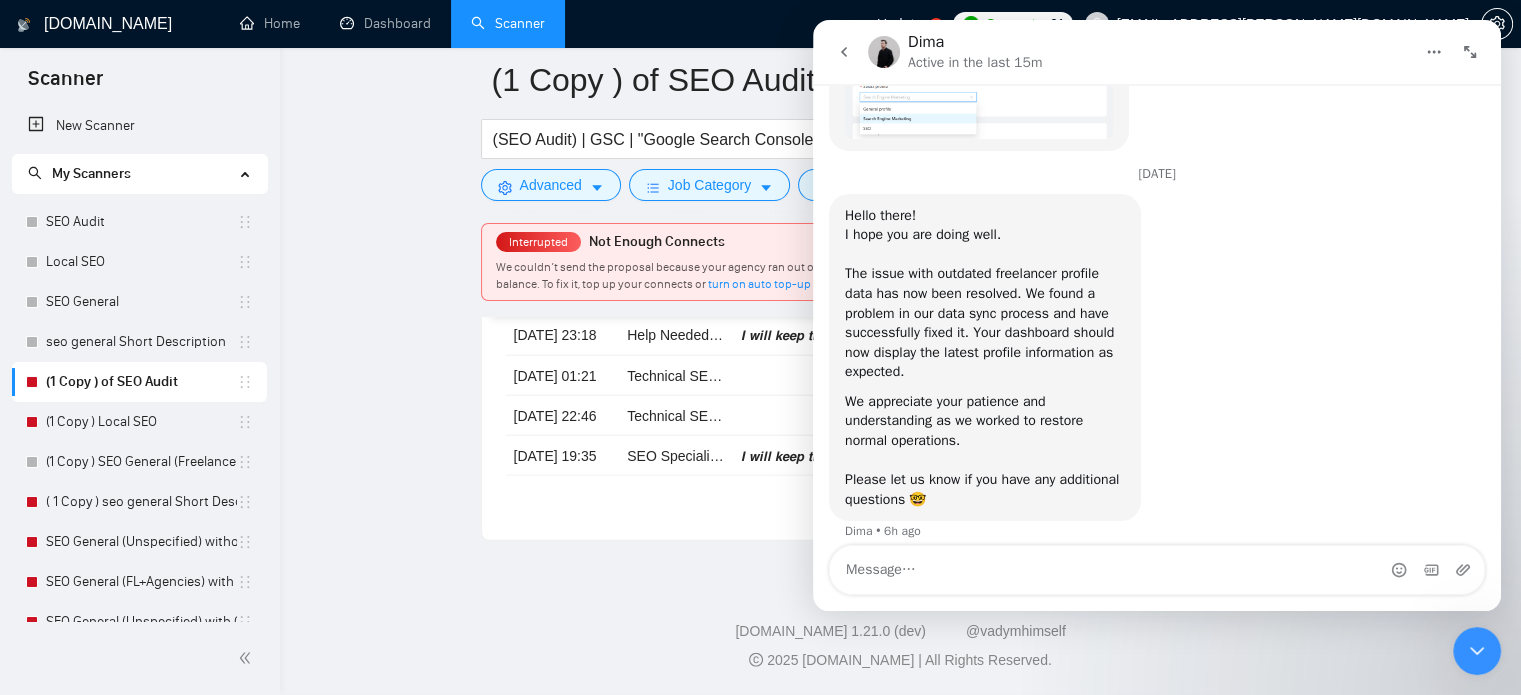 scroll, scrollTop: 2124, scrollLeft: 0, axis: vertical 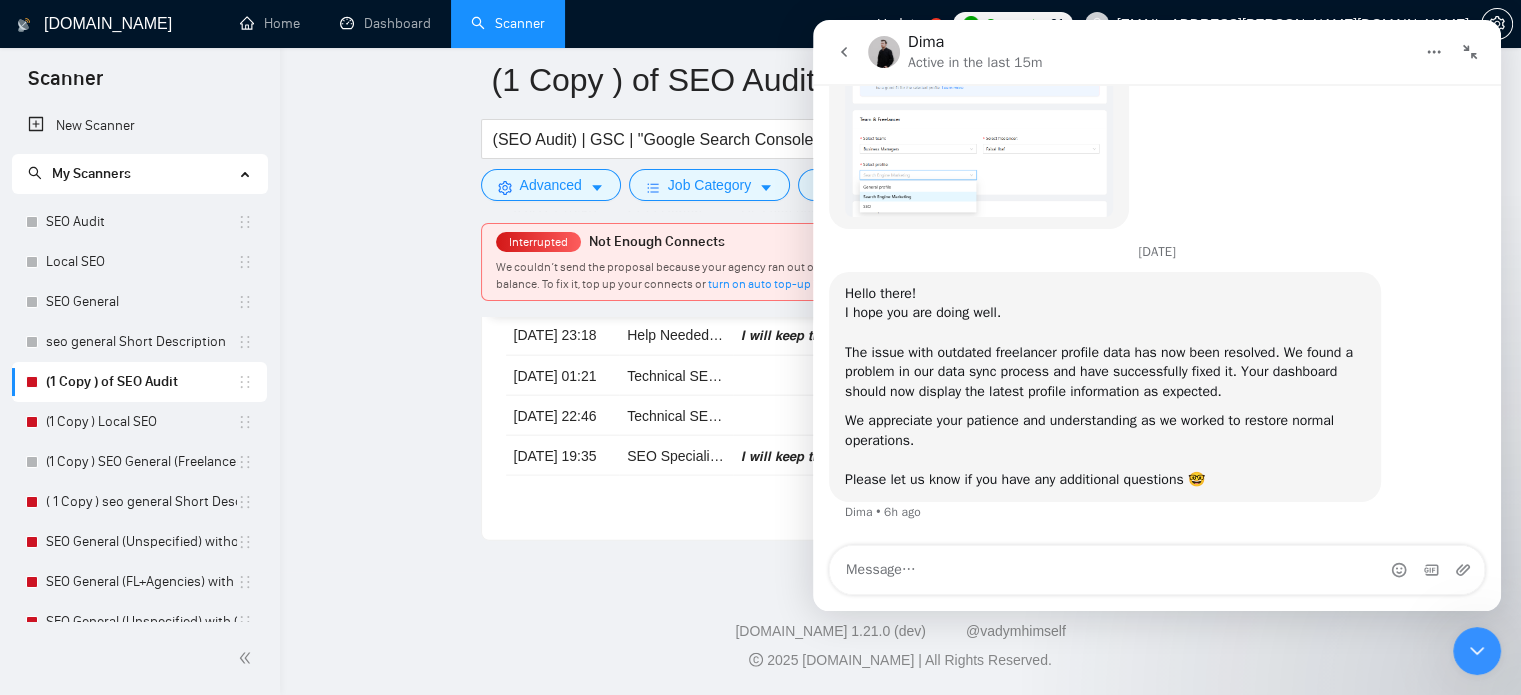 drag, startPoint x: 1500, startPoint y: 653, endPoint x: 2905, endPoint y: 1206, distance: 1509.9119 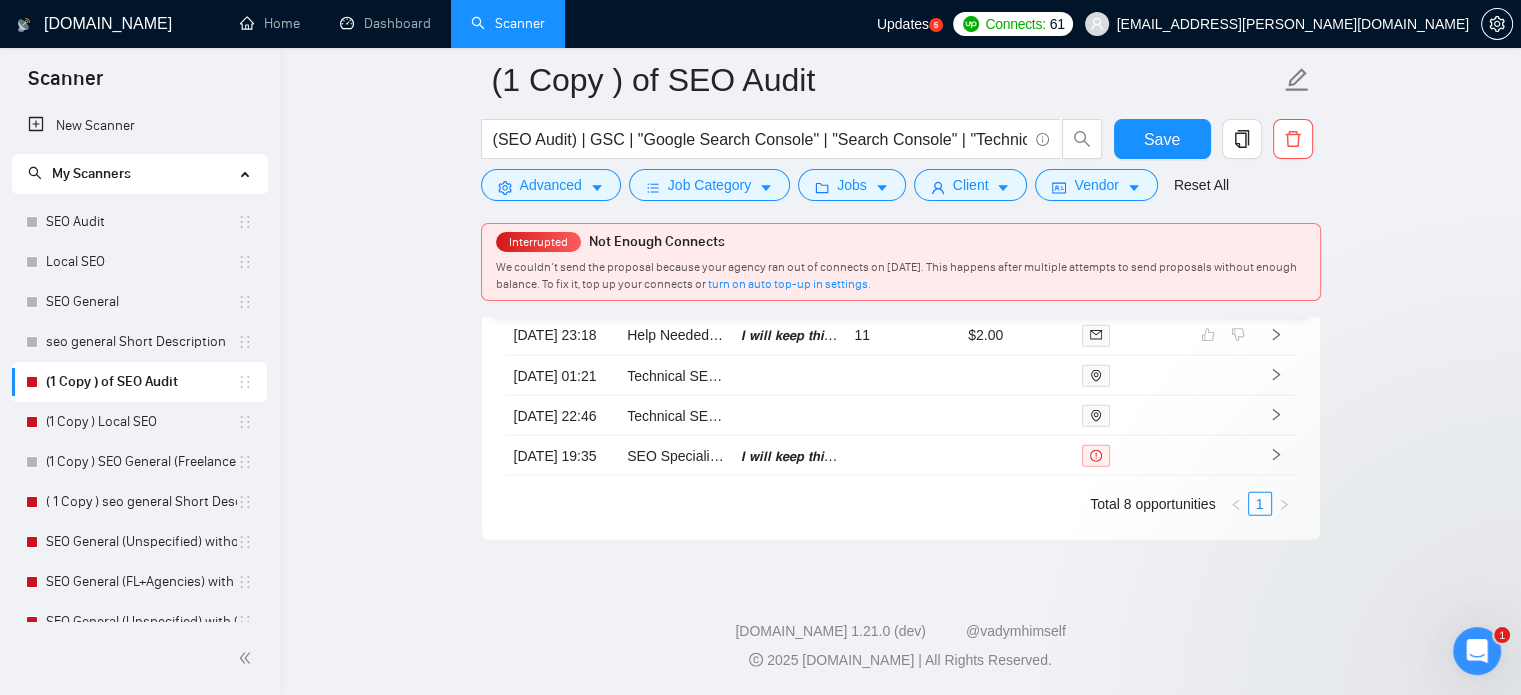 scroll, scrollTop: 0, scrollLeft: 0, axis: both 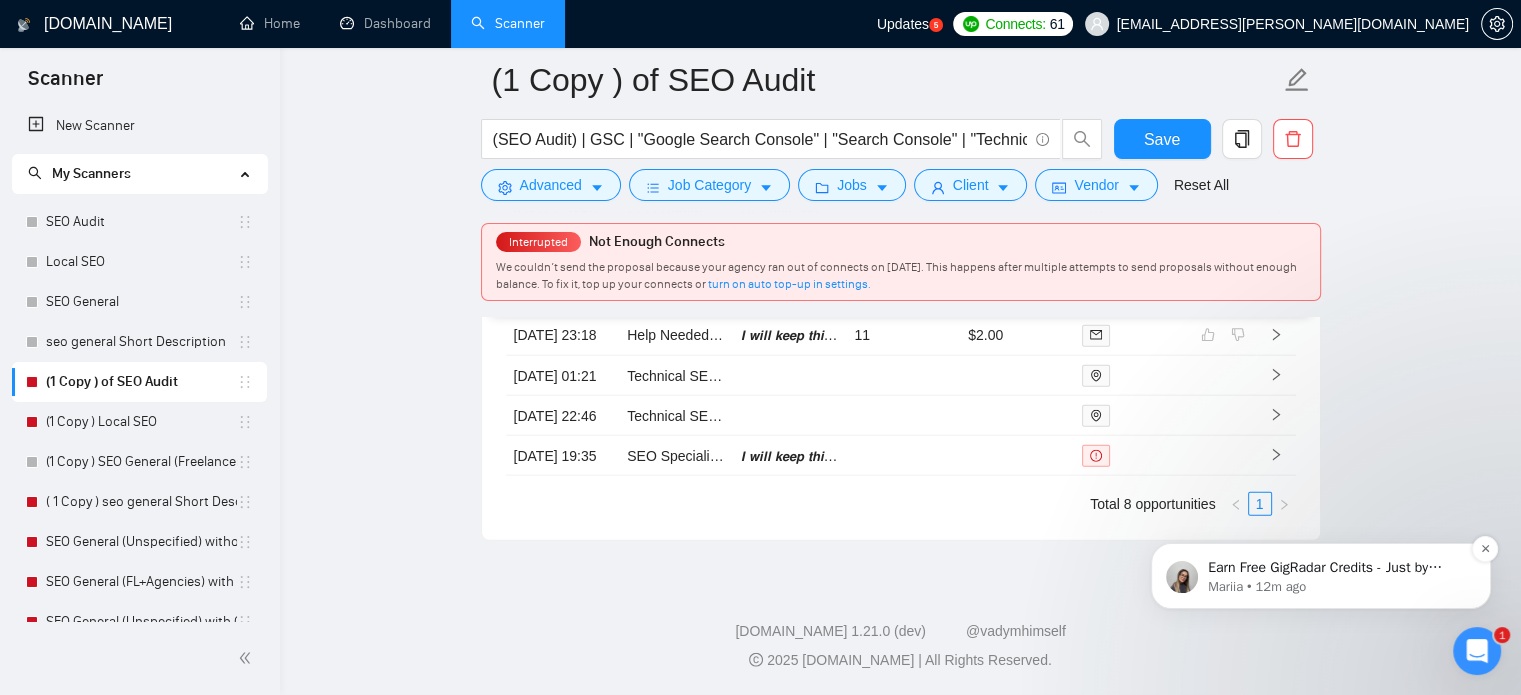 click on "Mariia • 12m ago" at bounding box center [1337, 587] 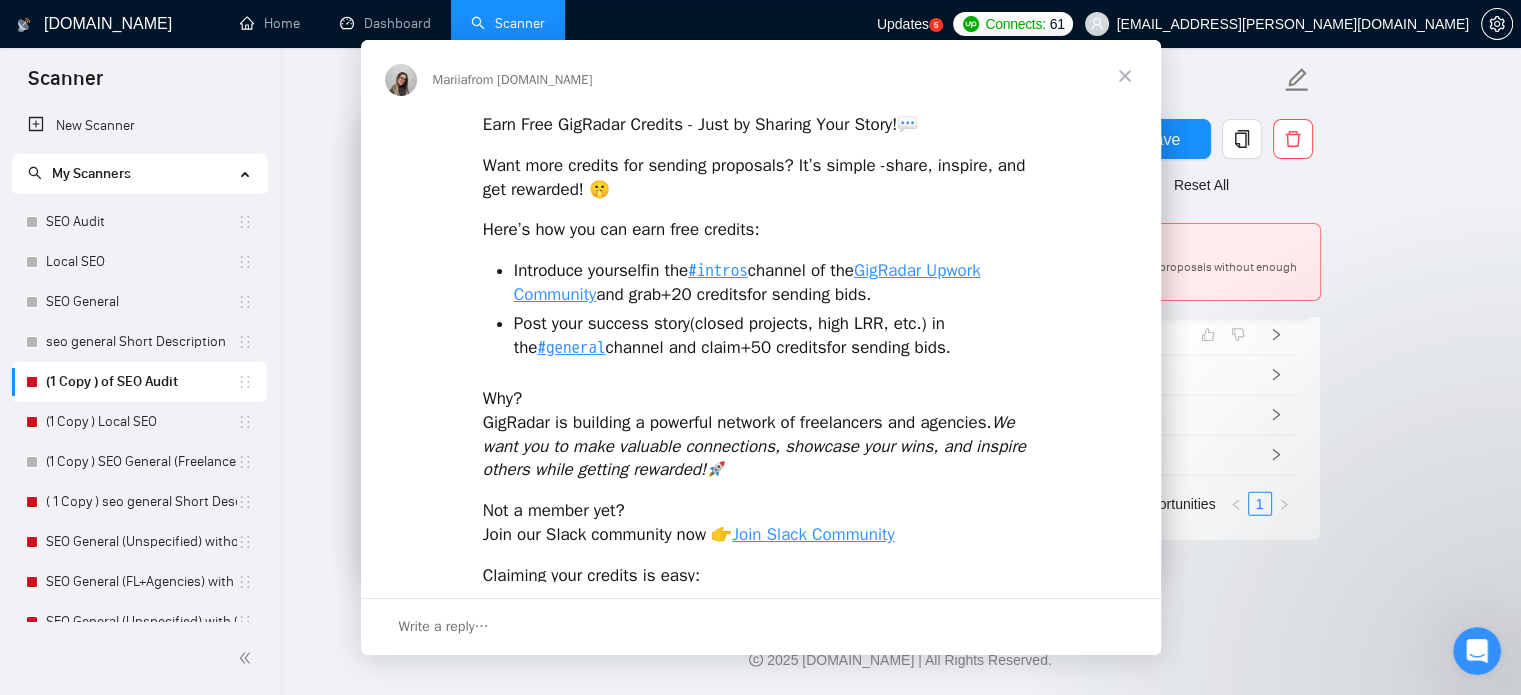 scroll, scrollTop: 0, scrollLeft: 0, axis: both 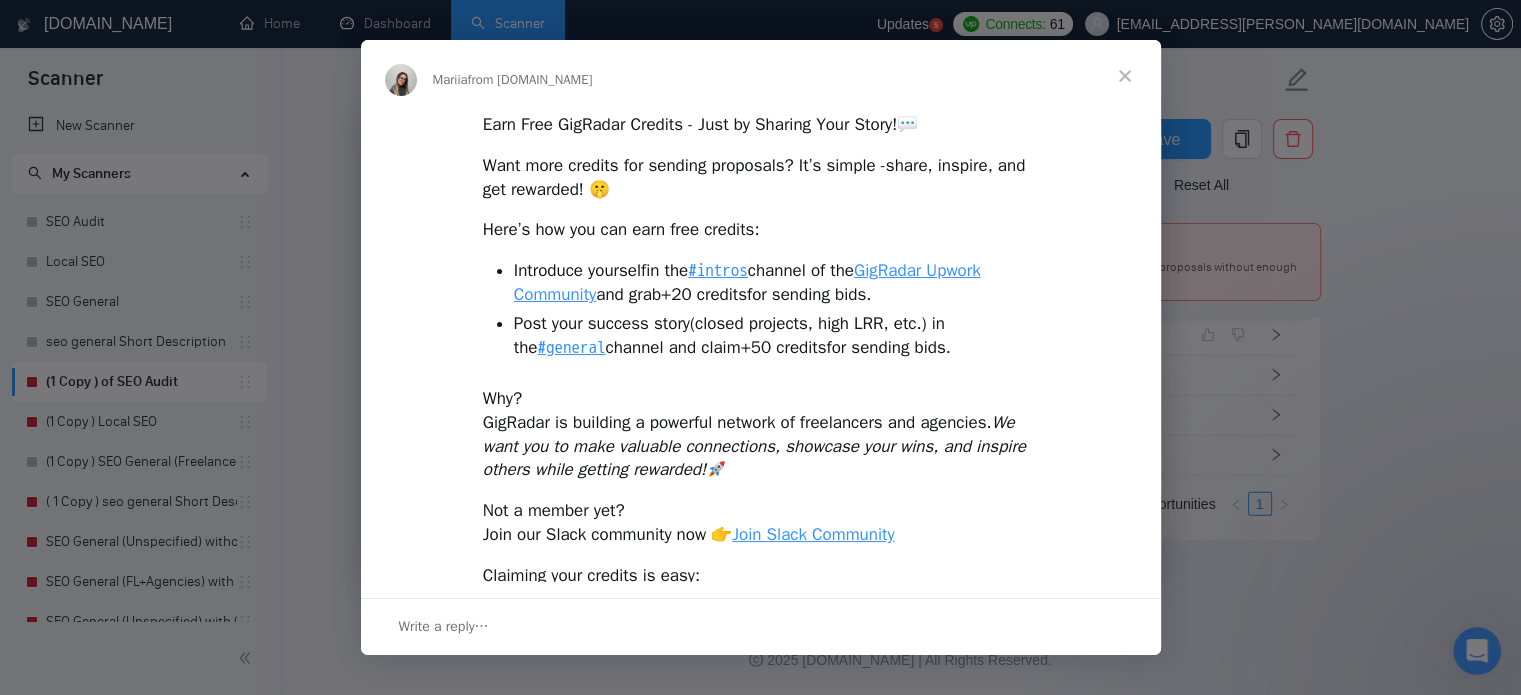 click at bounding box center (1125, 76) 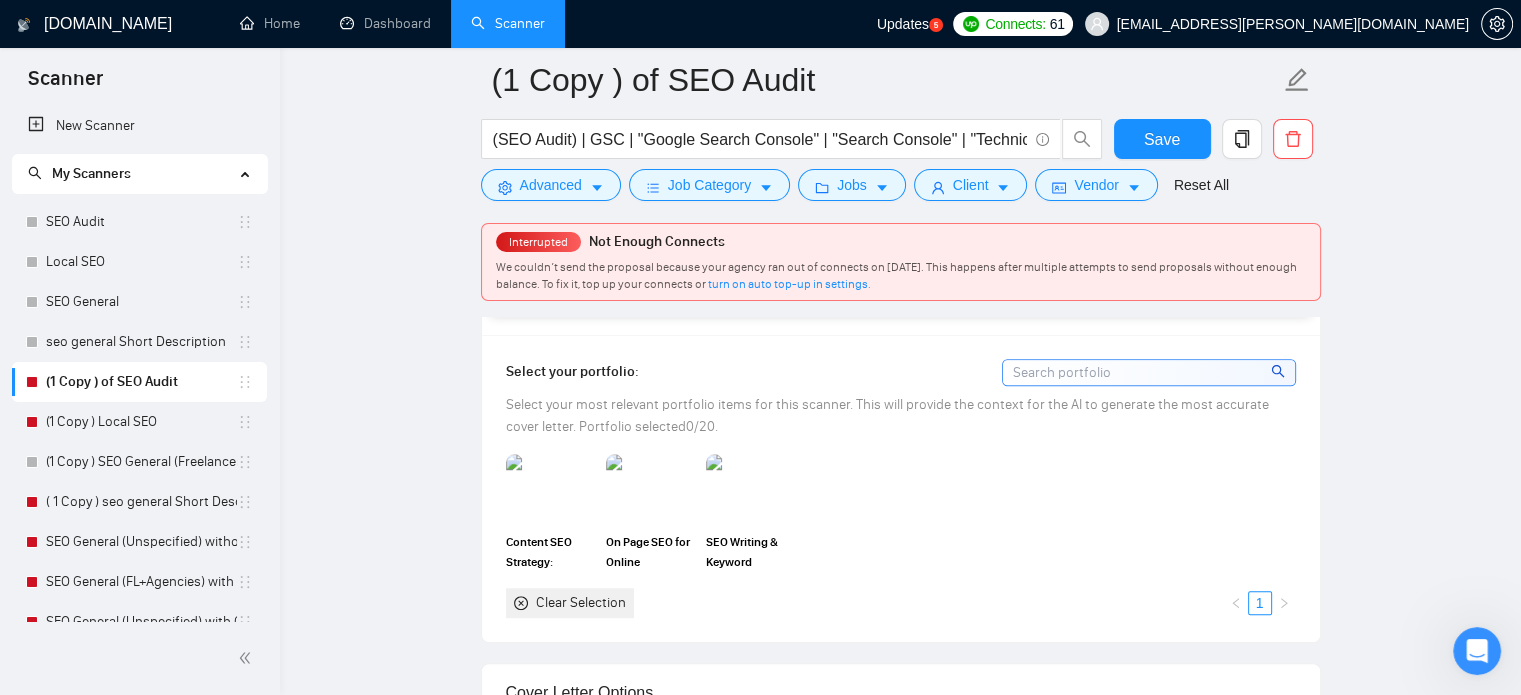 scroll, scrollTop: 1323, scrollLeft: 0, axis: vertical 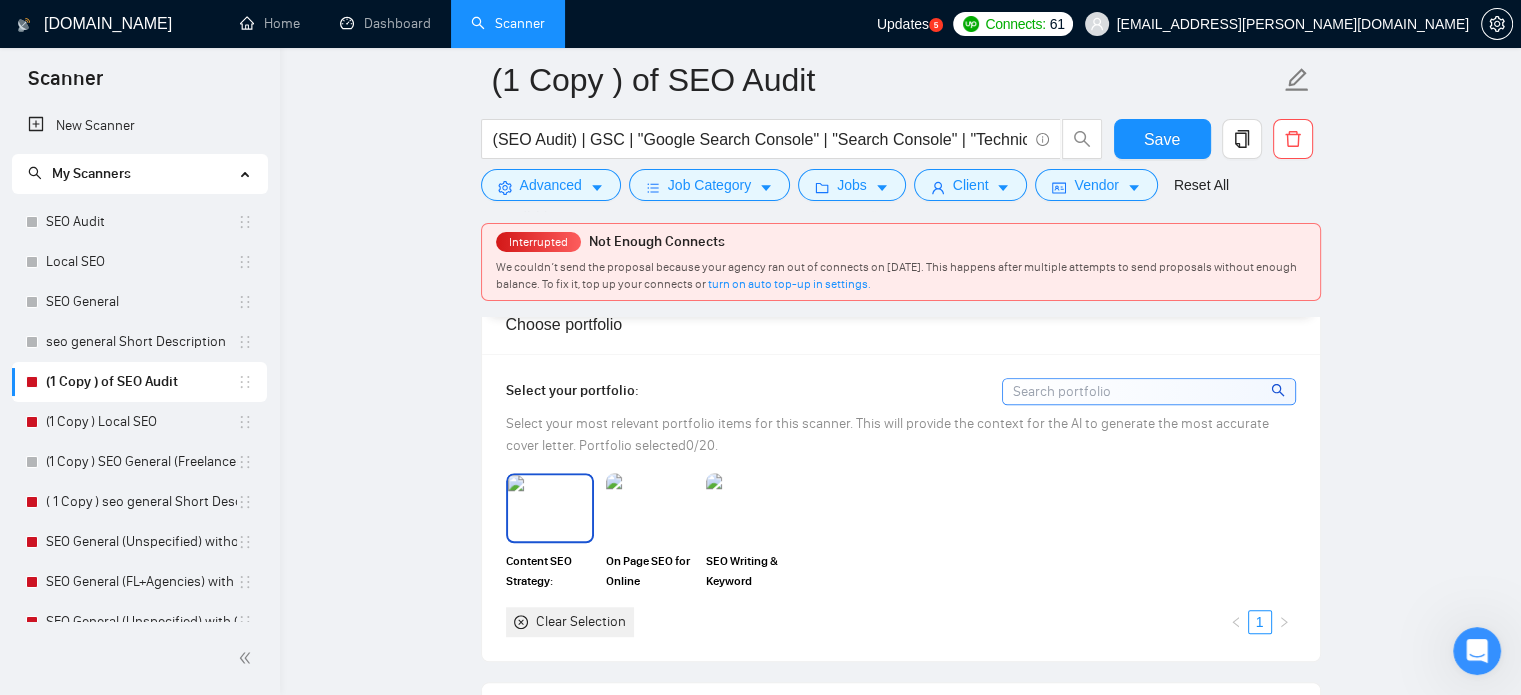 click at bounding box center [550, 508] 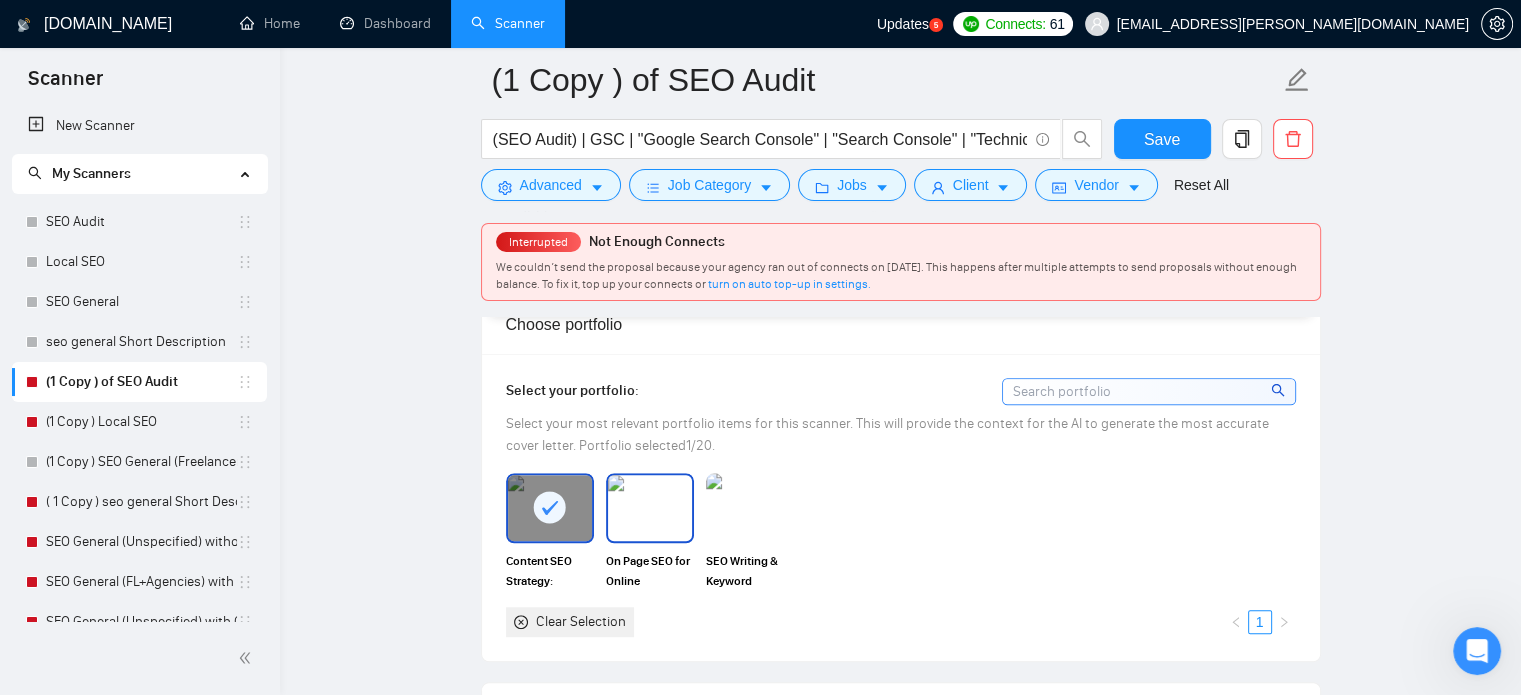 click at bounding box center (650, 508) 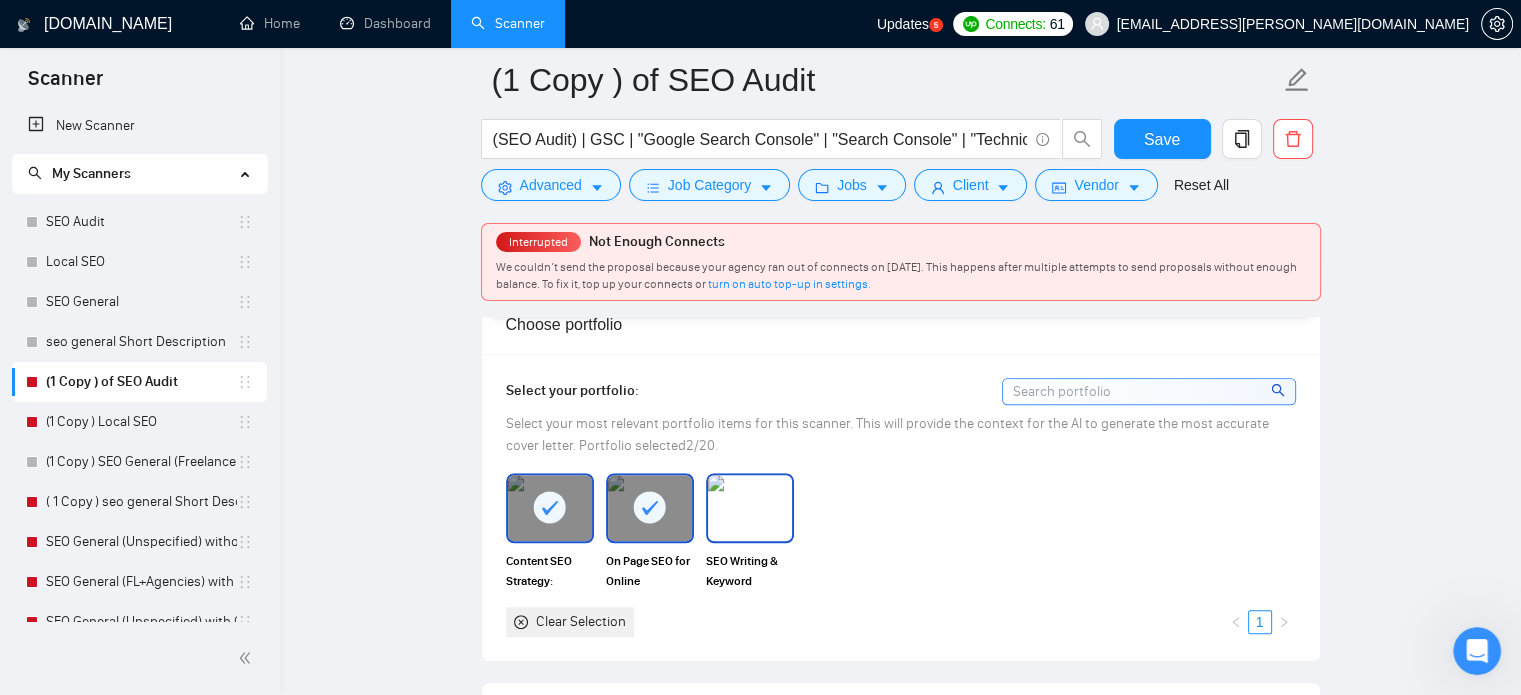 click at bounding box center [750, 508] 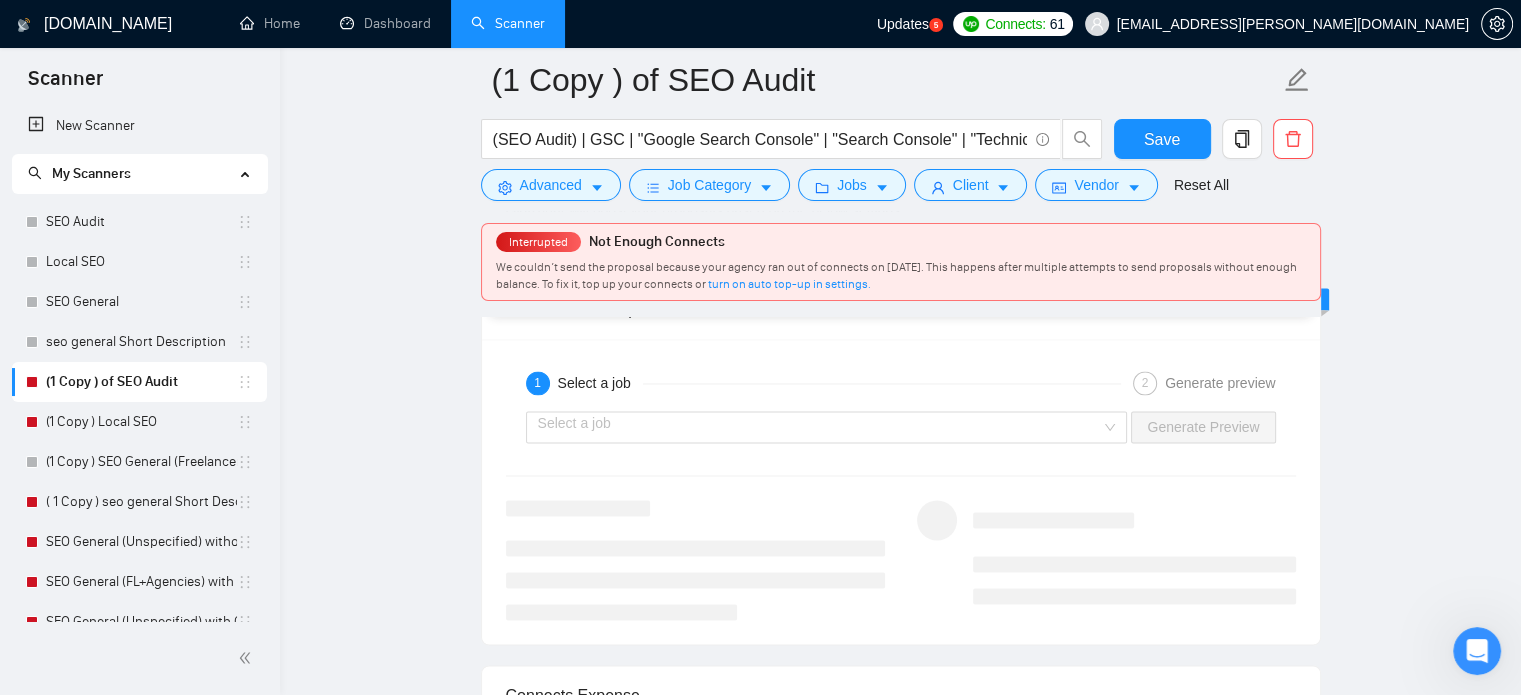 scroll, scrollTop: 3291, scrollLeft: 0, axis: vertical 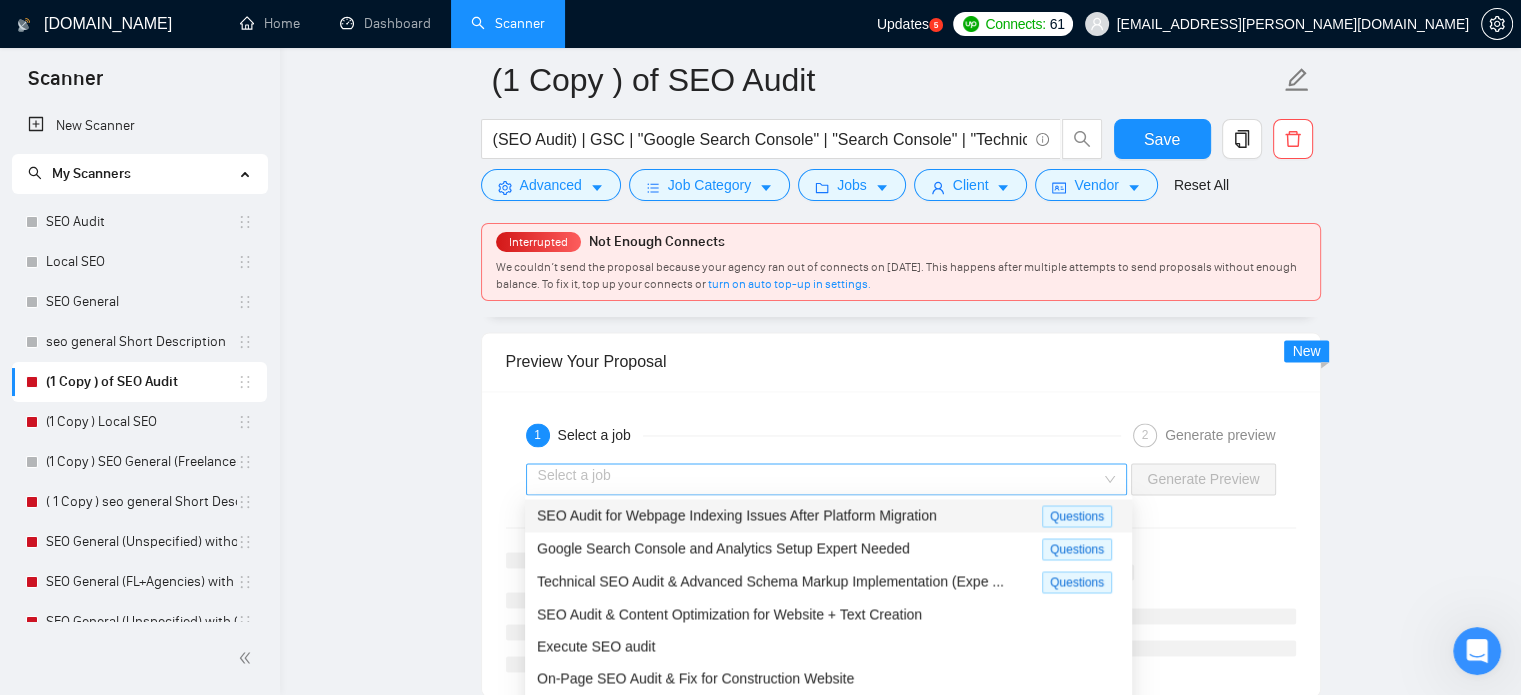 click on "Select a job" at bounding box center (827, 479) 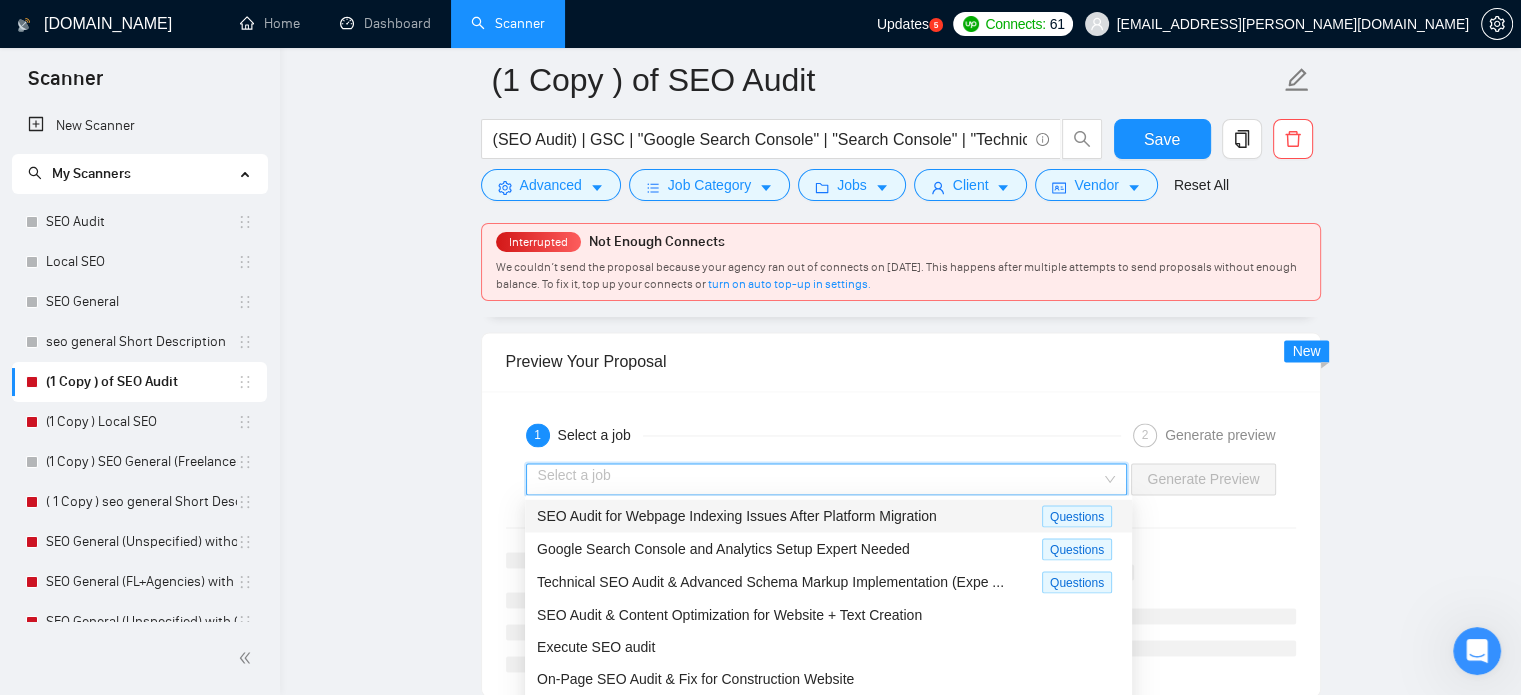 click on "SEO Audit for Webpage Indexing Issues After Platform Migration" at bounding box center (789, 515) 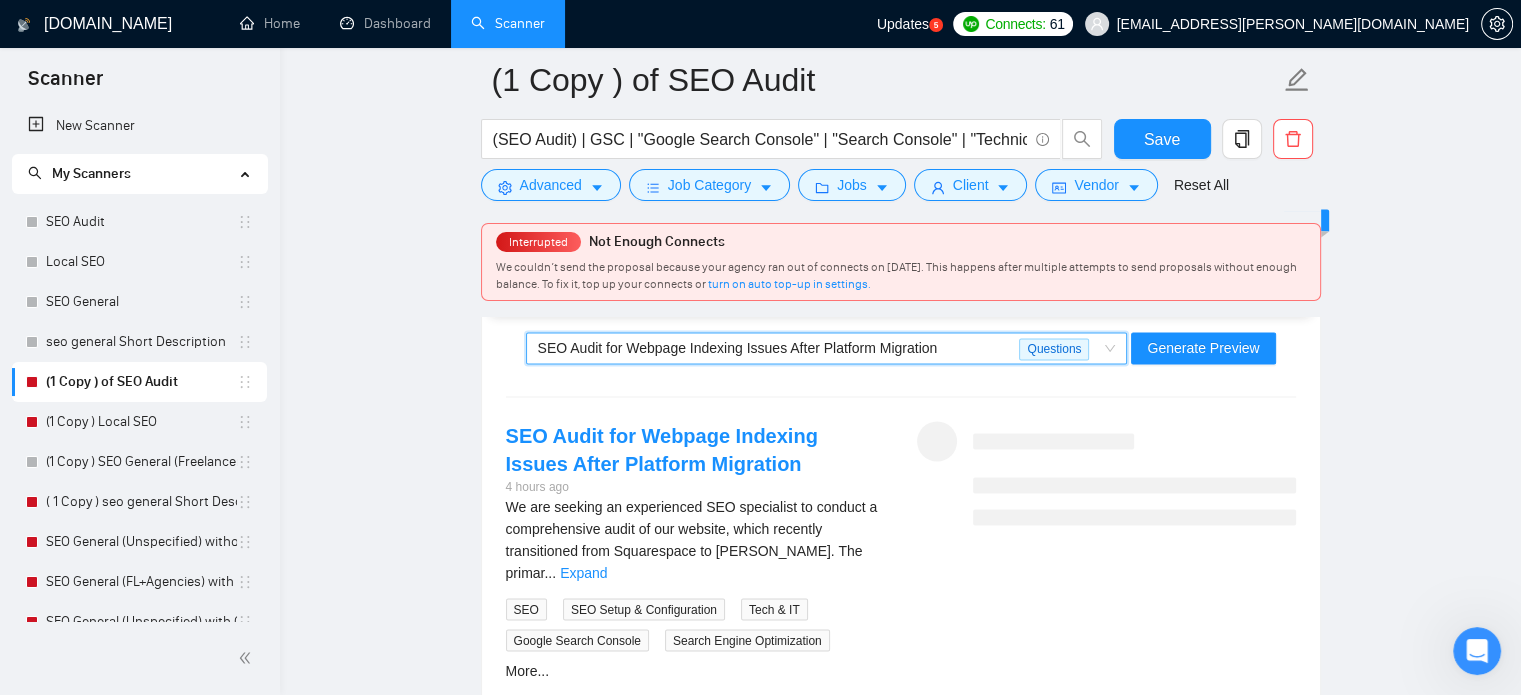 scroll, scrollTop: 3376, scrollLeft: 0, axis: vertical 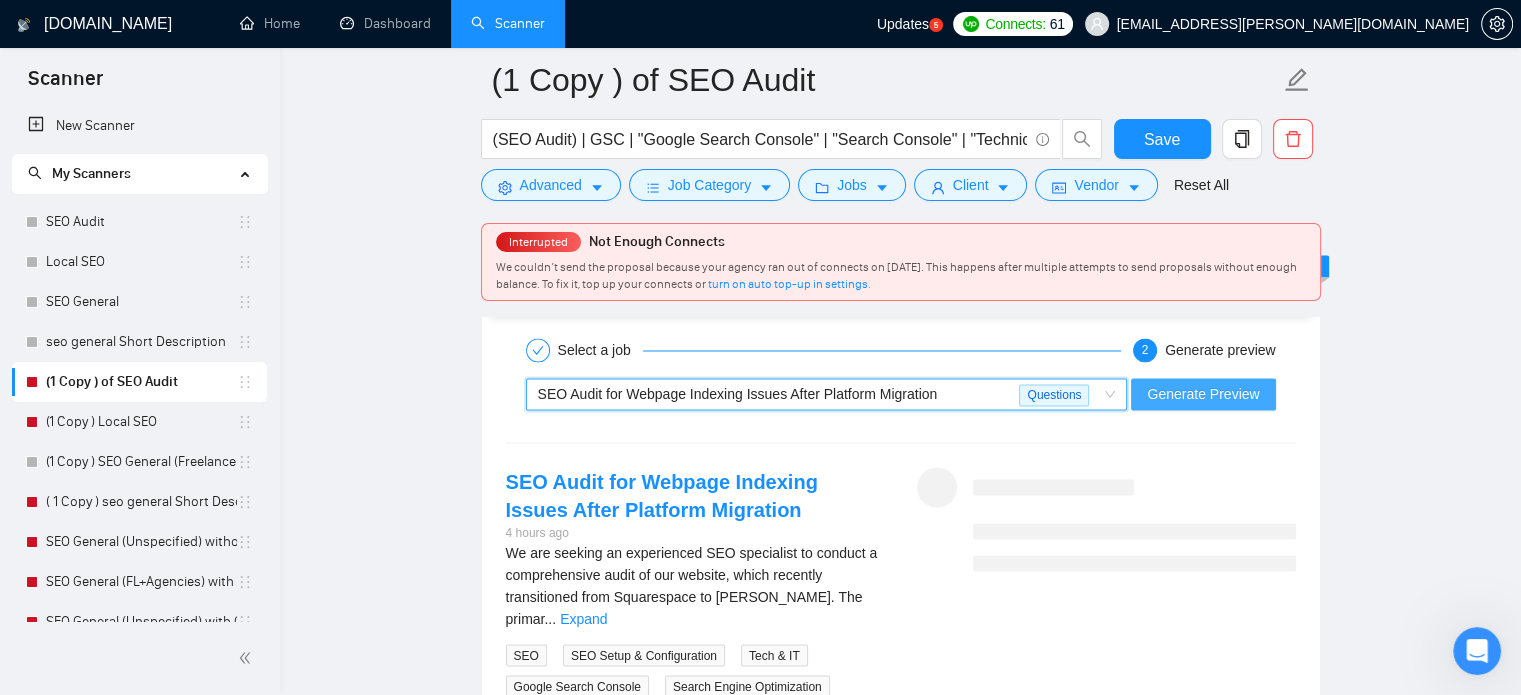 click on "Generate Preview" at bounding box center [1203, 394] 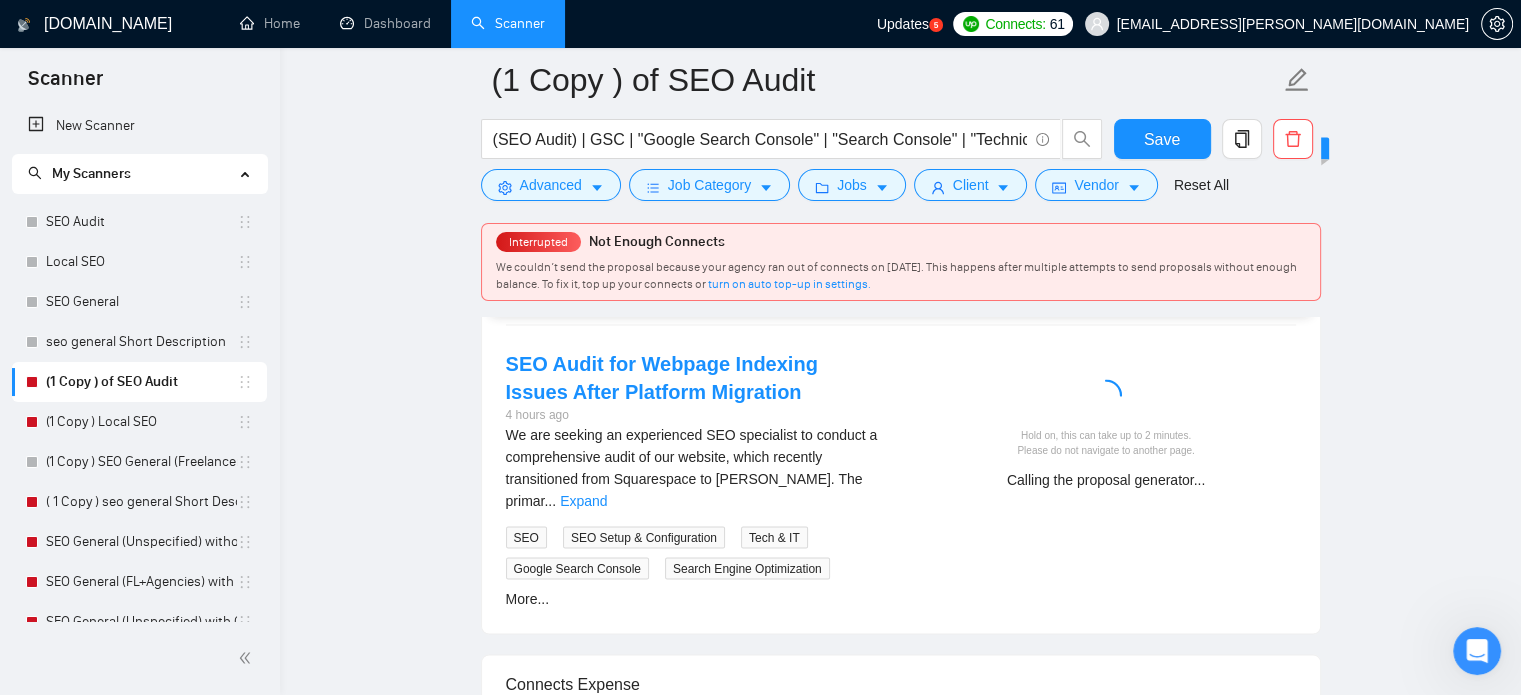 scroll, scrollTop: 3492, scrollLeft: 0, axis: vertical 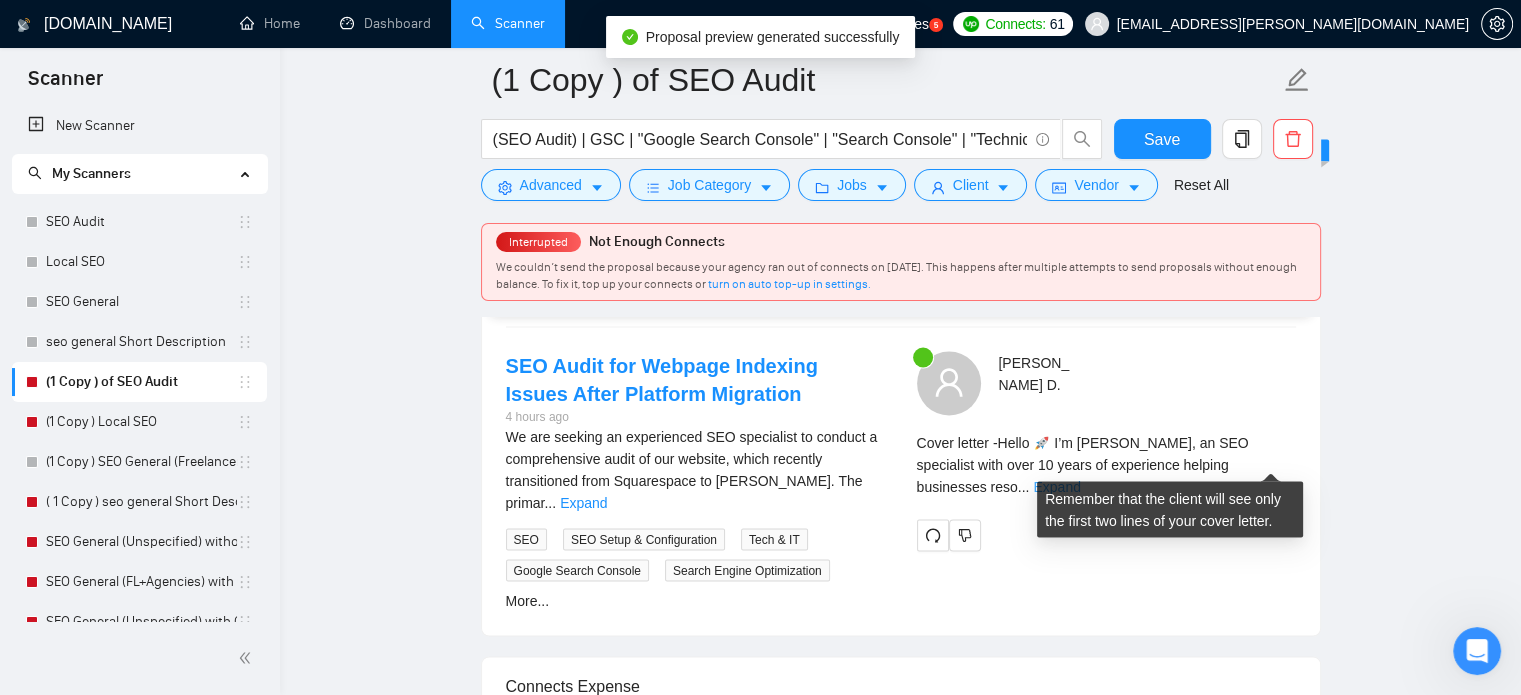 click on "Expand" at bounding box center (1056, 486) 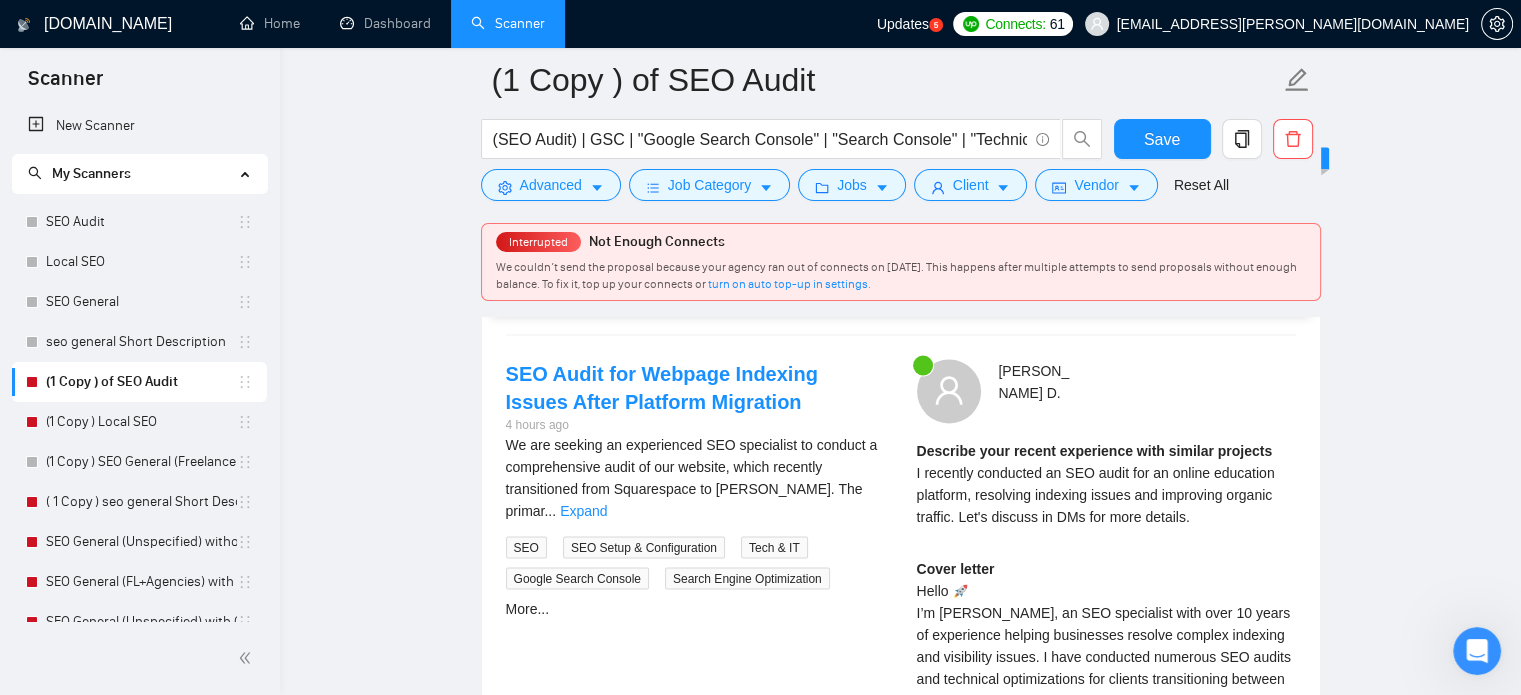 scroll, scrollTop: 3487, scrollLeft: 0, axis: vertical 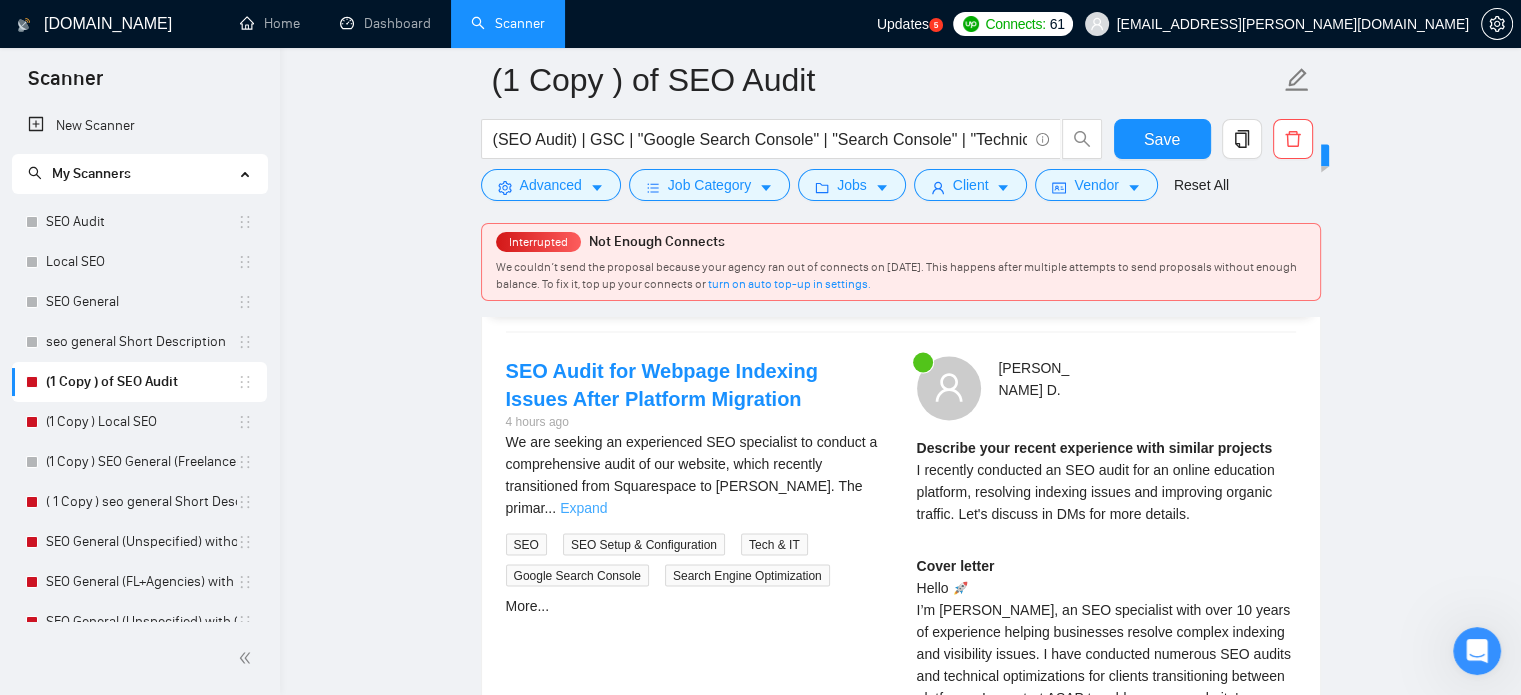 click on "Expand" at bounding box center (583, 507) 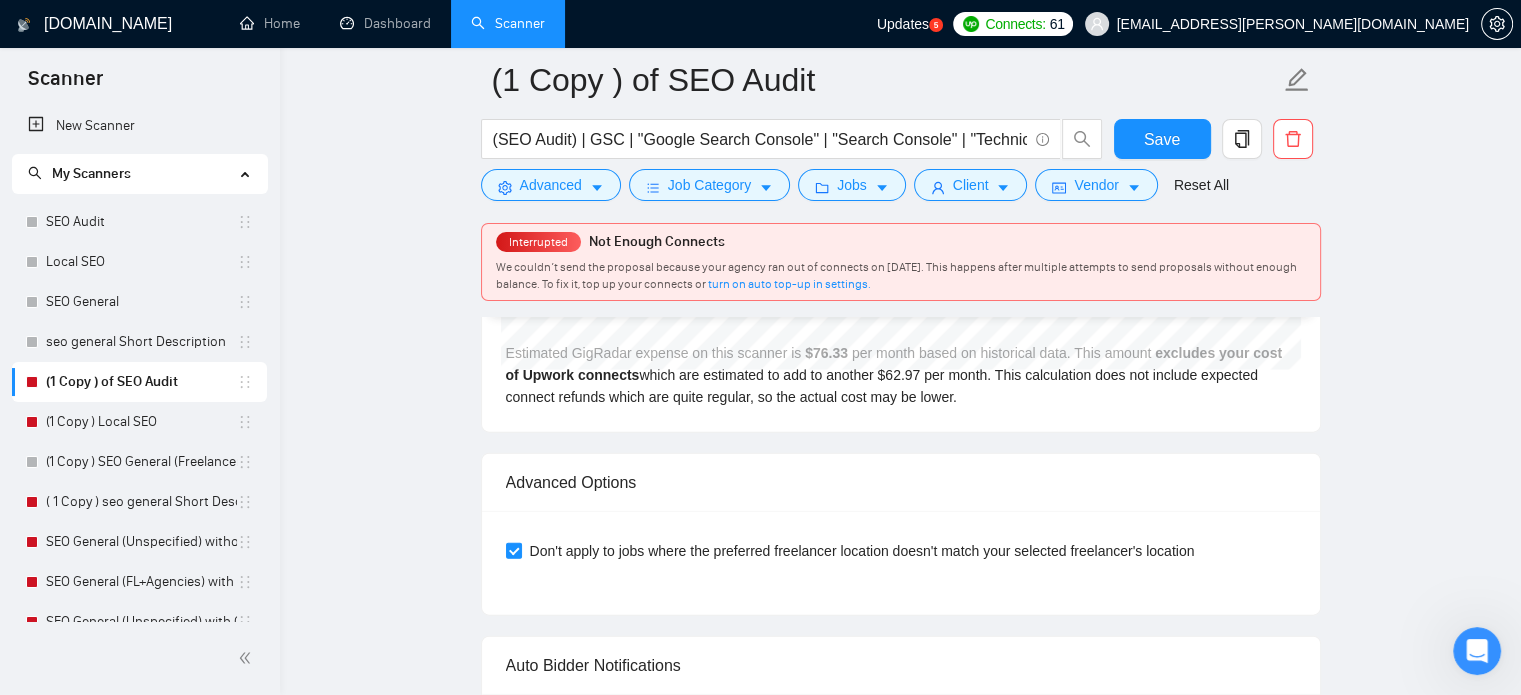 scroll, scrollTop: 4522, scrollLeft: 0, axis: vertical 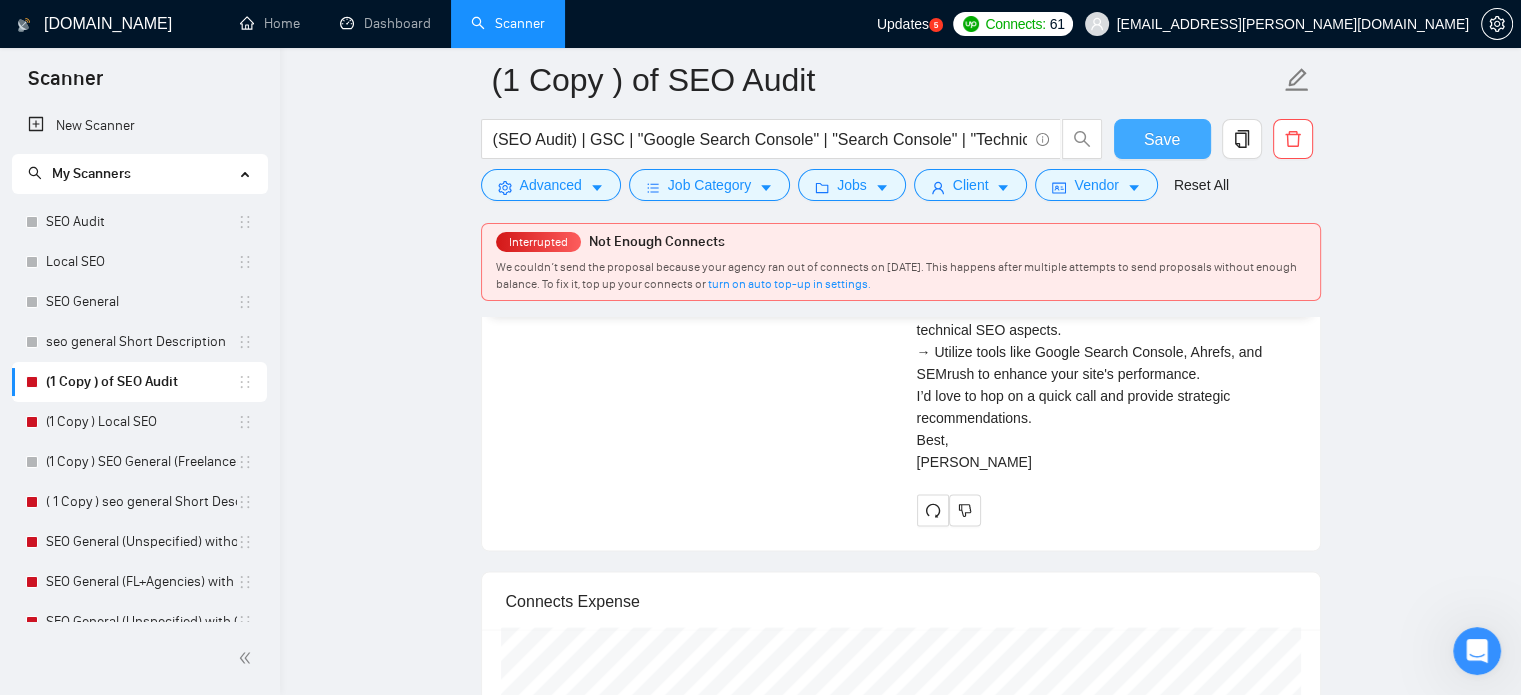 click on "Save" at bounding box center [1162, 139] 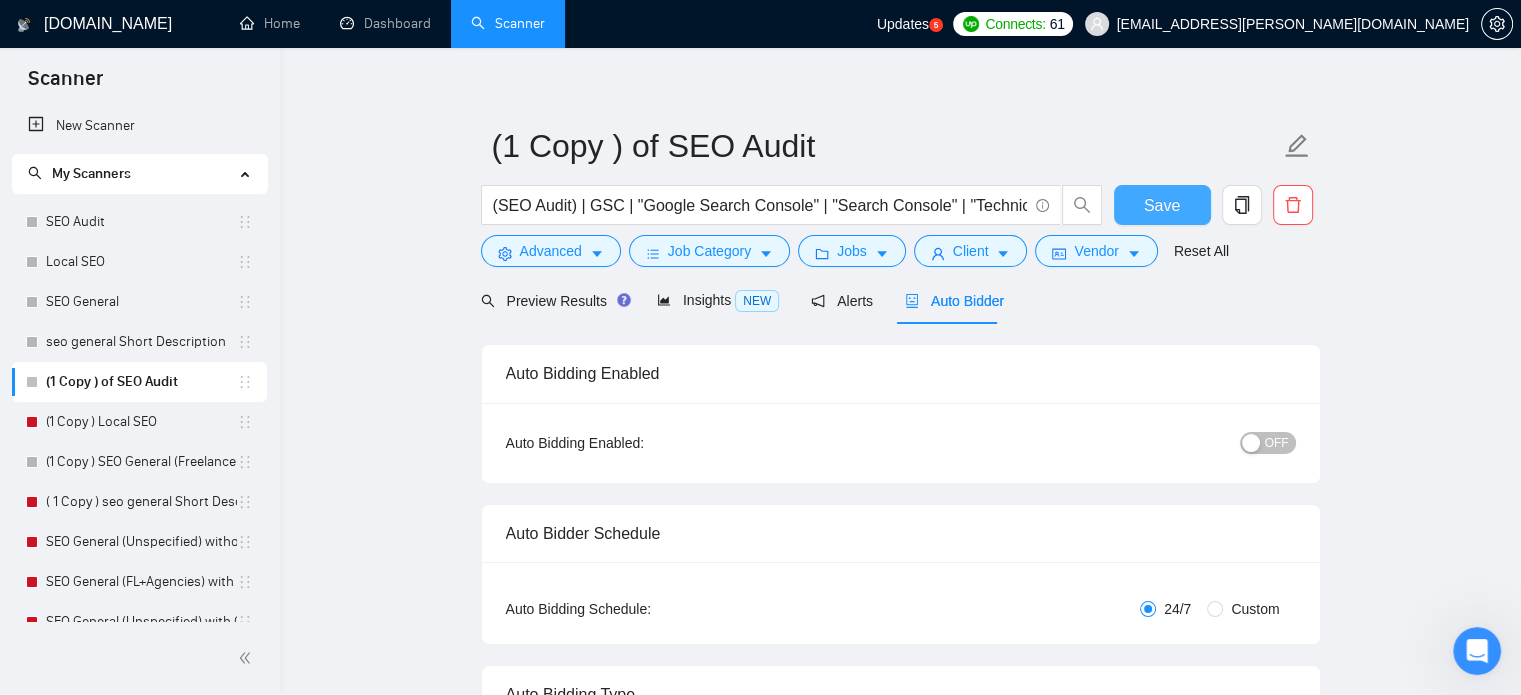 scroll, scrollTop: 8, scrollLeft: 0, axis: vertical 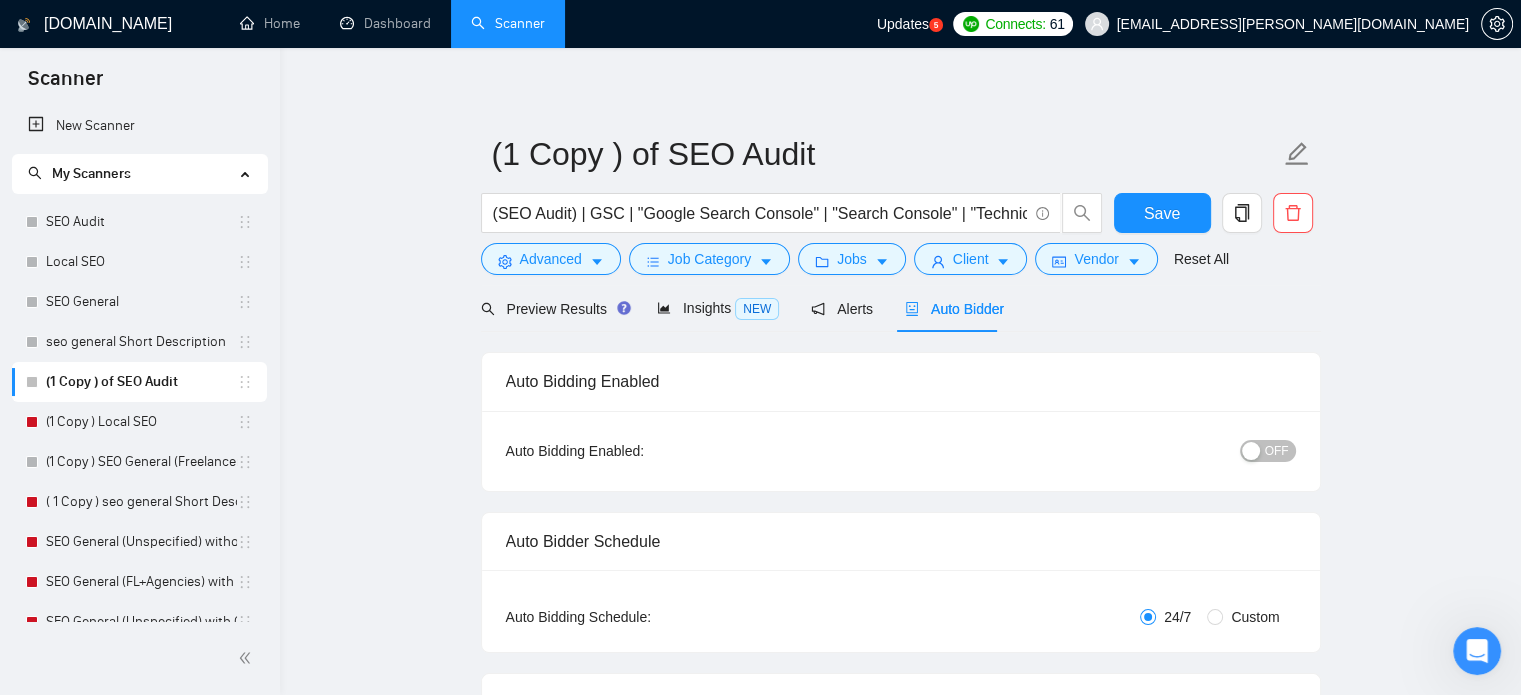 click on "OFF" at bounding box center [1277, 451] 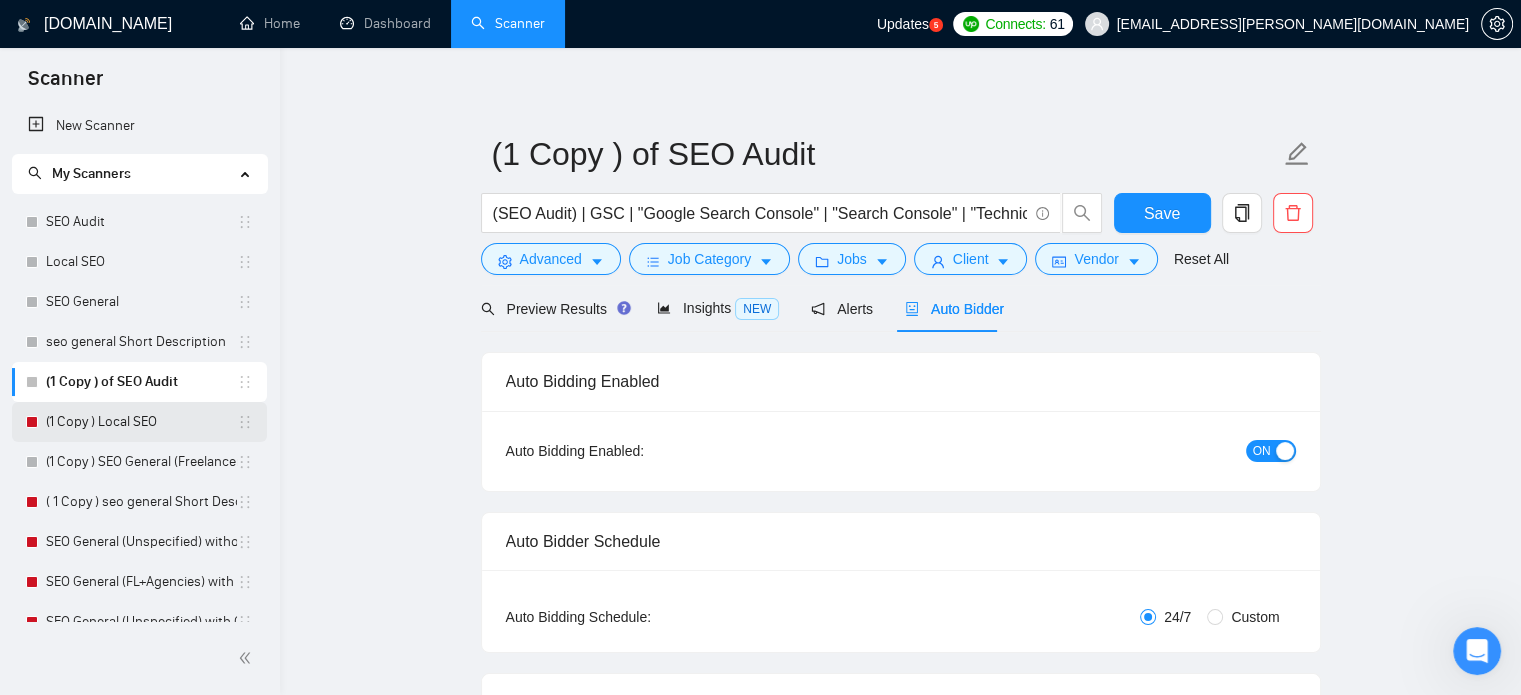 click on "(1 Copy ) Local SEO" at bounding box center [141, 422] 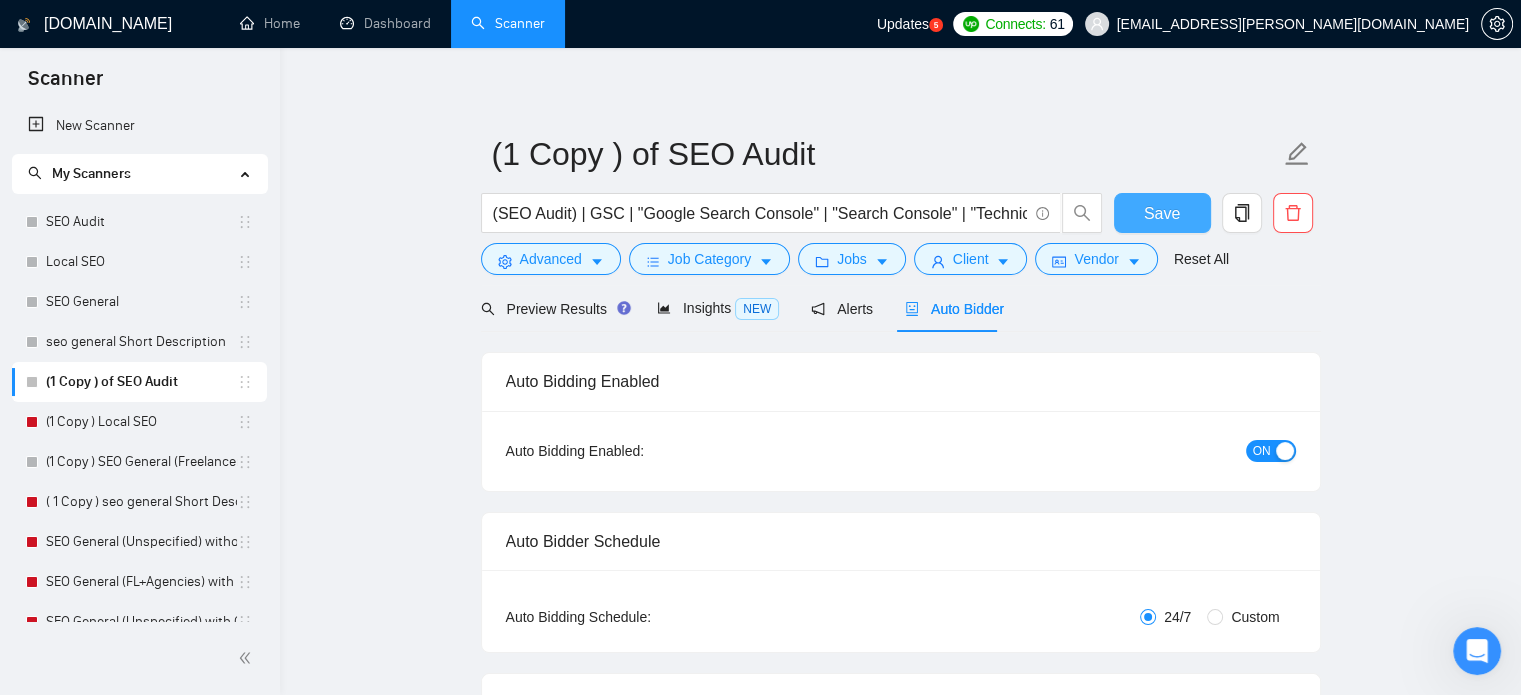click on "Save" at bounding box center [1162, 213] 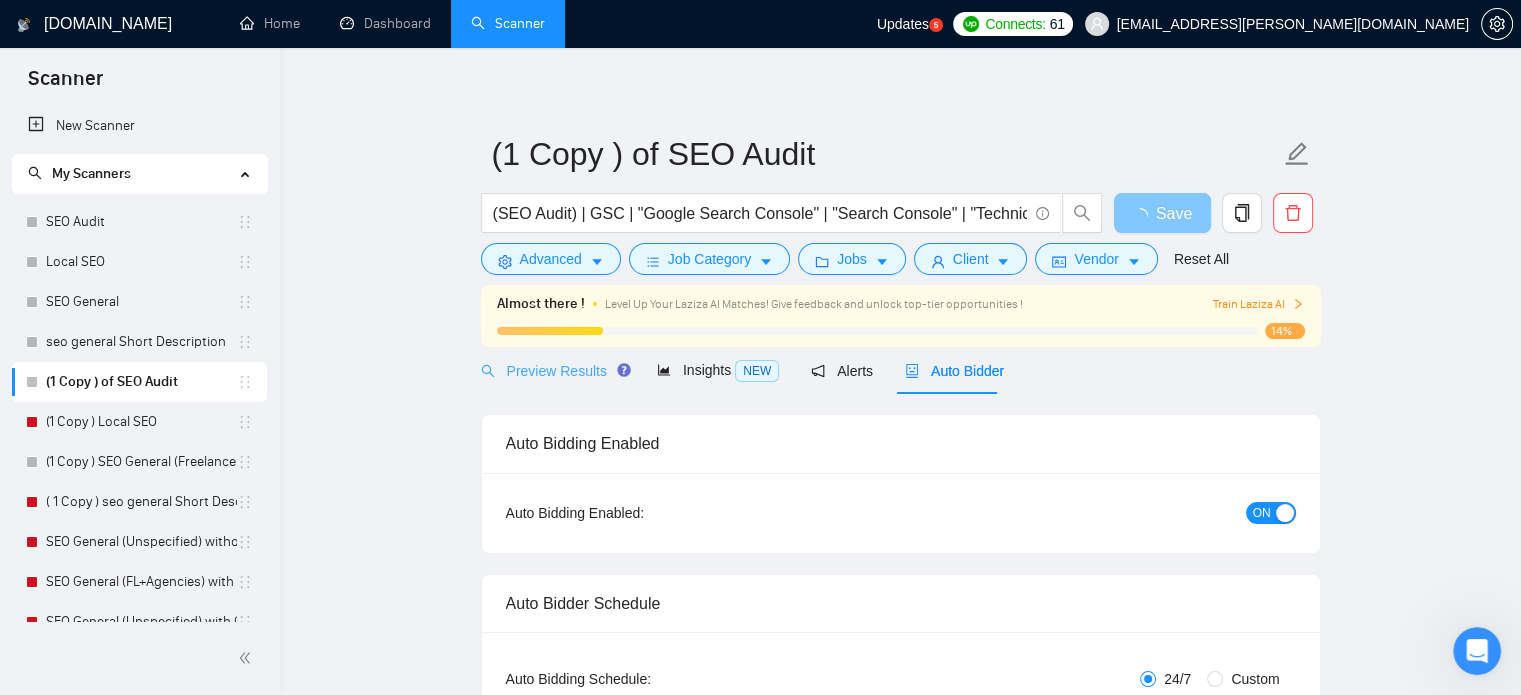 type 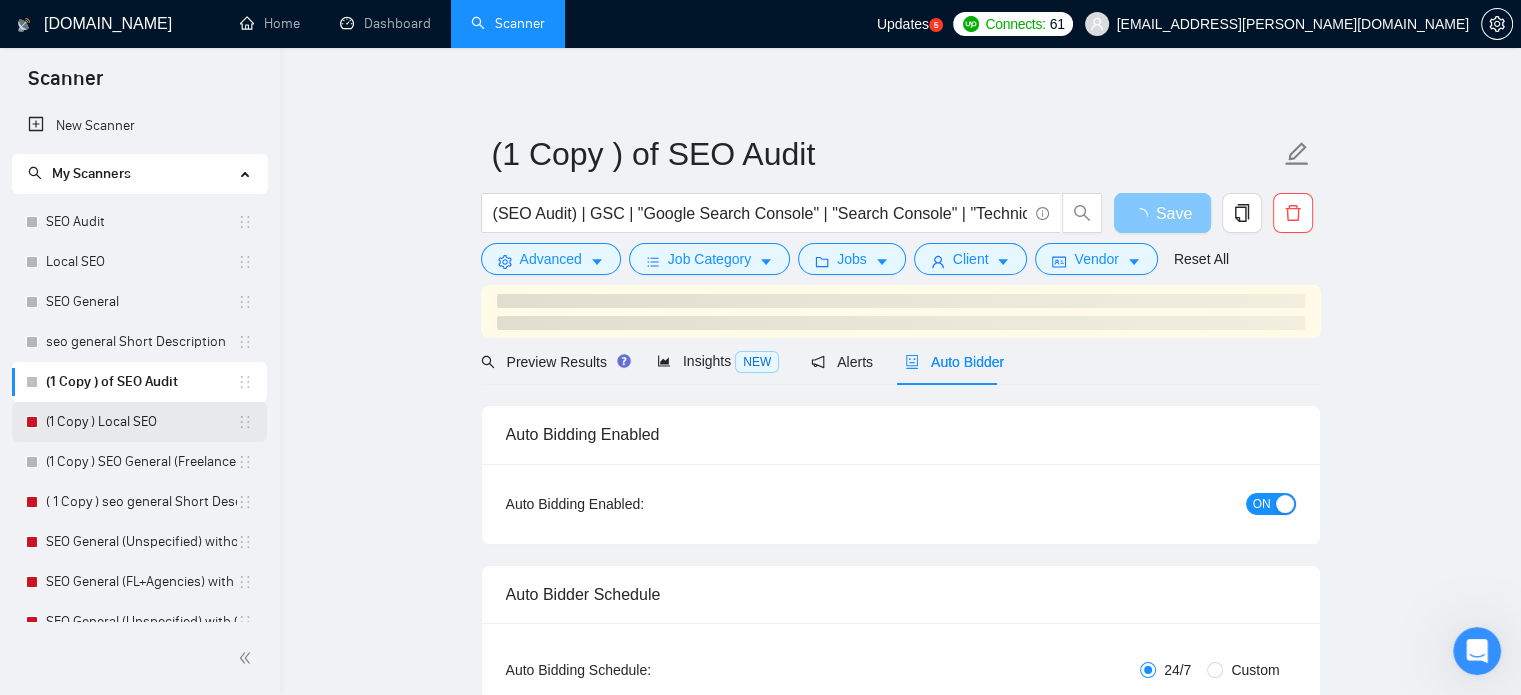 type 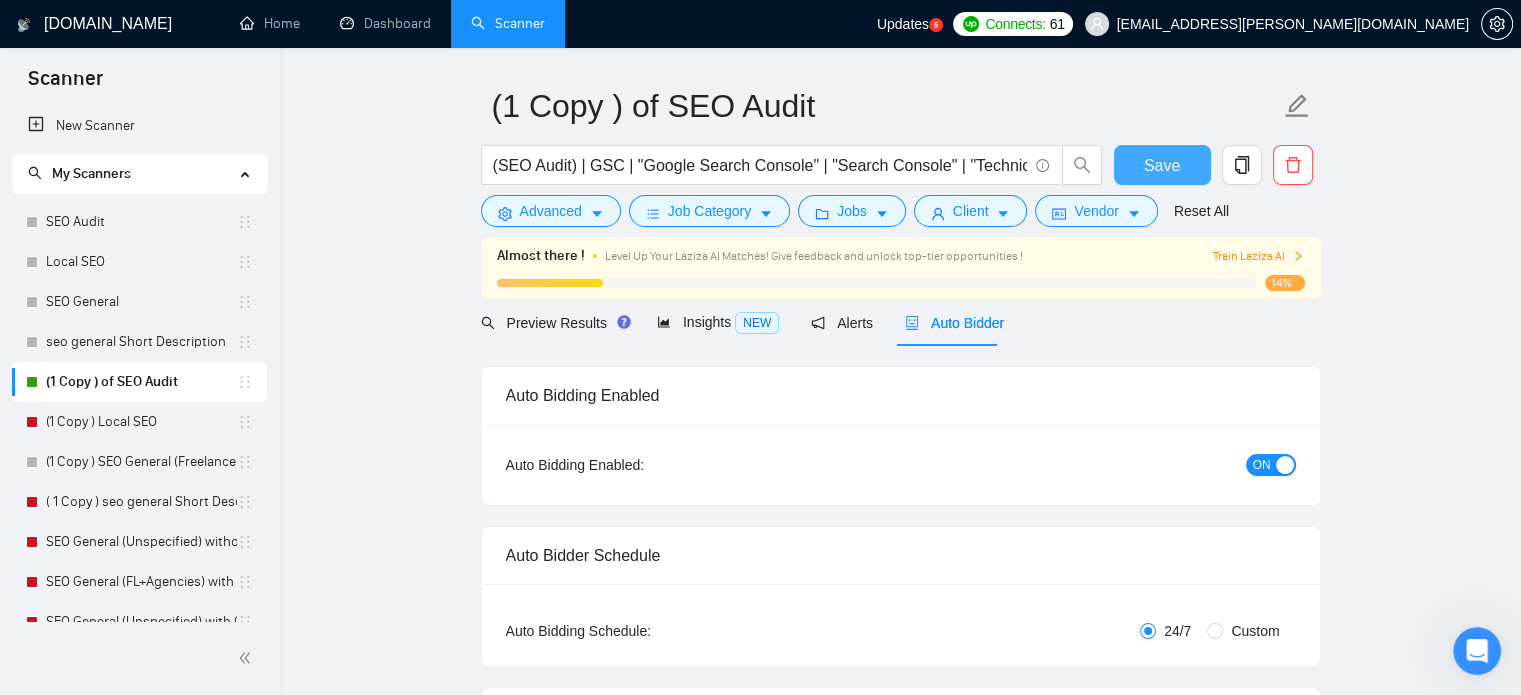 scroll, scrollTop: 0, scrollLeft: 0, axis: both 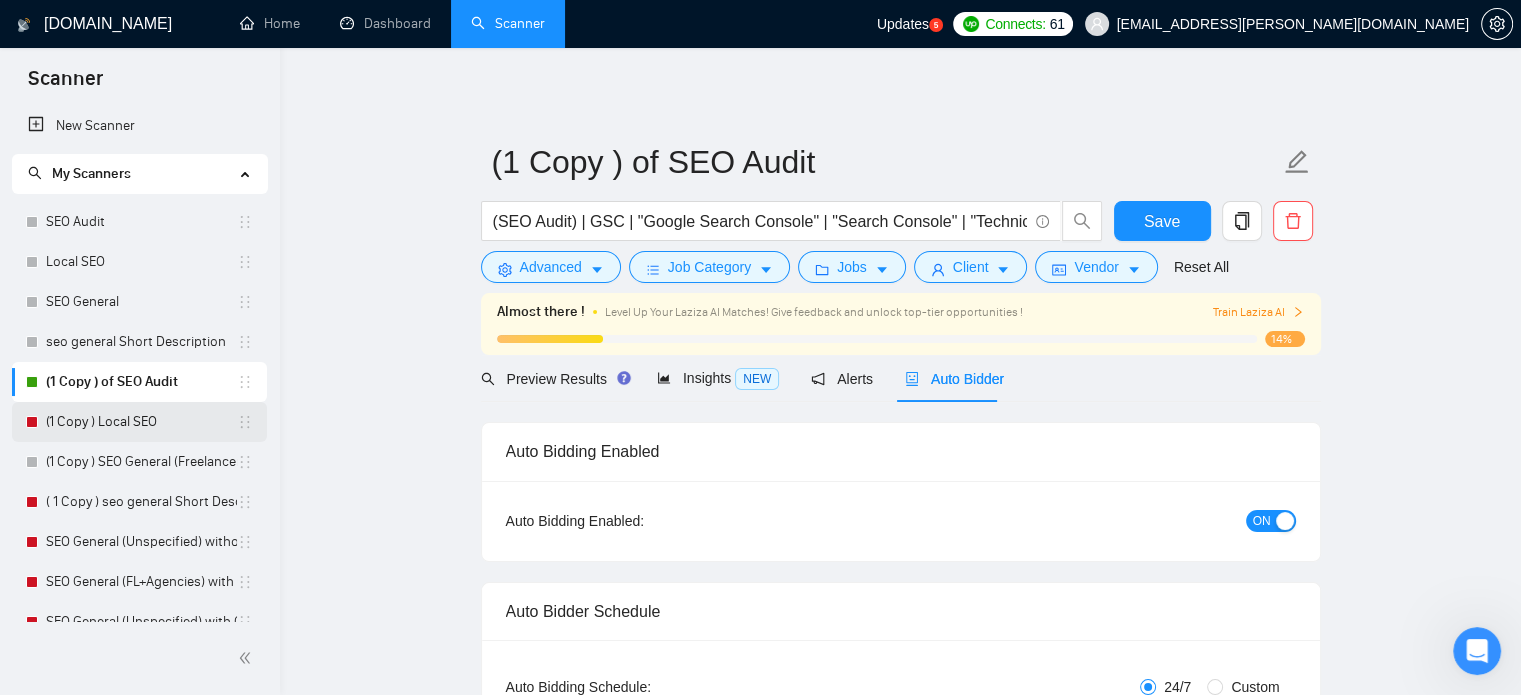 click on "(1 Copy ) Local SEO" at bounding box center [141, 422] 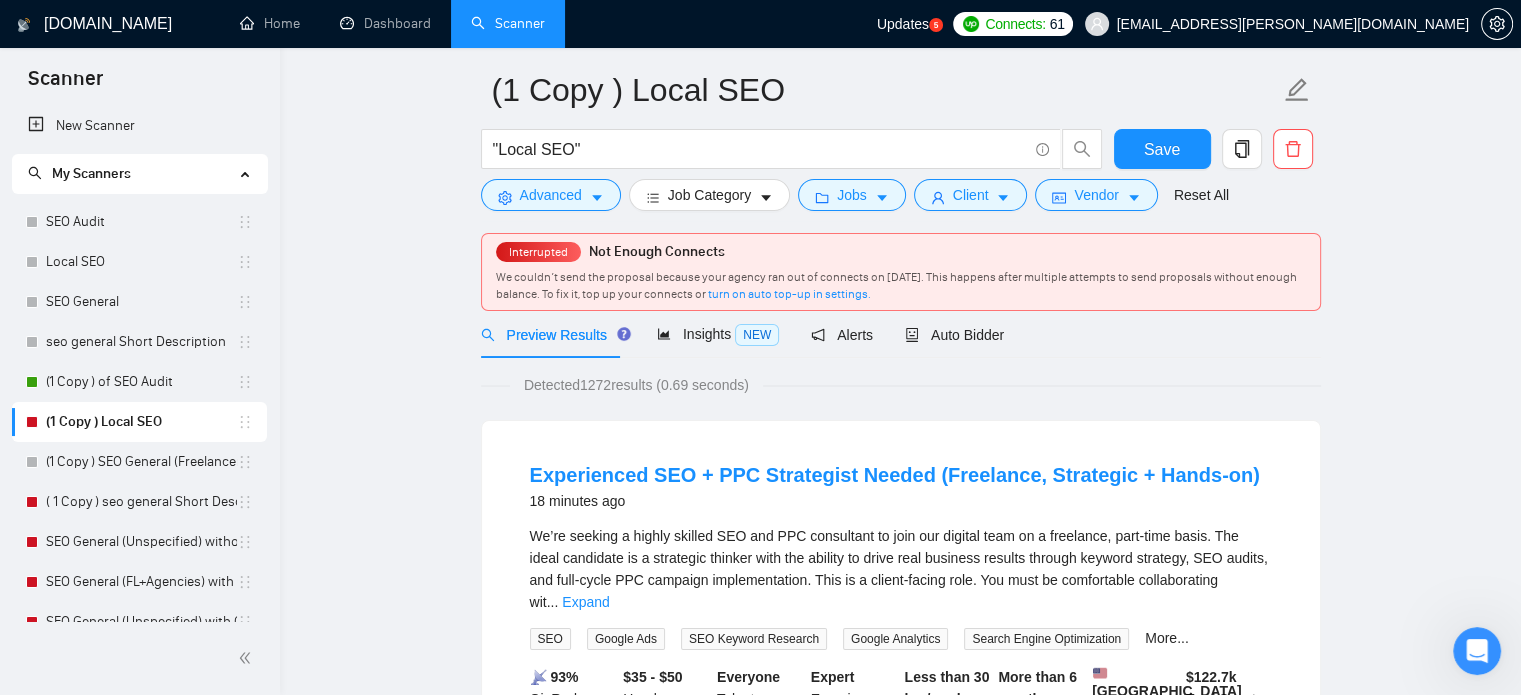 scroll, scrollTop: 0, scrollLeft: 0, axis: both 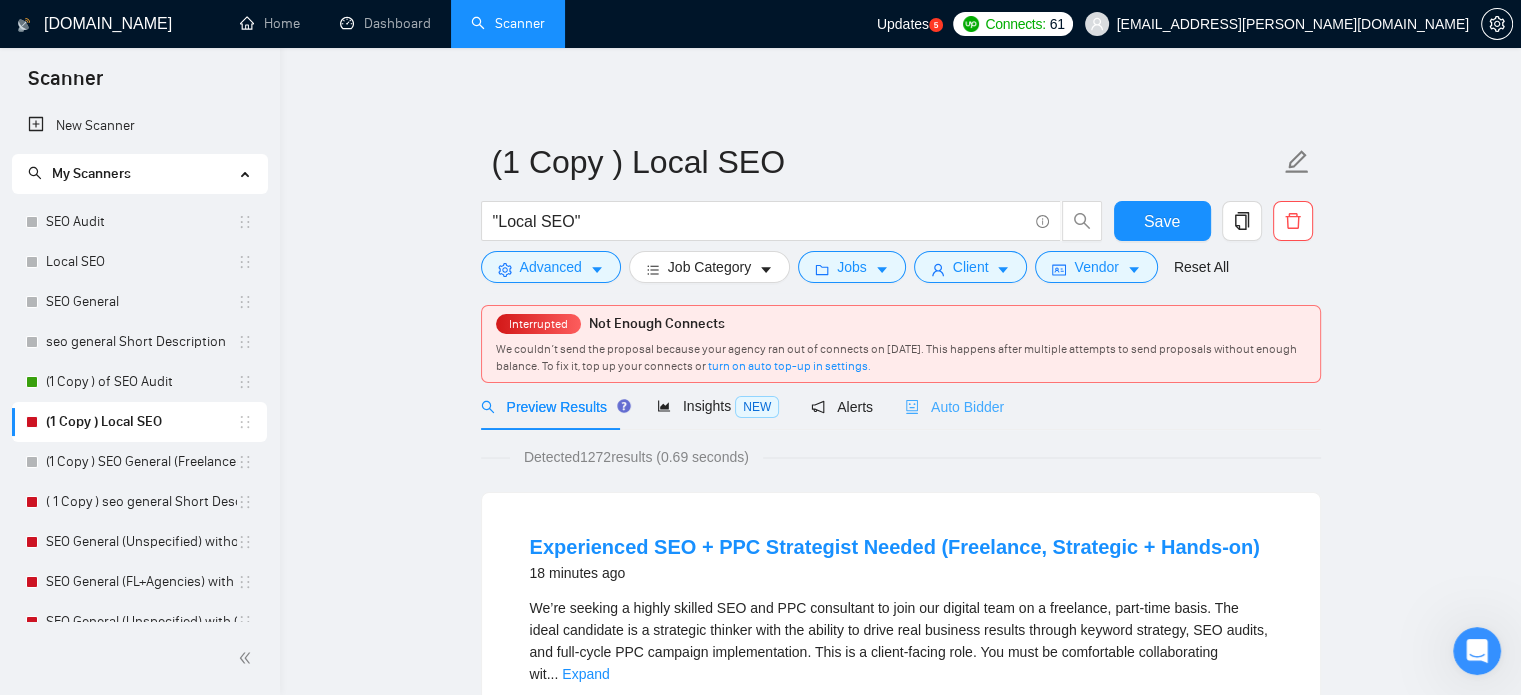 click on "Auto Bidder" at bounding box center (954, 406) 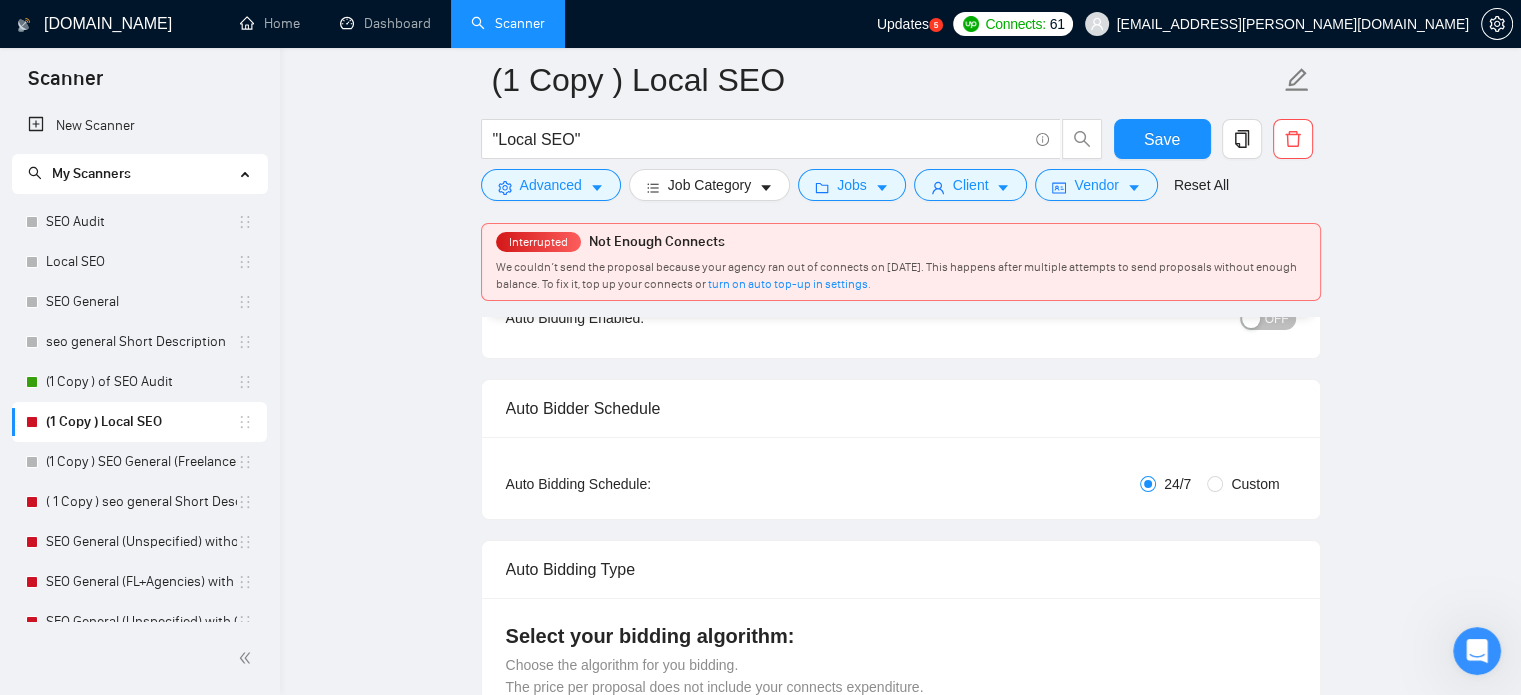 type 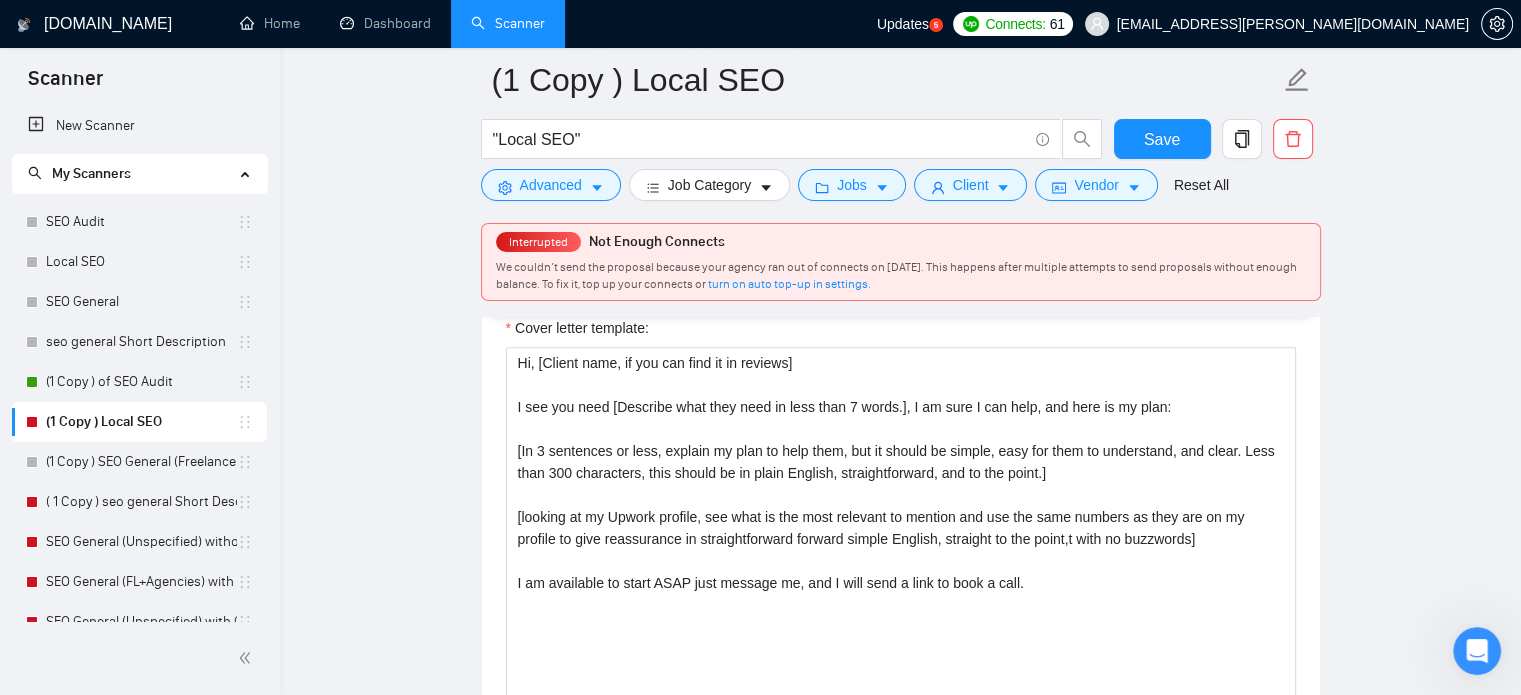 scroll, scrollTop: 1771, scrollLeft: 0, axis: vertical 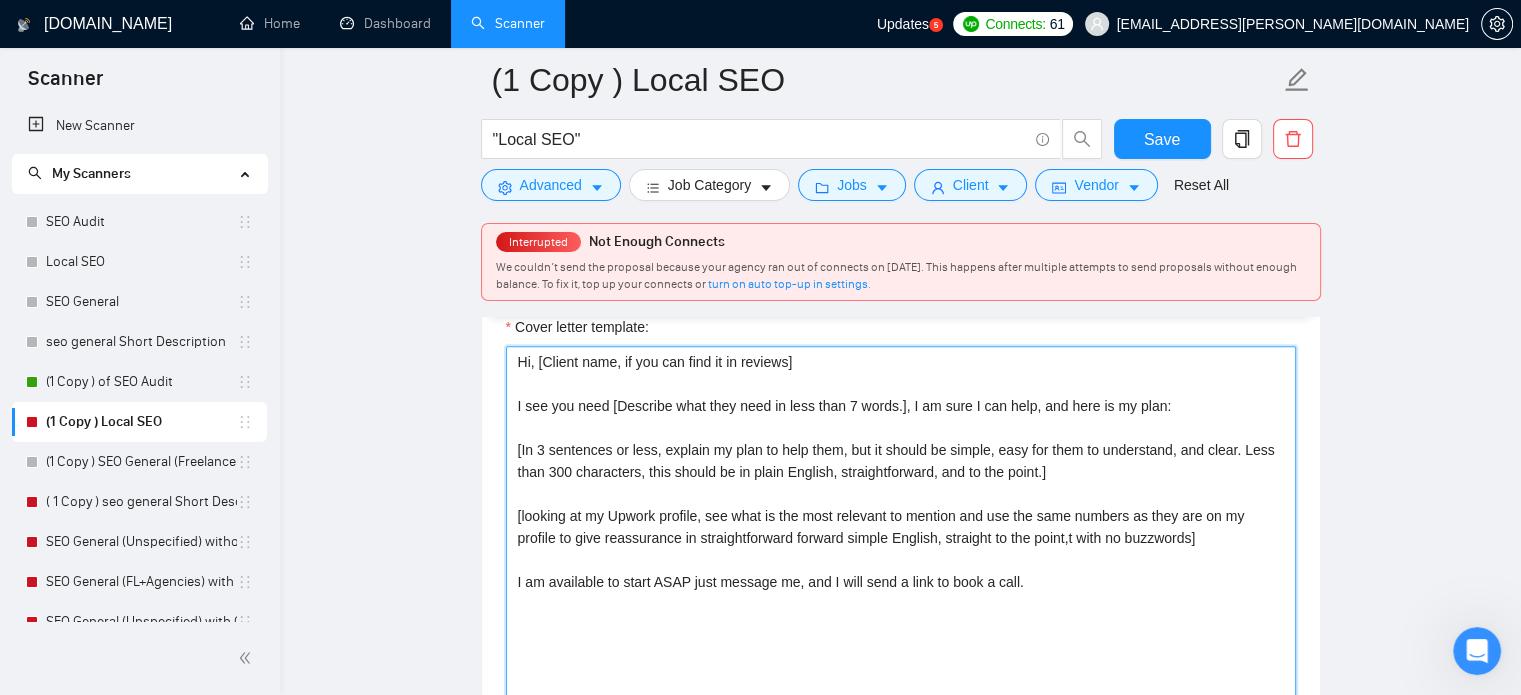click on "Hi, [Client name, if you can find it in reviews]
I see you need [Describe what they need in less than 7 words.], I am sure I can help, and here is my plan:
[In 3 sentences or less, explain my plan to help them, but it should be simple, easy for them to understand, and clear. Less than 300 characters, this should be in plain English, straightforward, and to the point.]
[looking at my Upwork profile, see what is the most relevant to mention and use the same numbers as they are on my profile to give reassurance in straightforward forward simple English, straight to the point,t with no buzzwords]
I am available to start ASAP just message me, and I will send a link to book a call." at bounding box center [901, 571] 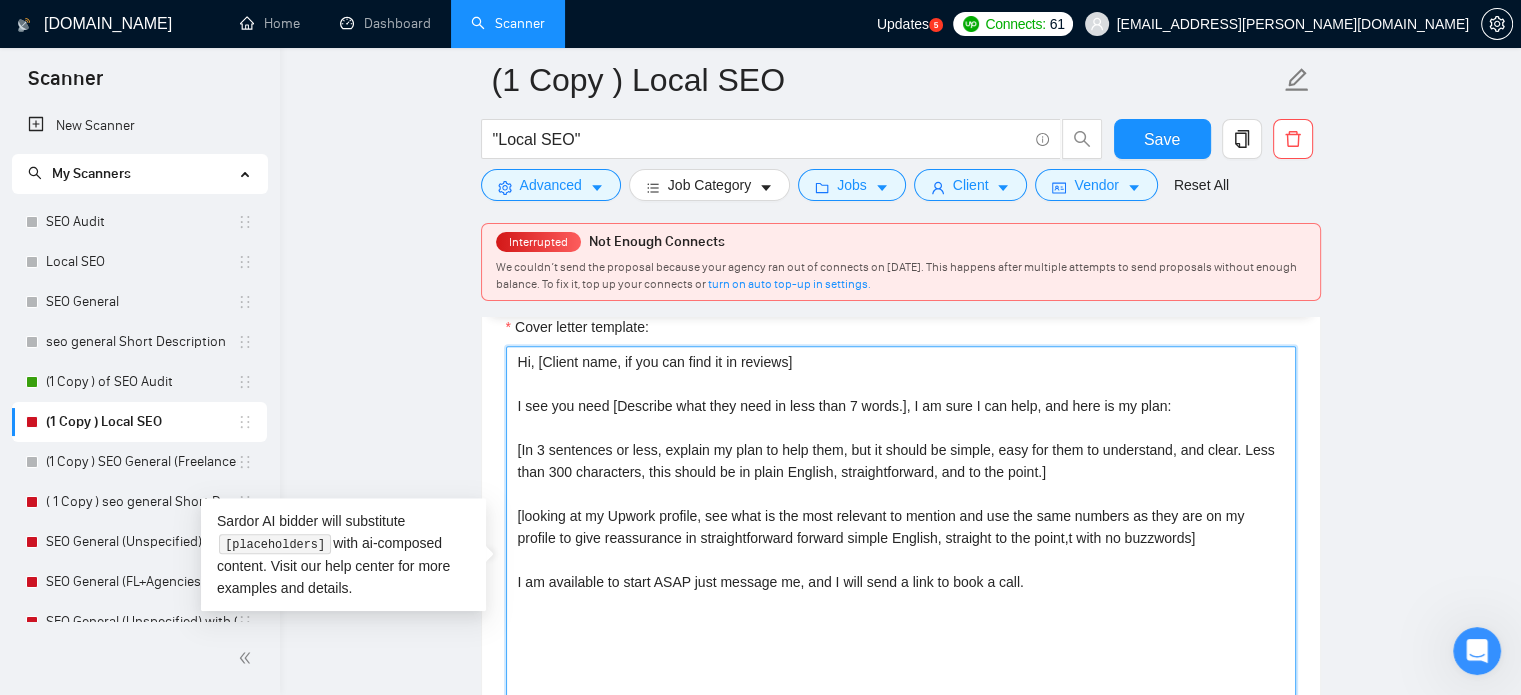 paste on "ello [client name, don’t use country or company name] 🚀
I’m [use freelancer profile to introduce yourself, description should be related to the job post, mention years of experience (10+), and say that you can start ASAP – make it accurate and at least 200 characters].
For your project, I can:
[→ Highlight a specific detail from the job post and explain how you can solve it (min. 9 words)
→ Address a general requirement and explain your approach (min. 9 words)
→ Mention tools, features, or skills you'll use to complete the work]
I’d love to hop on a quick call and provide [mention a deliverable or result relevant to the job post to attract client interest don’t exceed 6 words].
Best,
[freelancer name]" 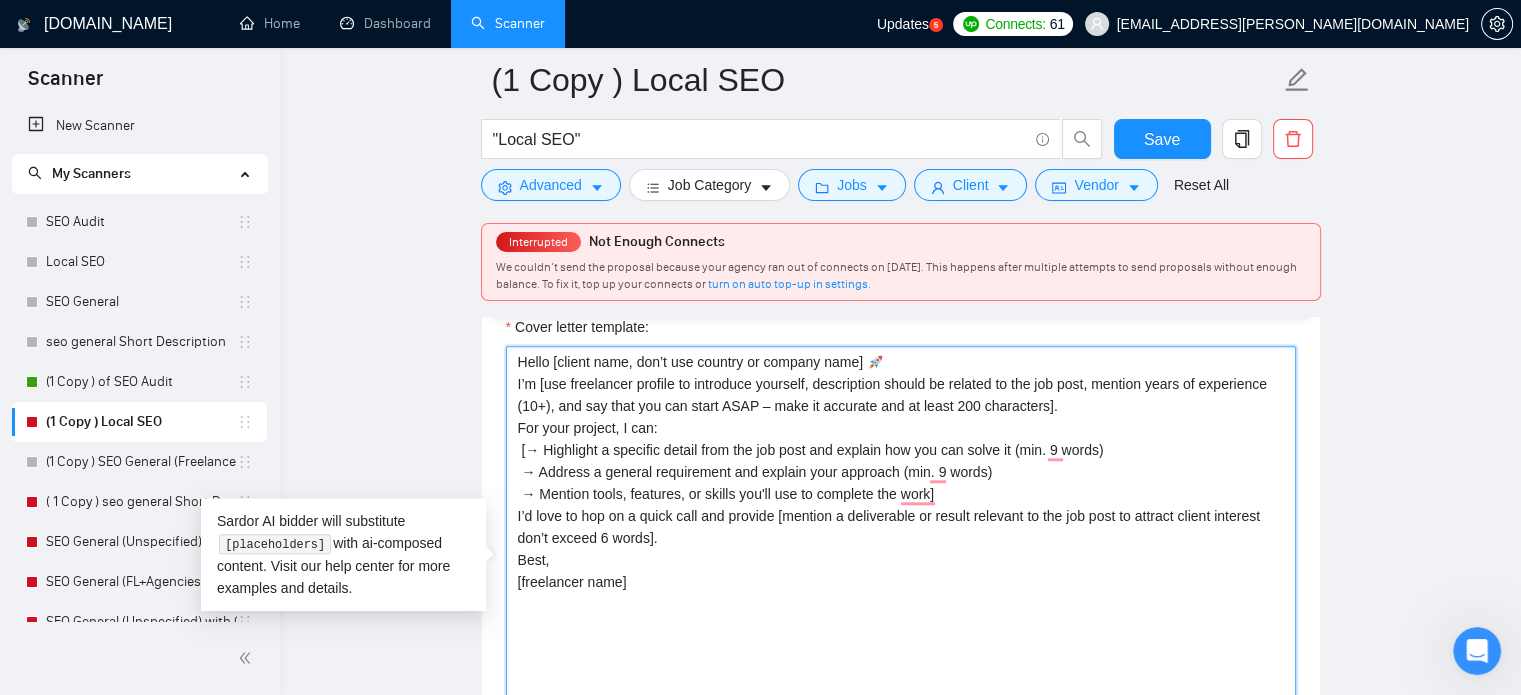 click on "Hello [client name, don’t use country or company name] 🚀
I’m [use freelancer profile to introduce yourself, description should be related to the job post, mention years of experience (10+), and say that you can start ASAP – make it accurate and at least 200 characters].
For your project, I can:
[→ Highlight a specific detail from the job post and explain how you can solve it (min. 9 words)
→ Address a general requirement and explain your approach (min. 9 words)
→ Mention tools, features, or skills you'll use to complete the work]
I’d love to hop on a quick call and provide [mention a deliverable or result relevant to the job post to attract client interest don’t exceed 6 words].
Best,
[freelancer name]" at bounding box center [901, 571] 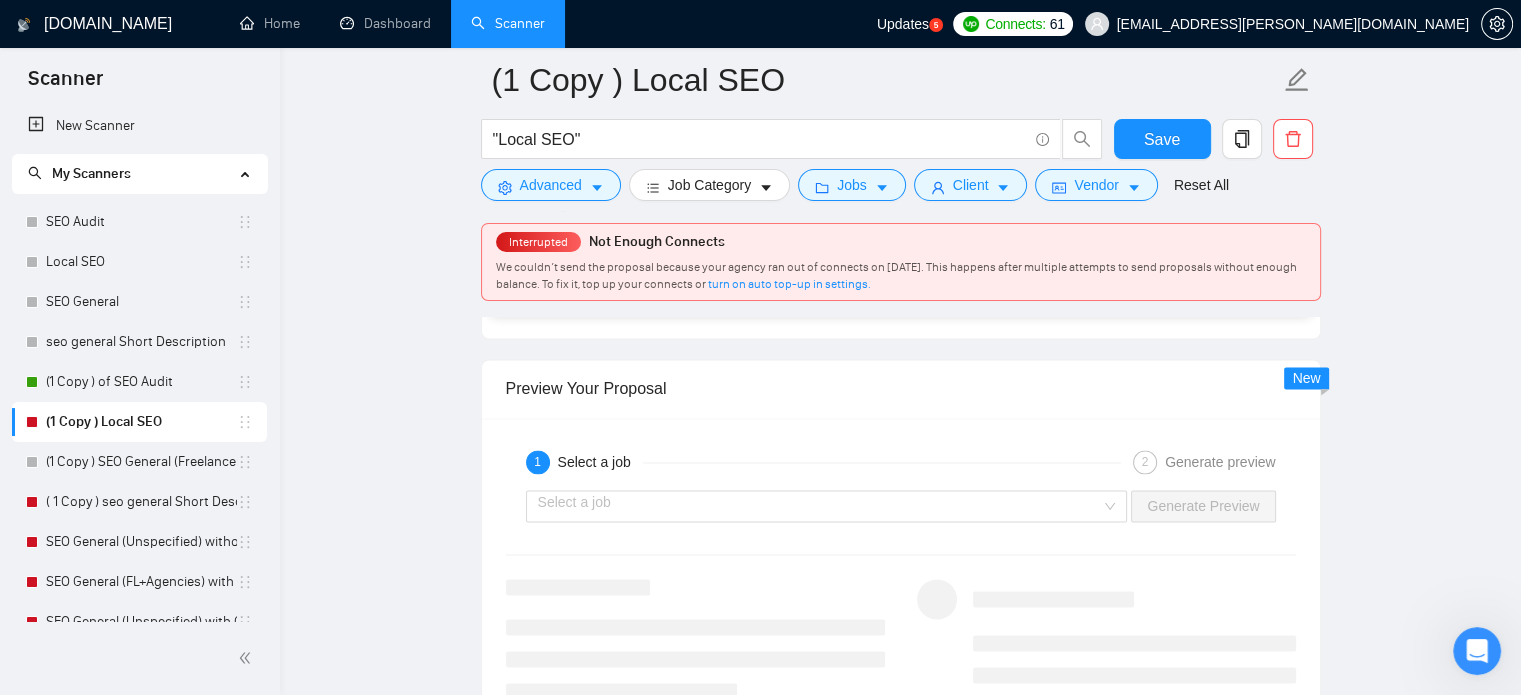 scroll, scrollTop: 3260, scrollLeft: 0, axis: vertical 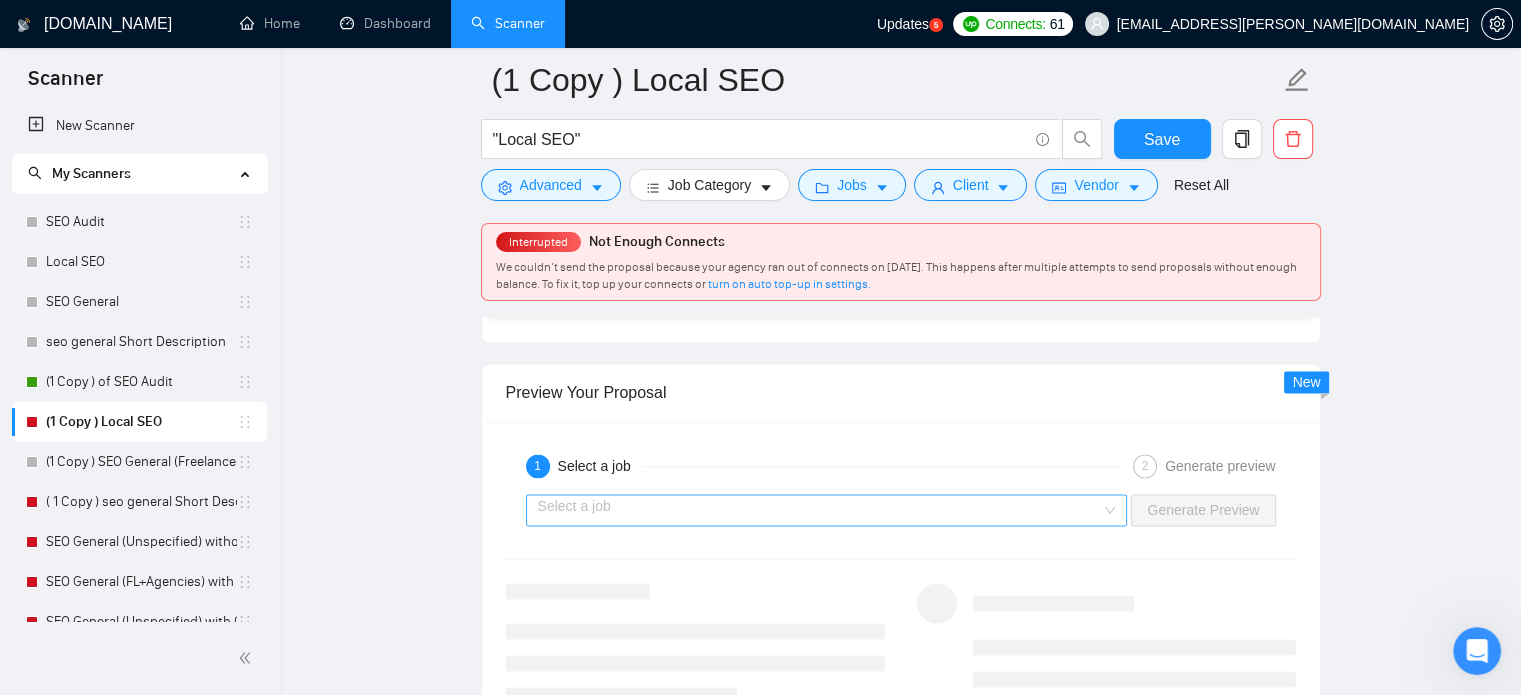 click on "Select a job" at bounding box center (827, 510) 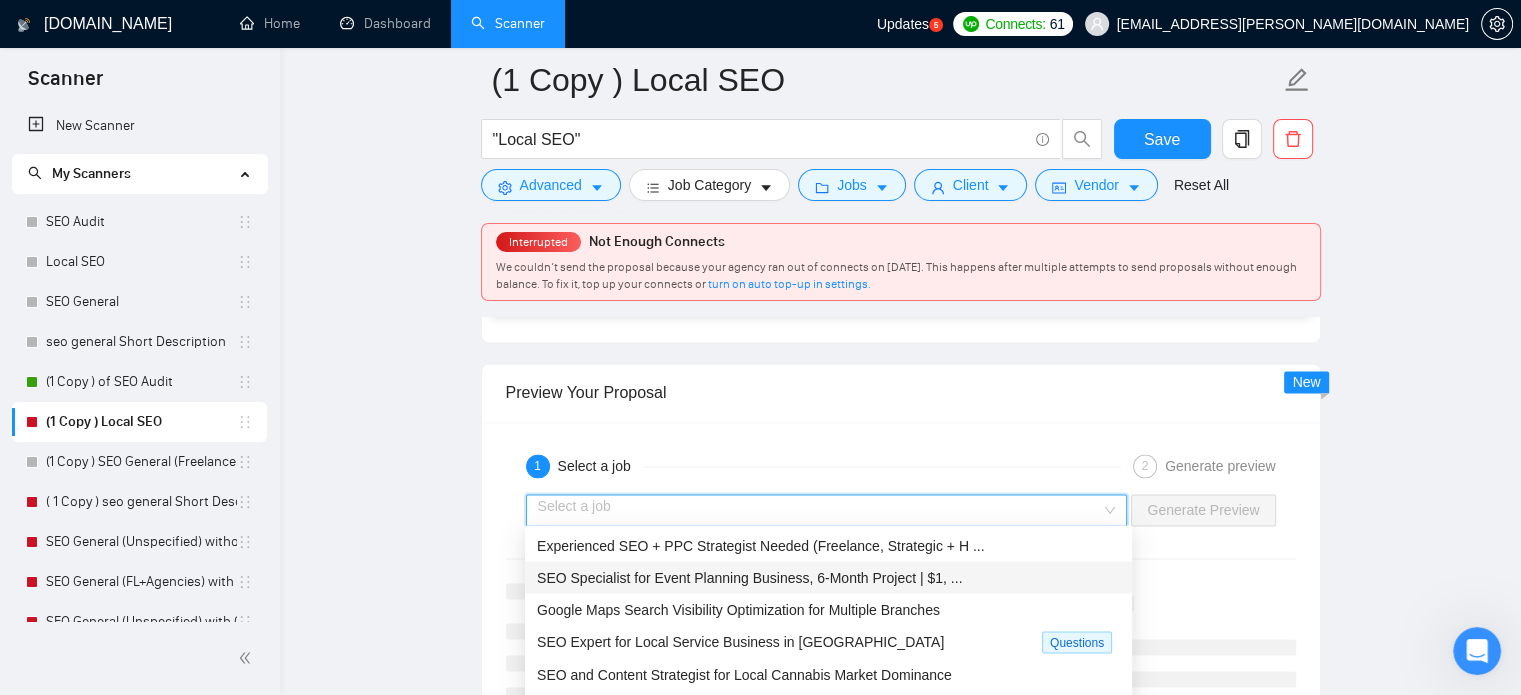 click on "SEO Specialist for Event Planning Business, 6-Month Project | $1, ..." at bounding box center [828, 577] 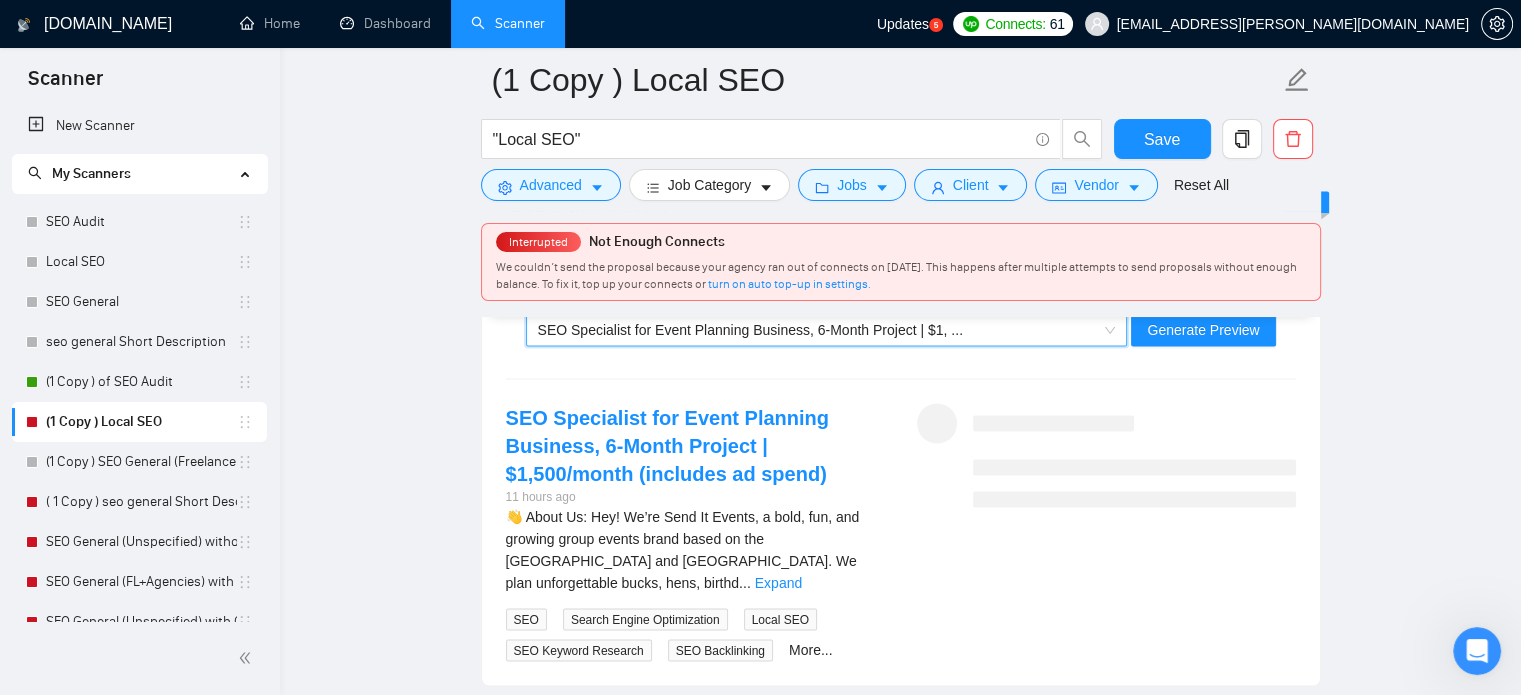 scroll, scrollTop: 3447, scrollLeft: 0, axis: vertical 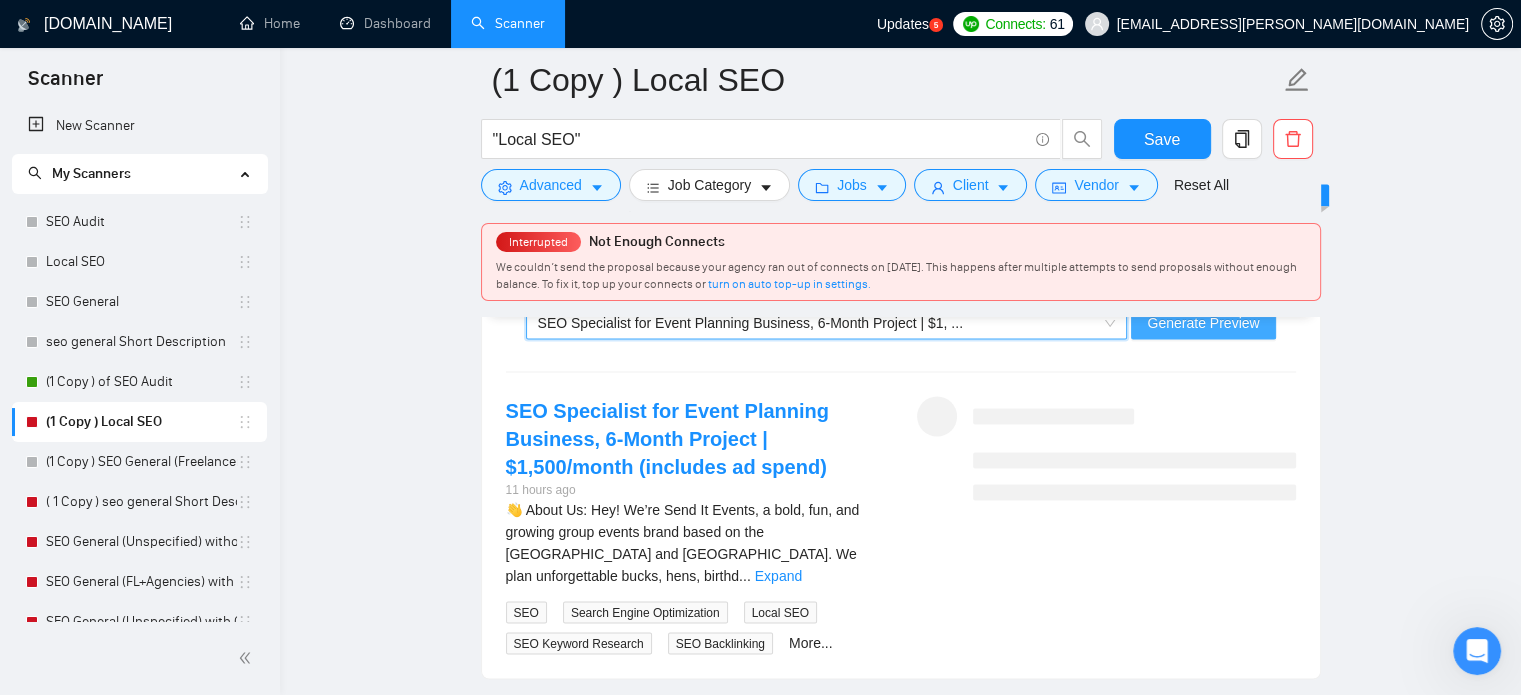 click on "Generate Preview" at bounding box center [1203, 323] 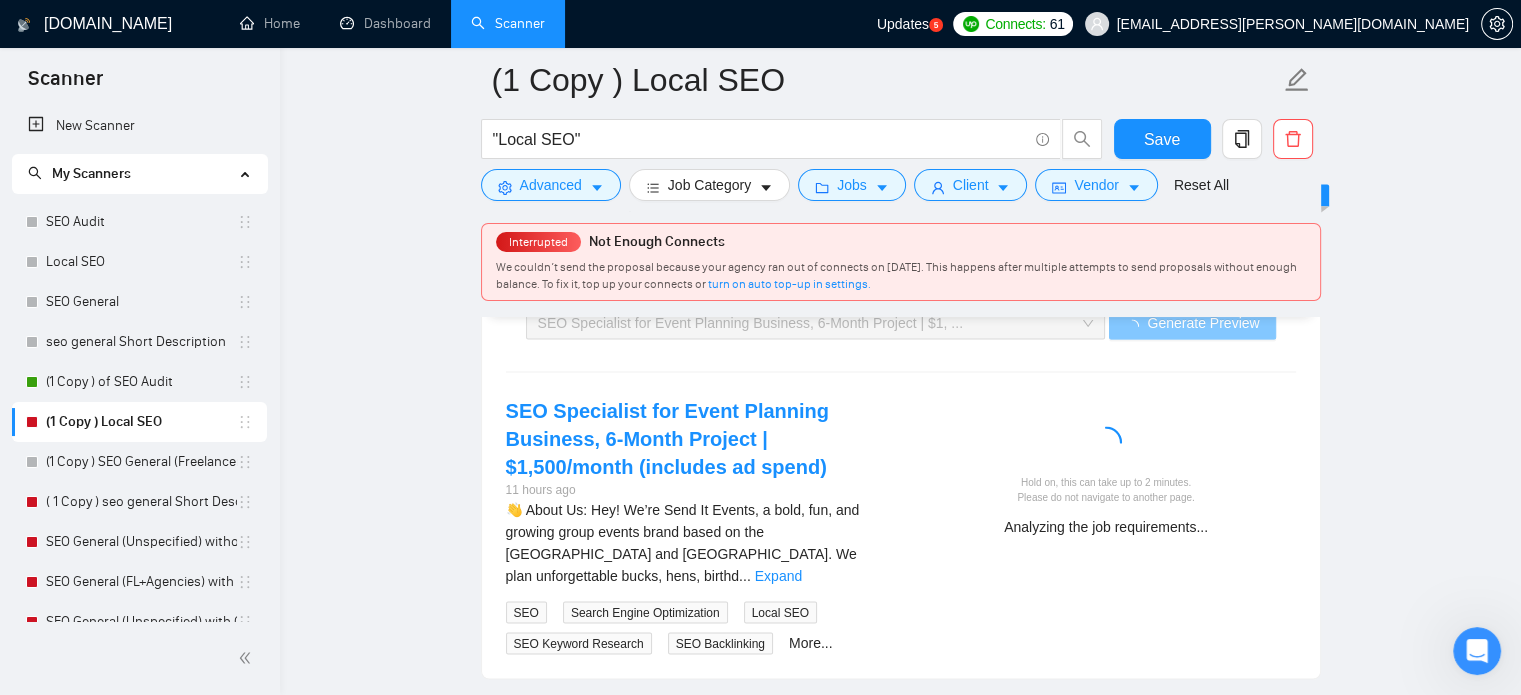 type 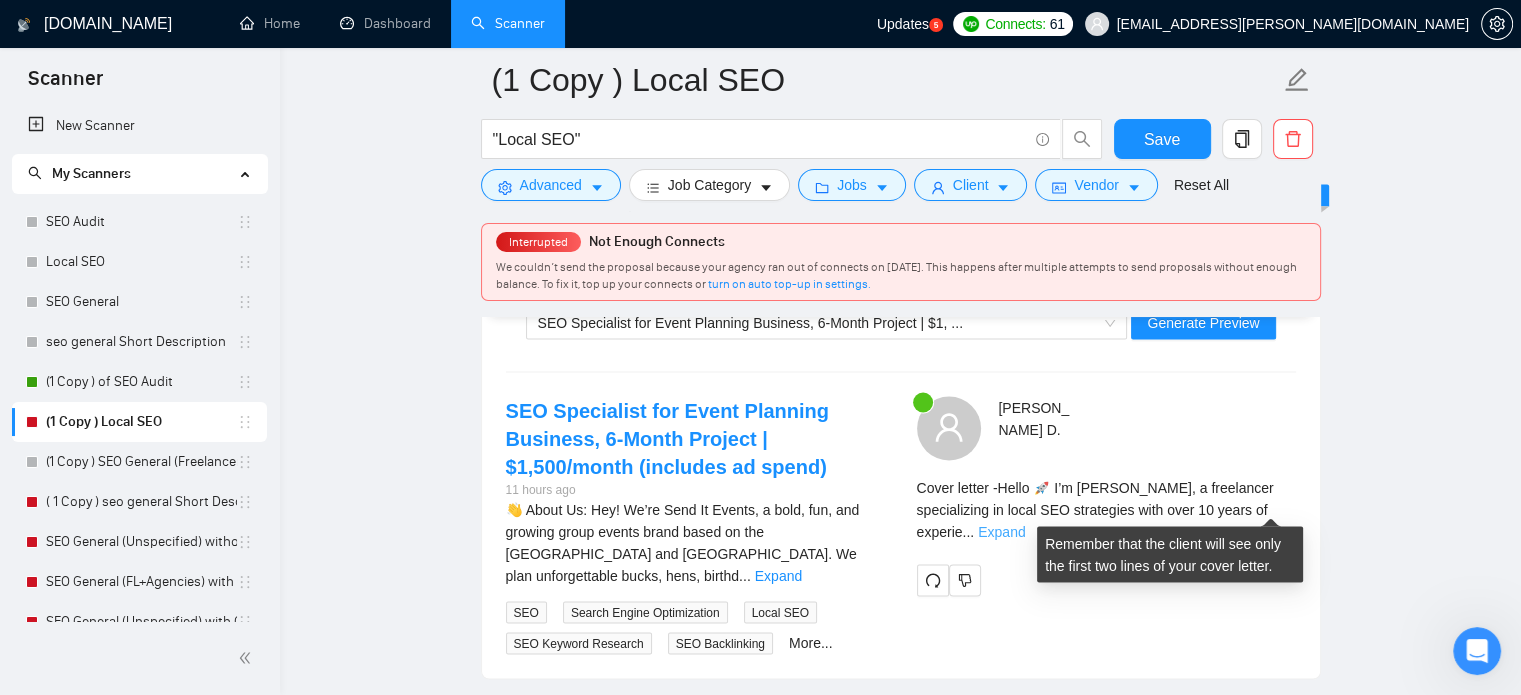click on "Expand" at bounding box center (1001, 531) 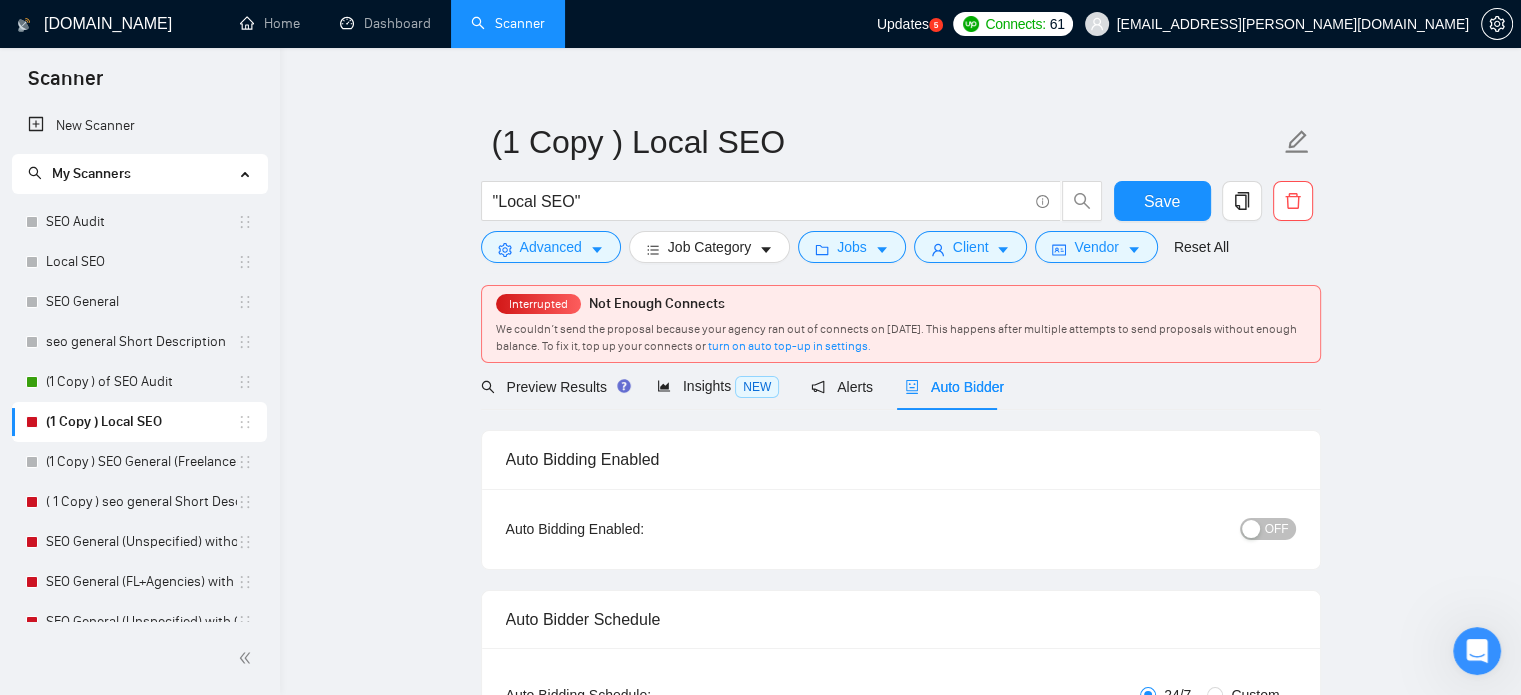 scroll, scrollTop: 0, scrollLeft: 0, axis: both 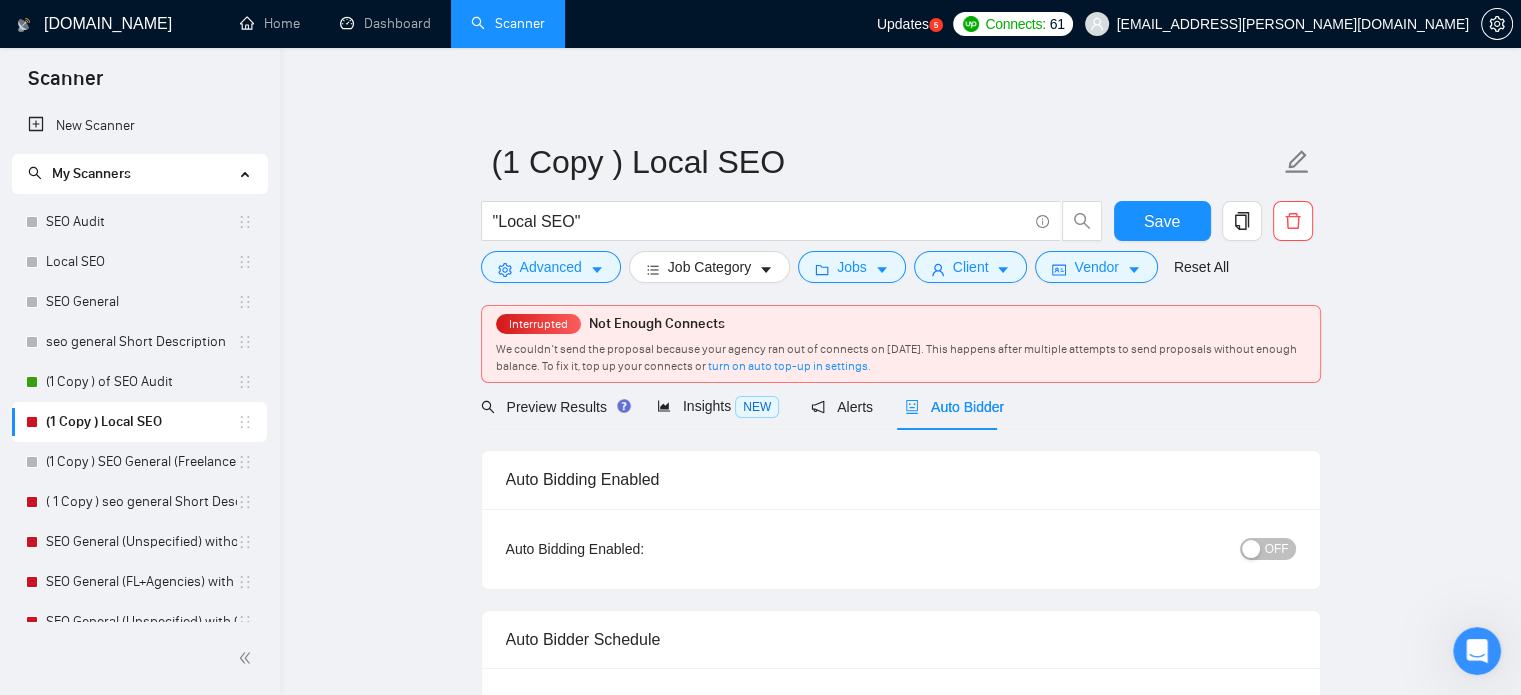click on "OFF" at bounding box center [1277, 549] 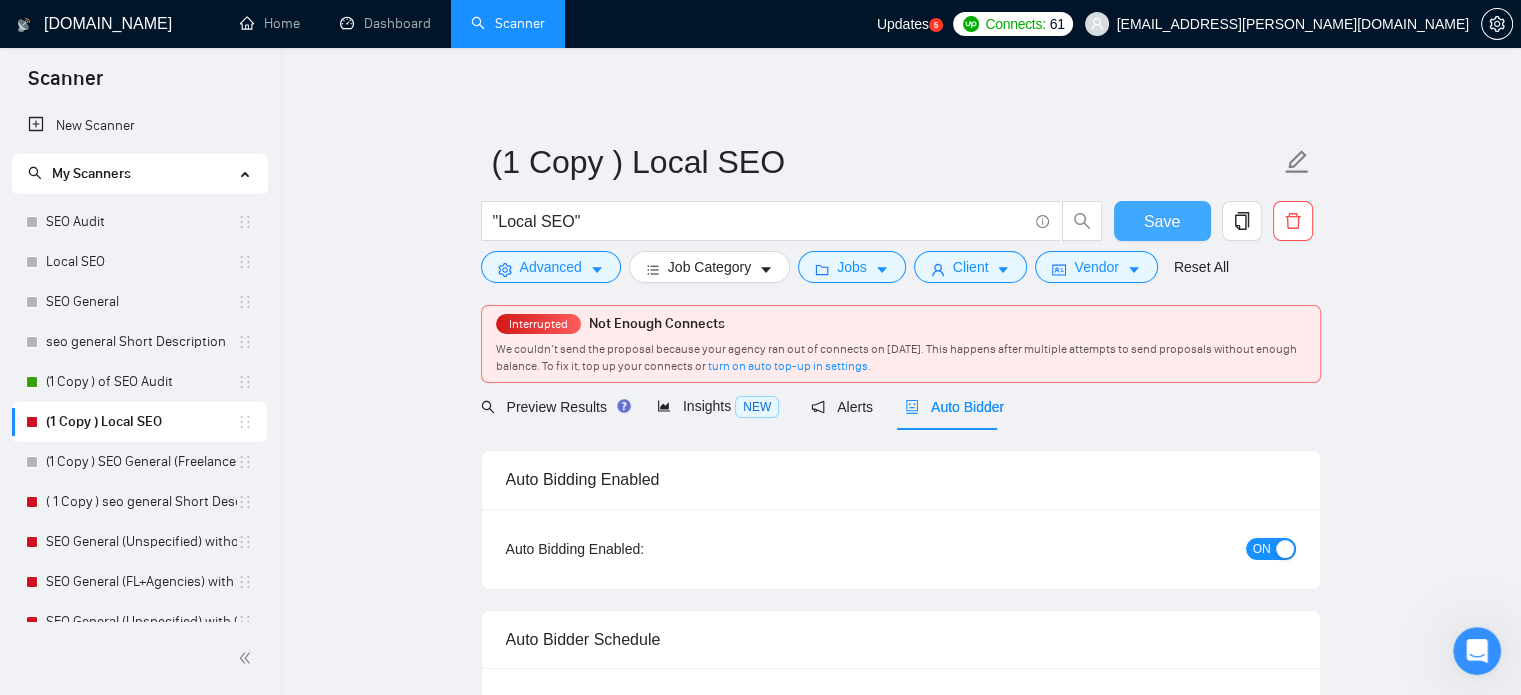 click on "Save" at bounding box center [1162, 221] 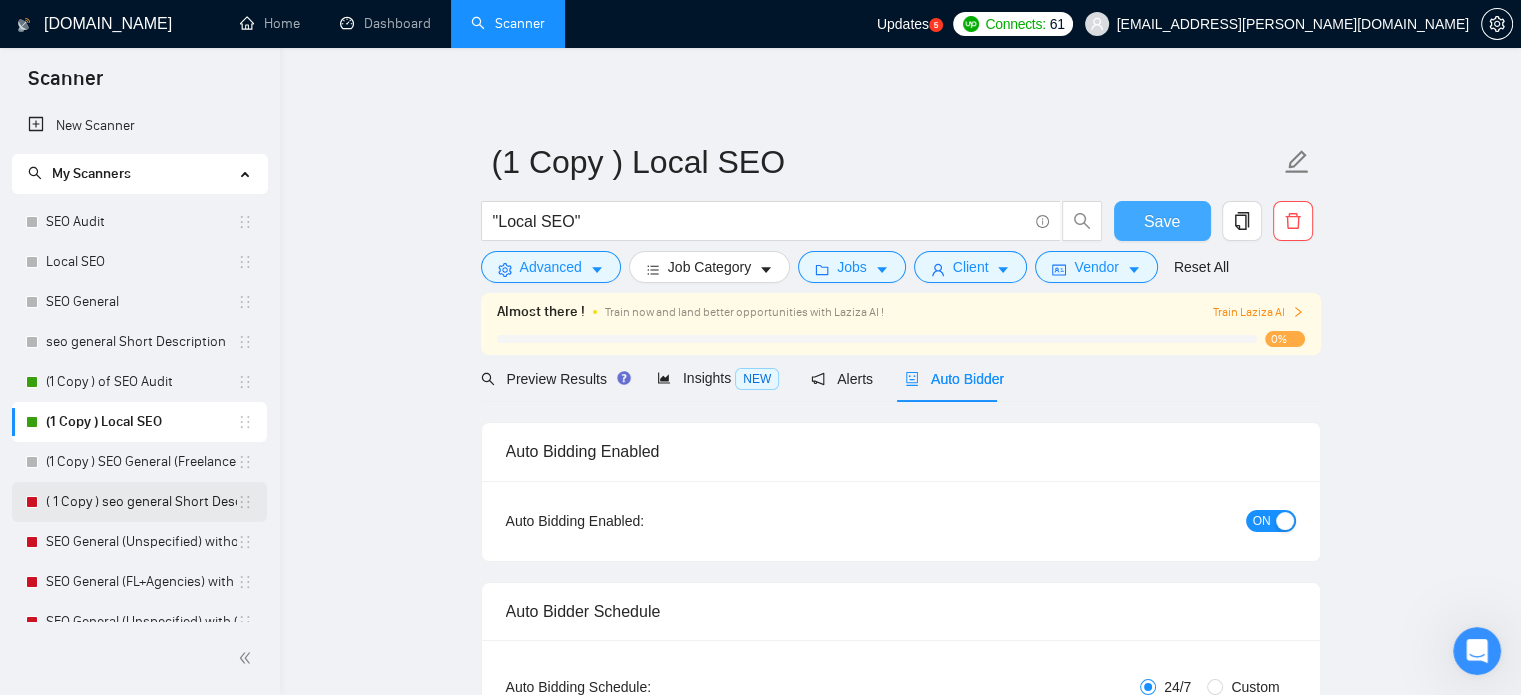 scroll, scrollTop: 140, scrollLeft: 0, axis: vertical 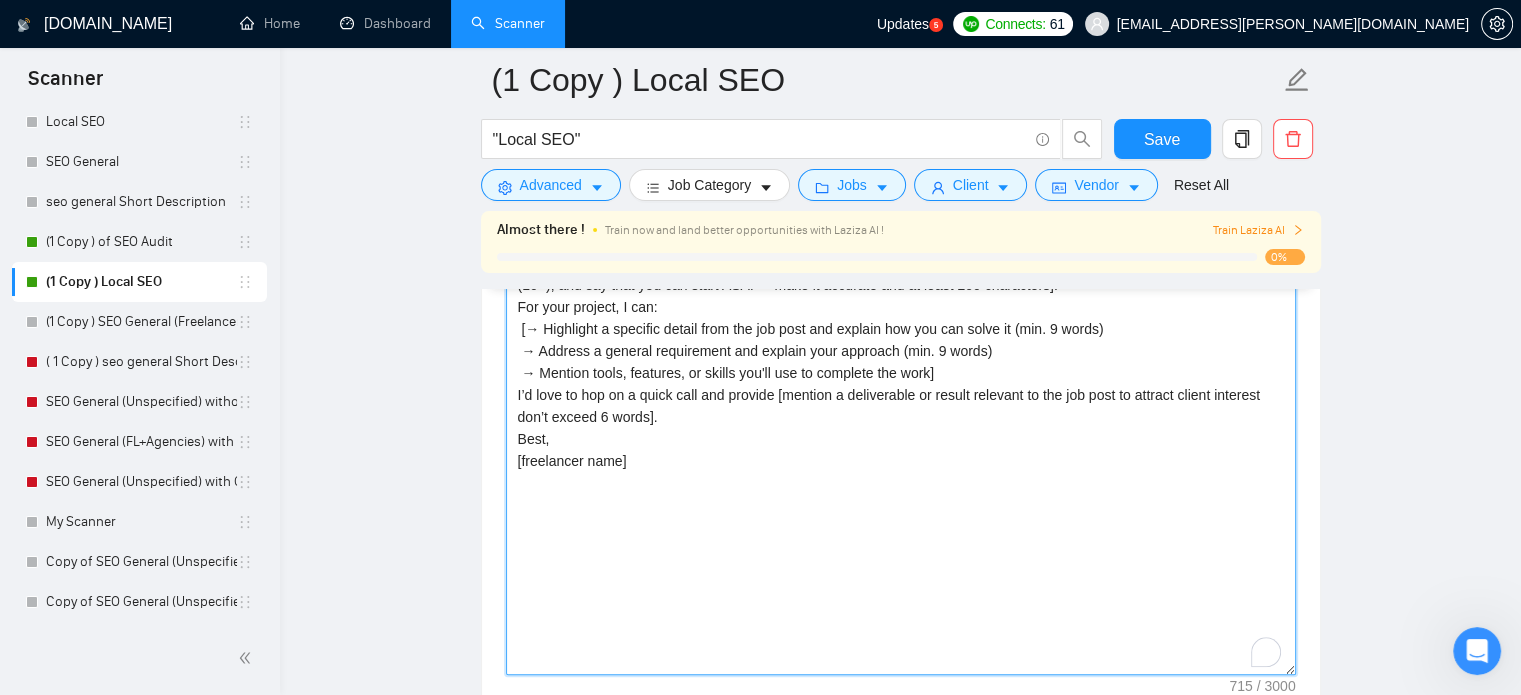 click on "Hello [client name, don’t use country or company name] 🚀
I’m [use freelancer profile to introduce yourself, description should be related to the job post, mention years of experience (10+), and say that you can start ASAP – make it accurate and at least 200 characters].
For your project, I can:
[→ Highlight a specific detail from the job post and explain how you can solve it (min. 9 words)
→ Address a general requirement and explain your approach (min. 9 words)
→ Mention tools, features, or skills you'll use to complete the work]
I’d love to hop on a quick call and provide [mention a deliverable or result relevant to the job post to attract client interest don’t exceed 6 words].
Best,
[freelancer name]" at bounding box center [901, 450] 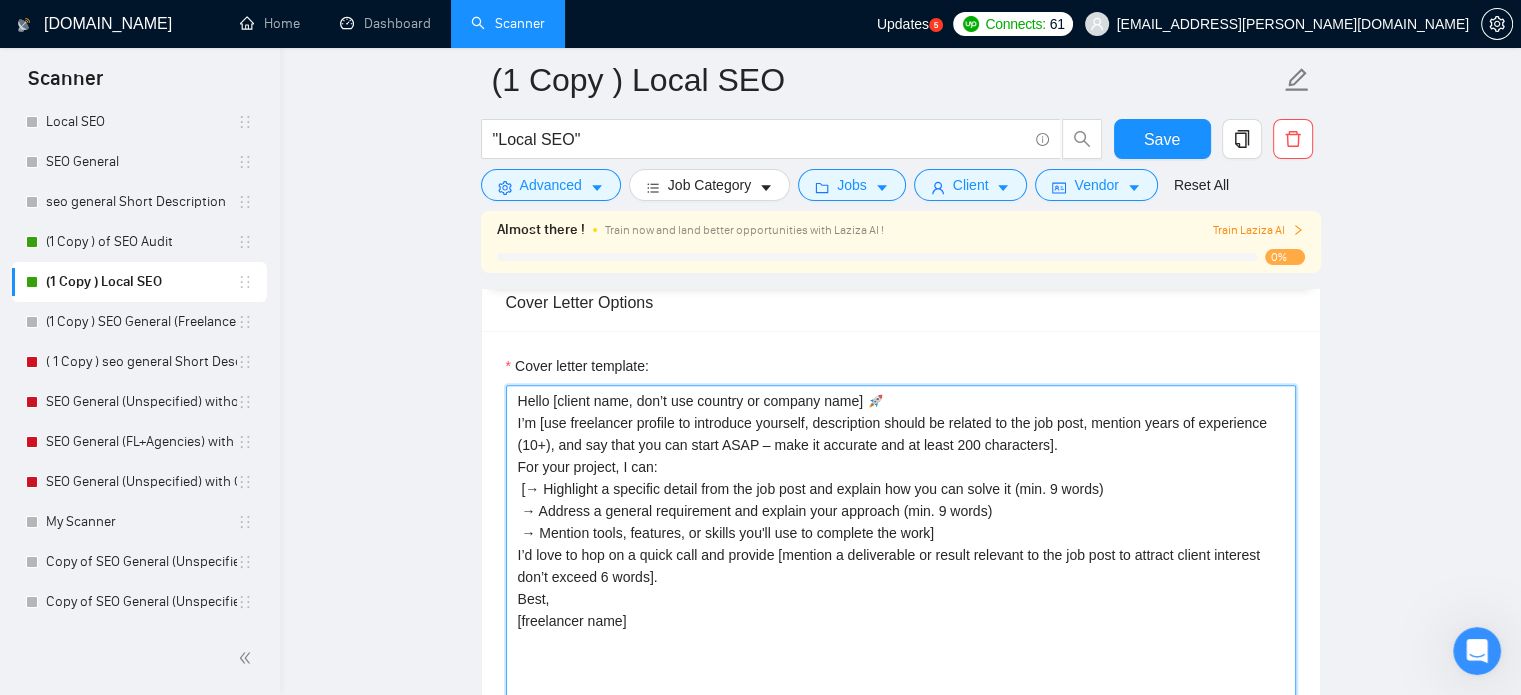scroll, scrollTop: 1704, scrollLeft: 0, axis: vertical 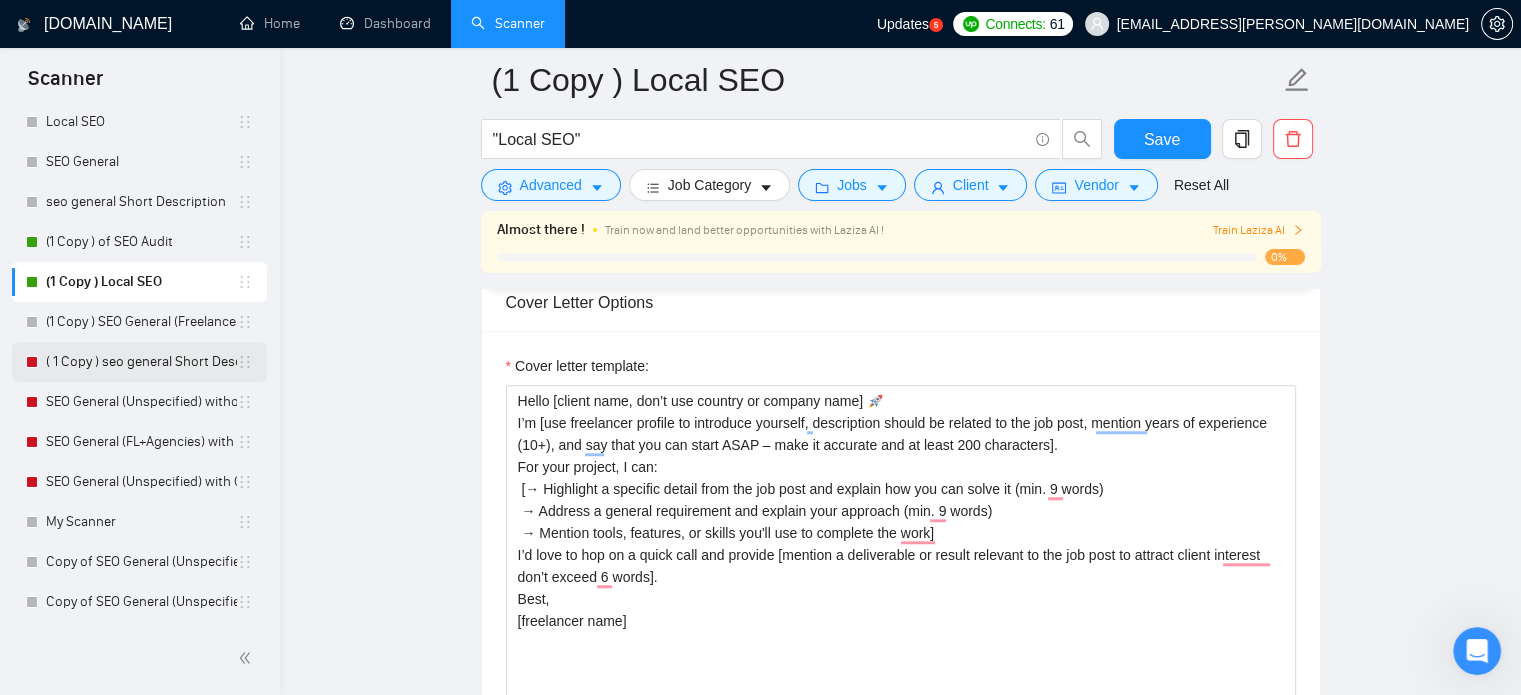 click on "( 1 Copy ) seo general Short Description" at bounding box center [141, 362] 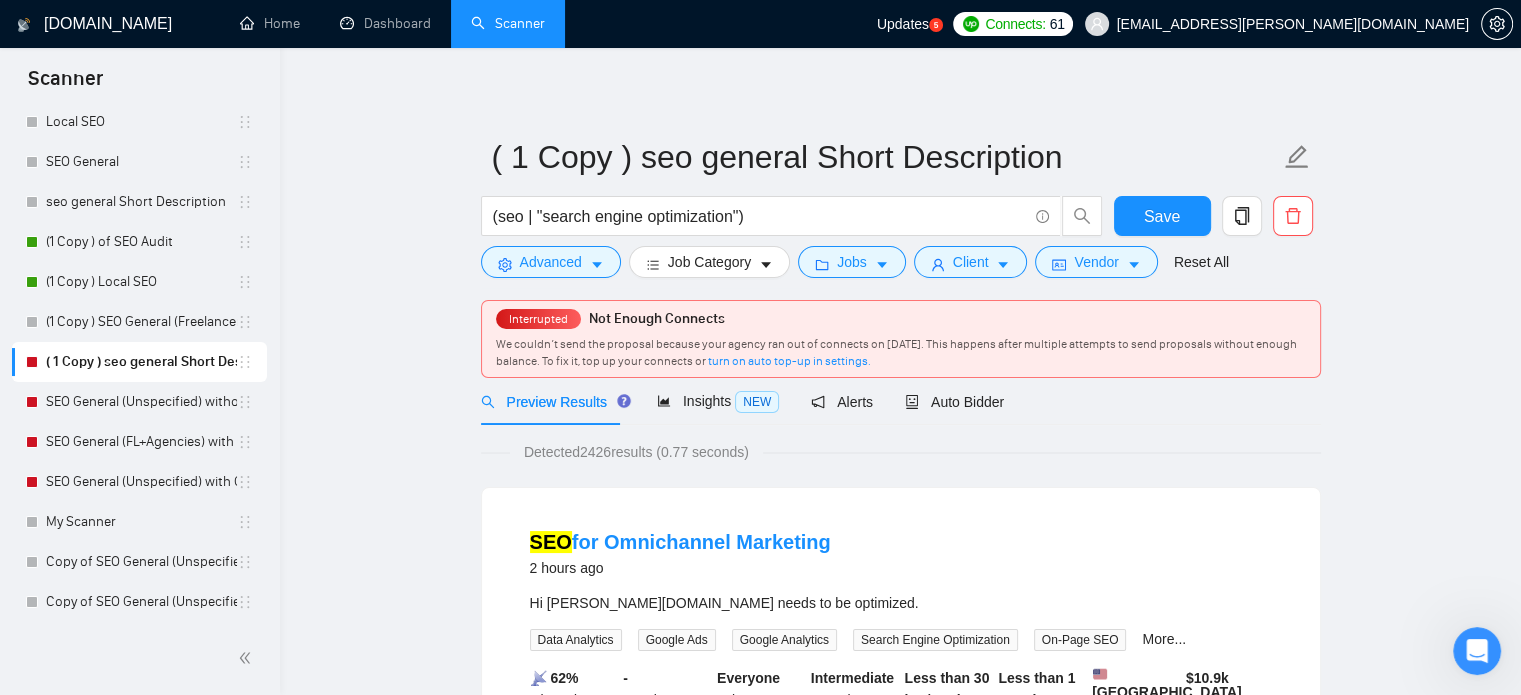 scroll, scrollTop: 0, scrollLeft: 0, axis: both 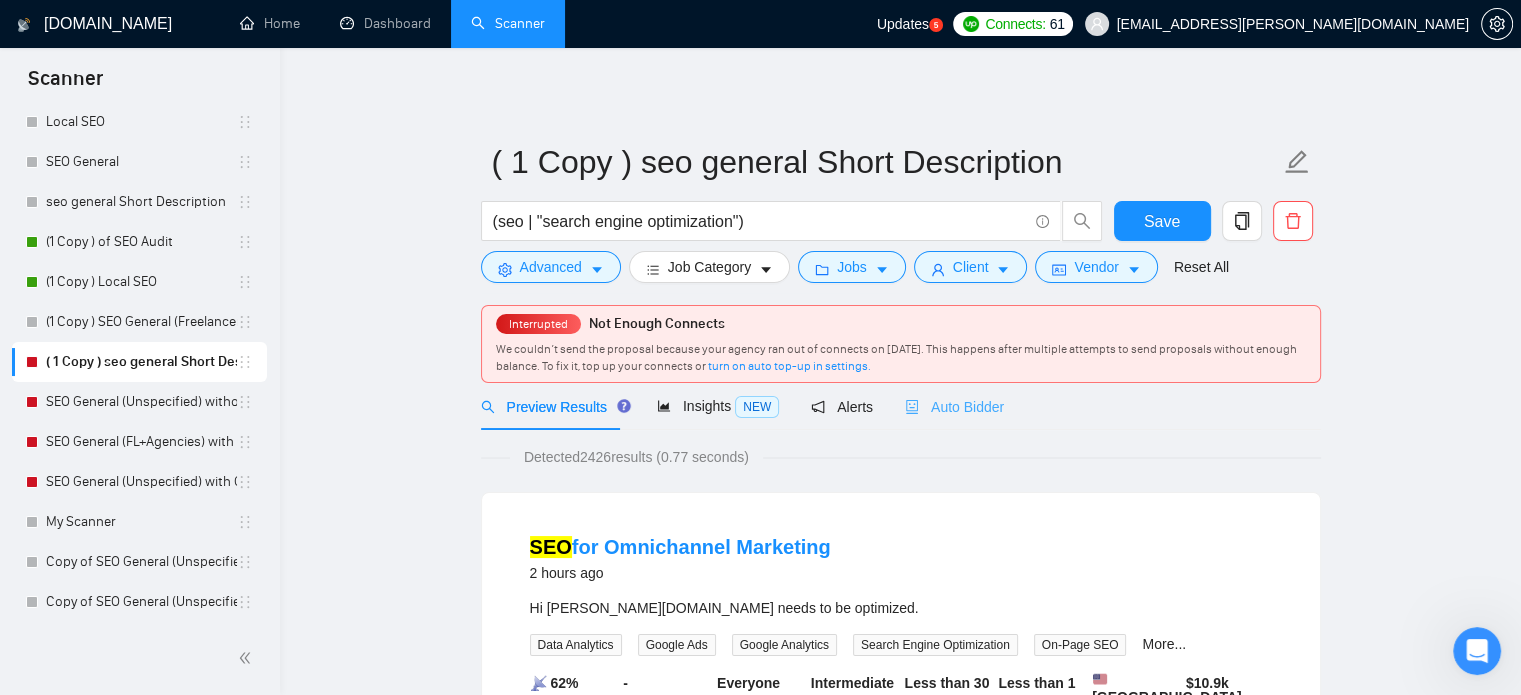 click on "Auto Bidder" at bounding box center (954, 406) 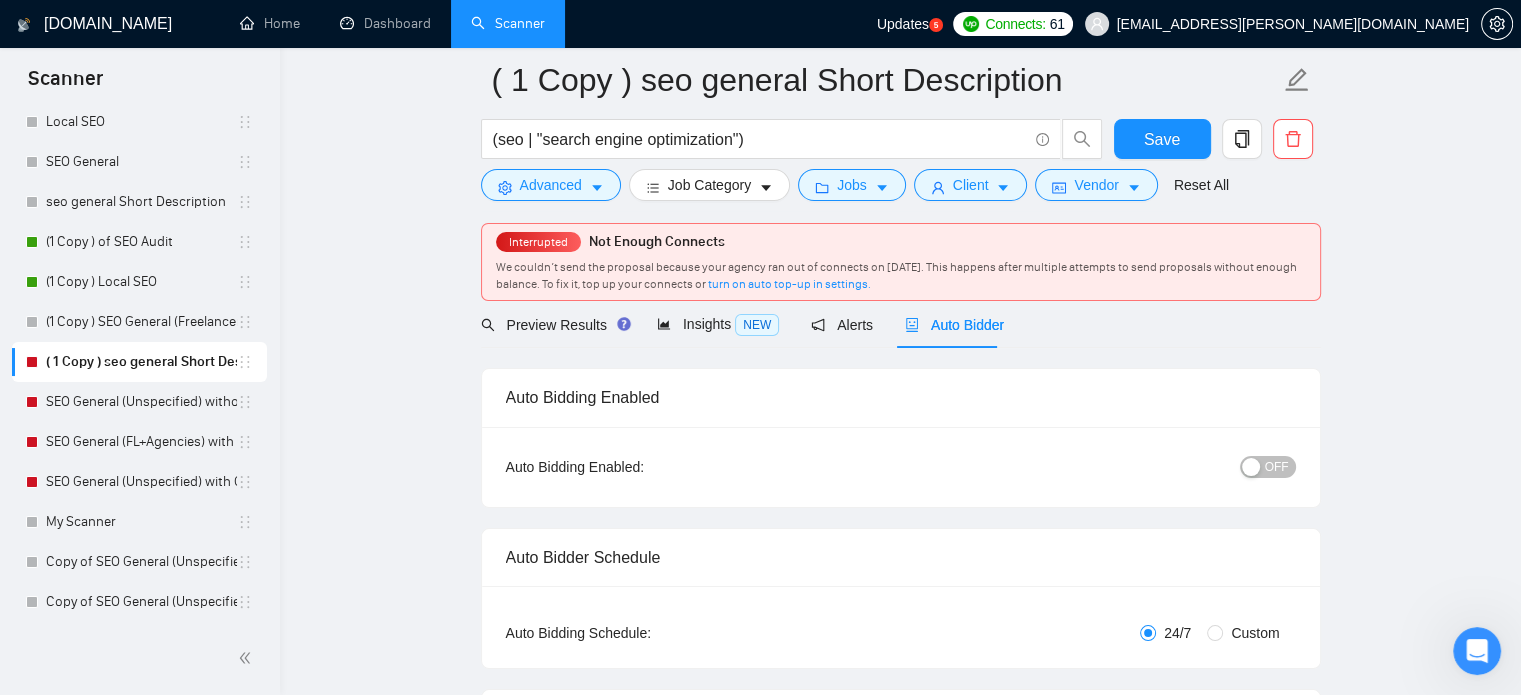 type 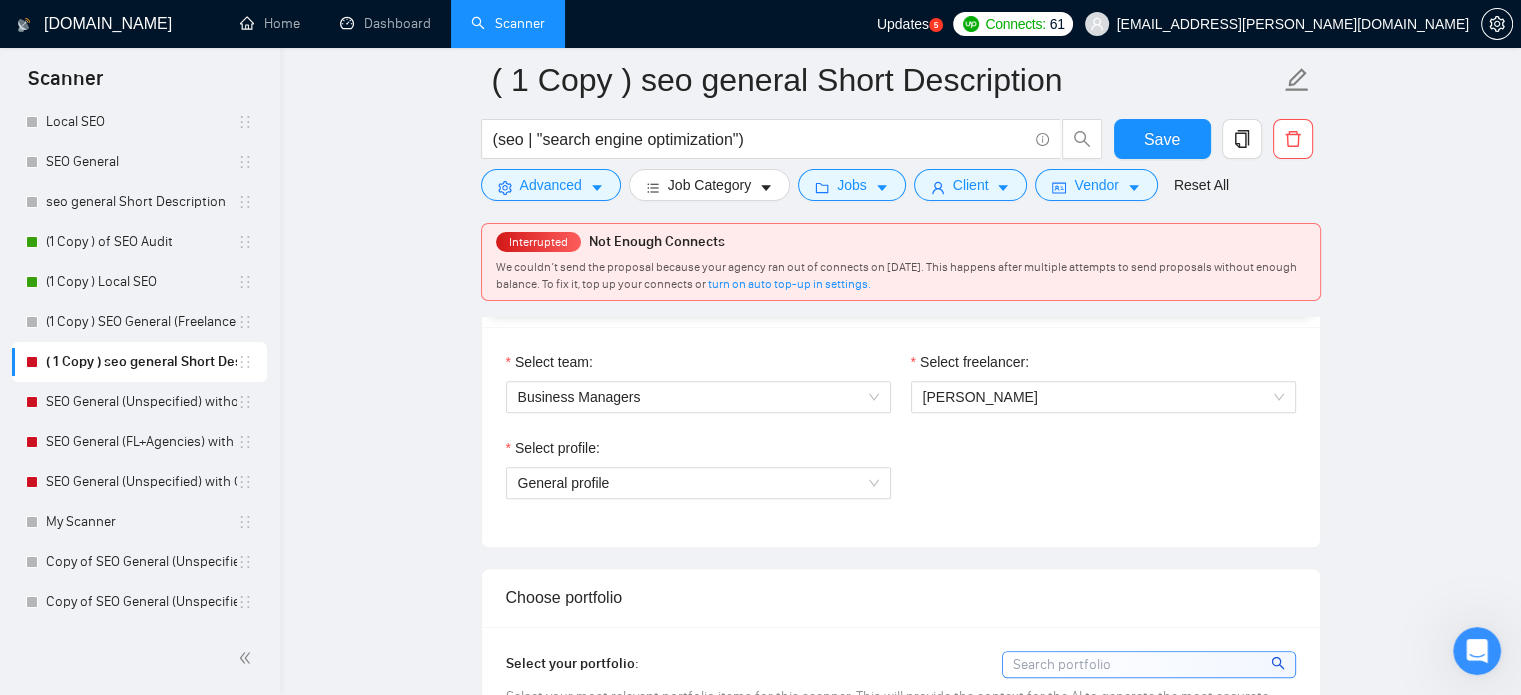 scroll, scrollTop: 1048, scrollLeft: 0, axis: vertical 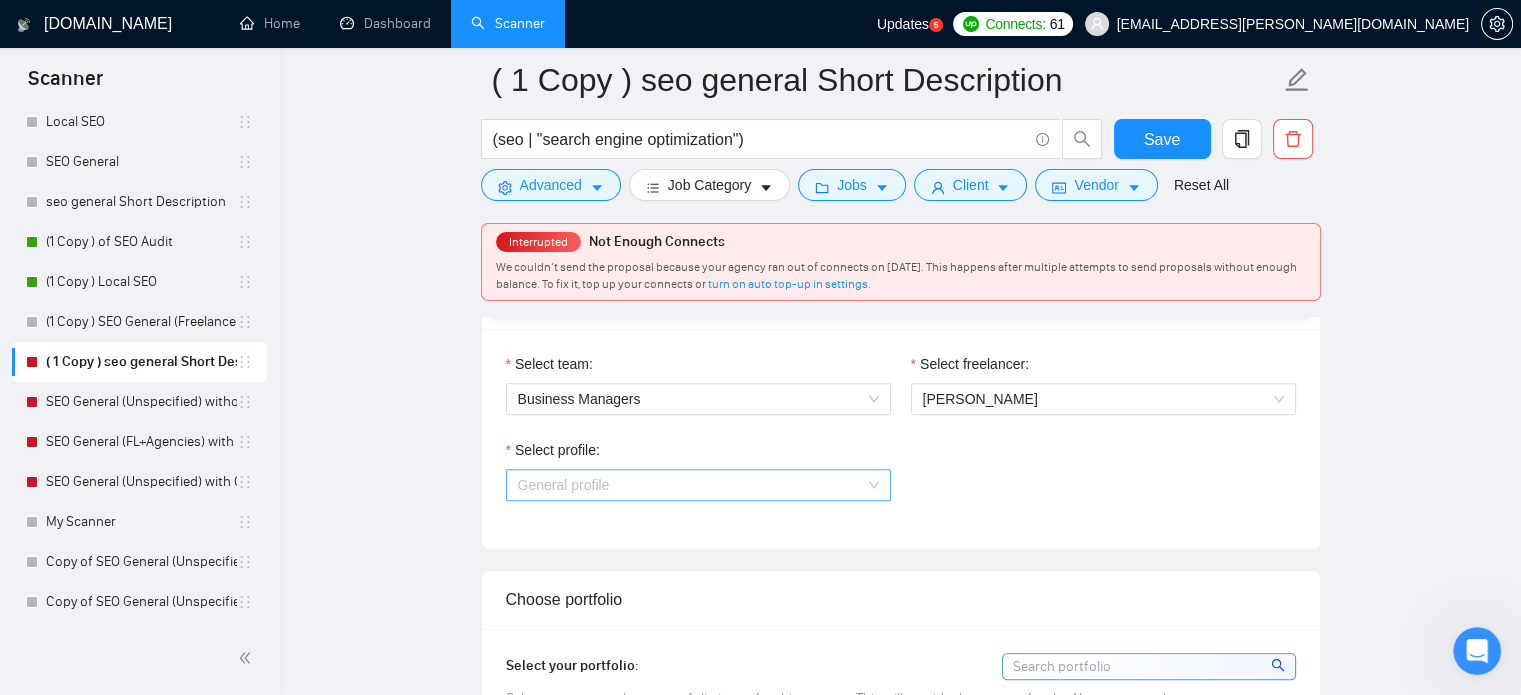 click on "General profile" at bounding box center (698, 485) 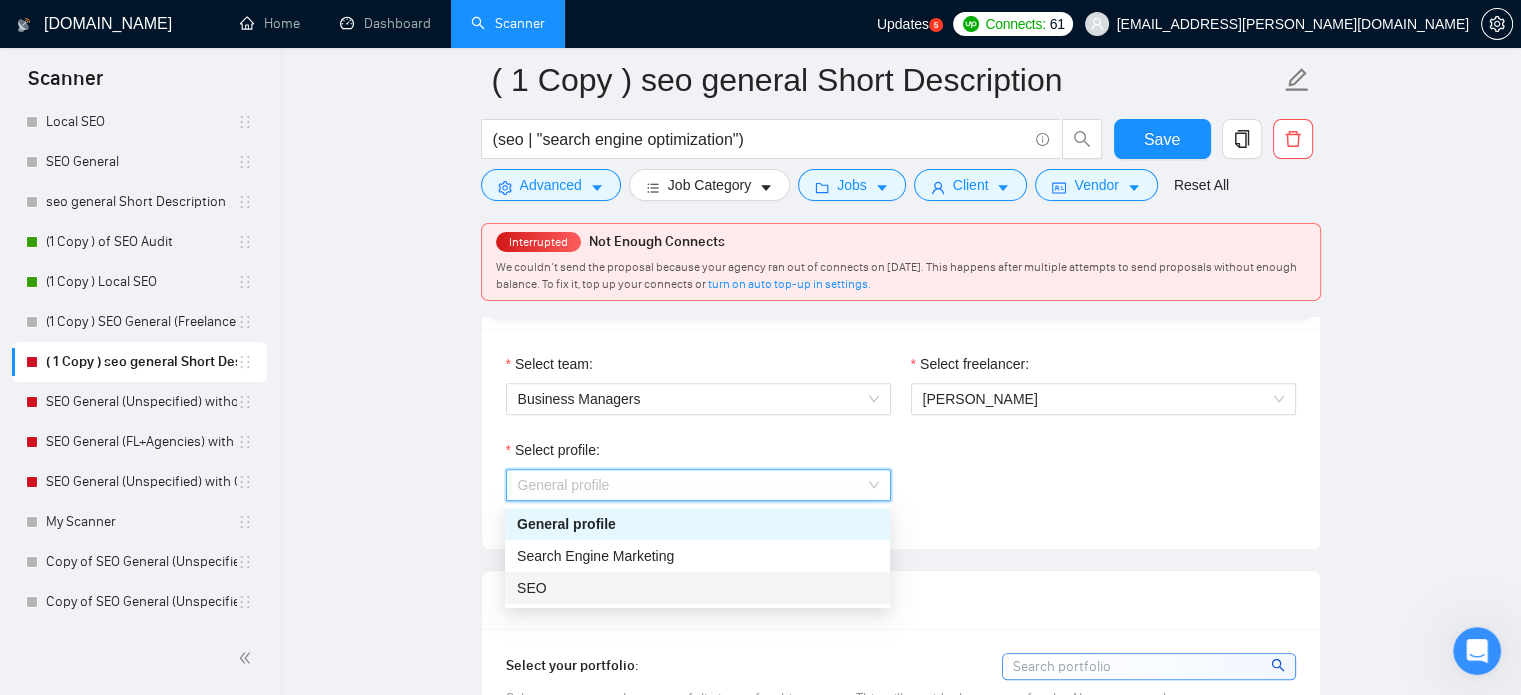 click on "SEO" at bounding box center (697, 588) 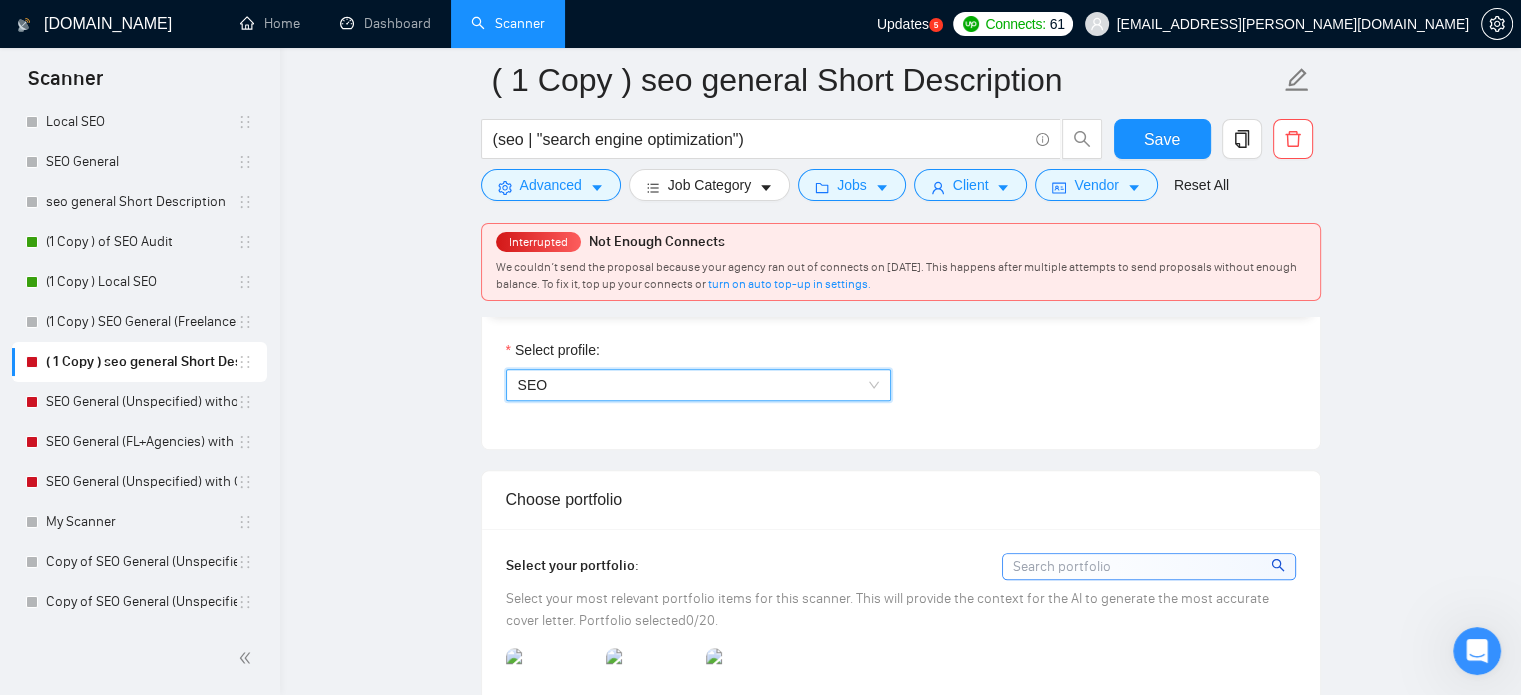 scroll, scrollTop: 1044, scrollLeft: 0, axis: vertical 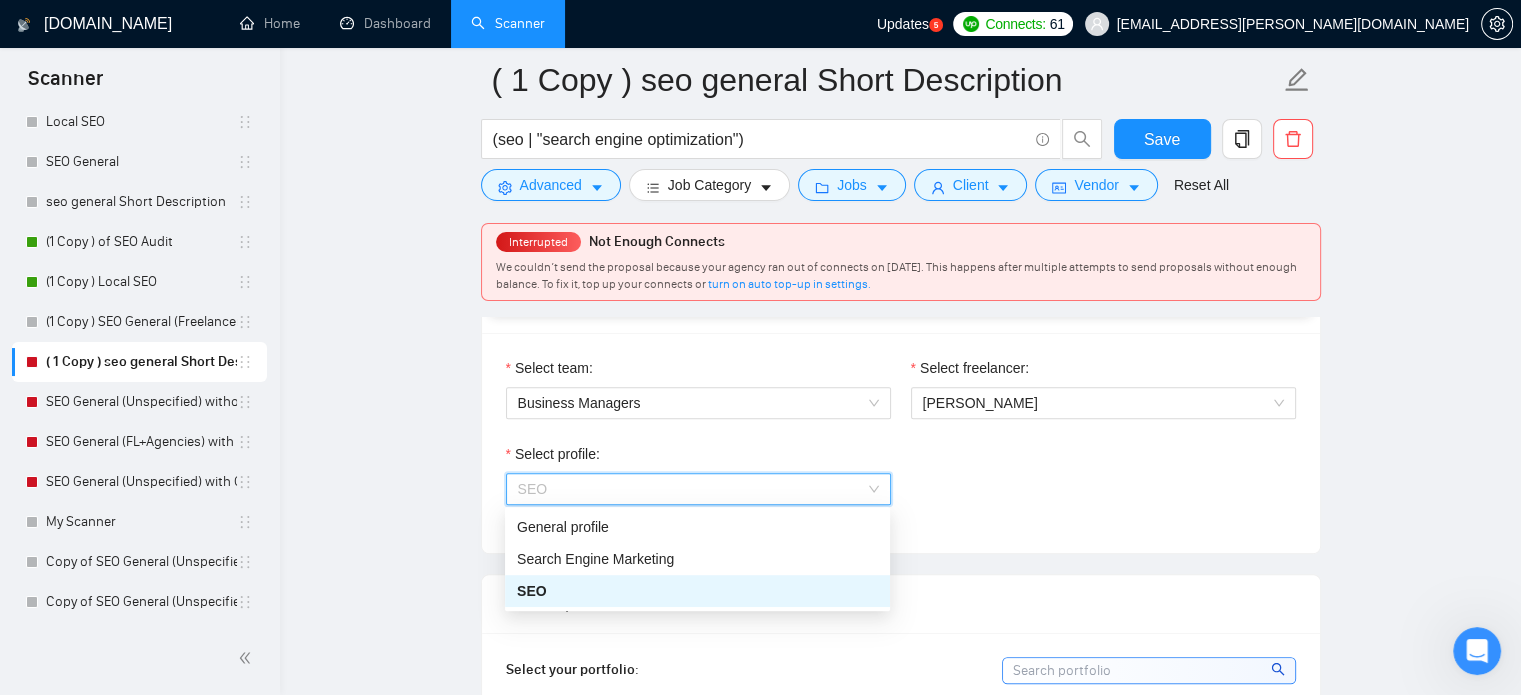 click on "SEO" at bounding box center (698, 489) 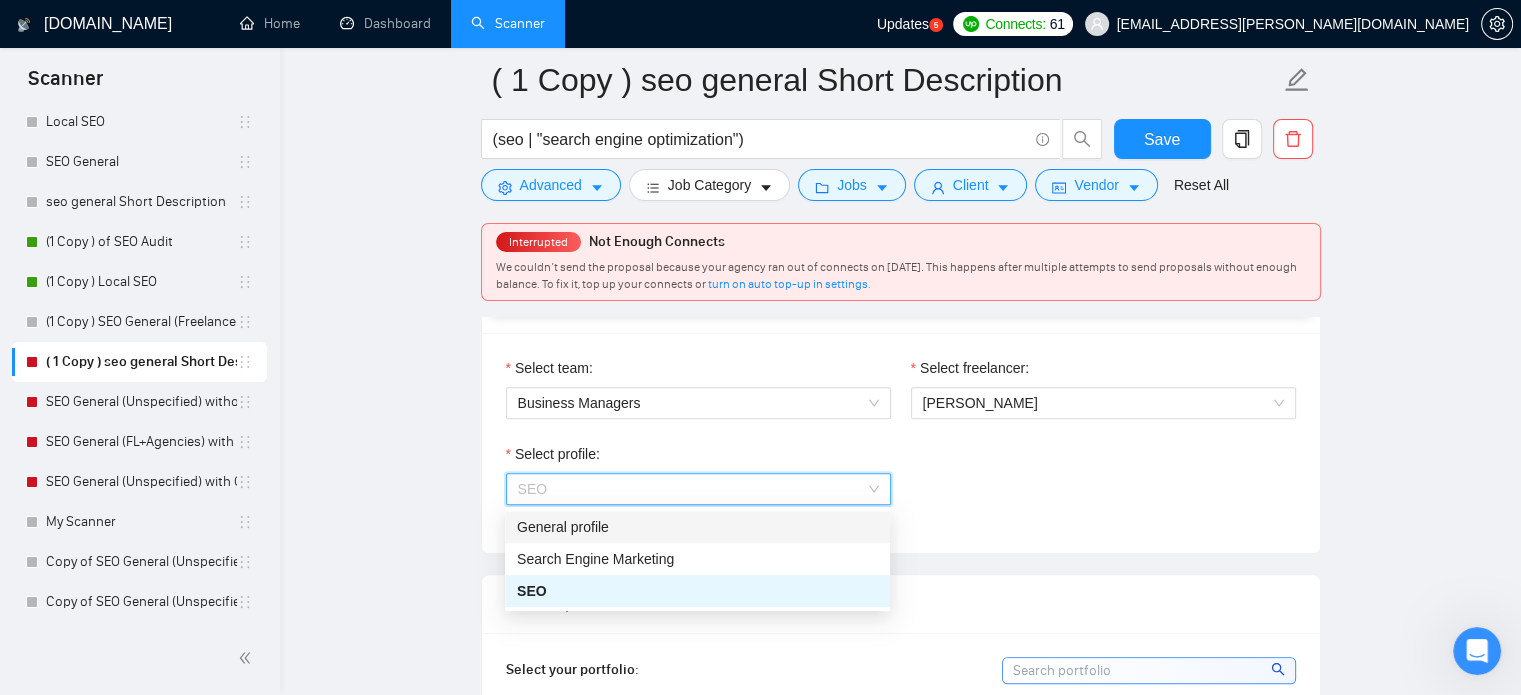 click on "General profile" at bounding box center [697, 527] 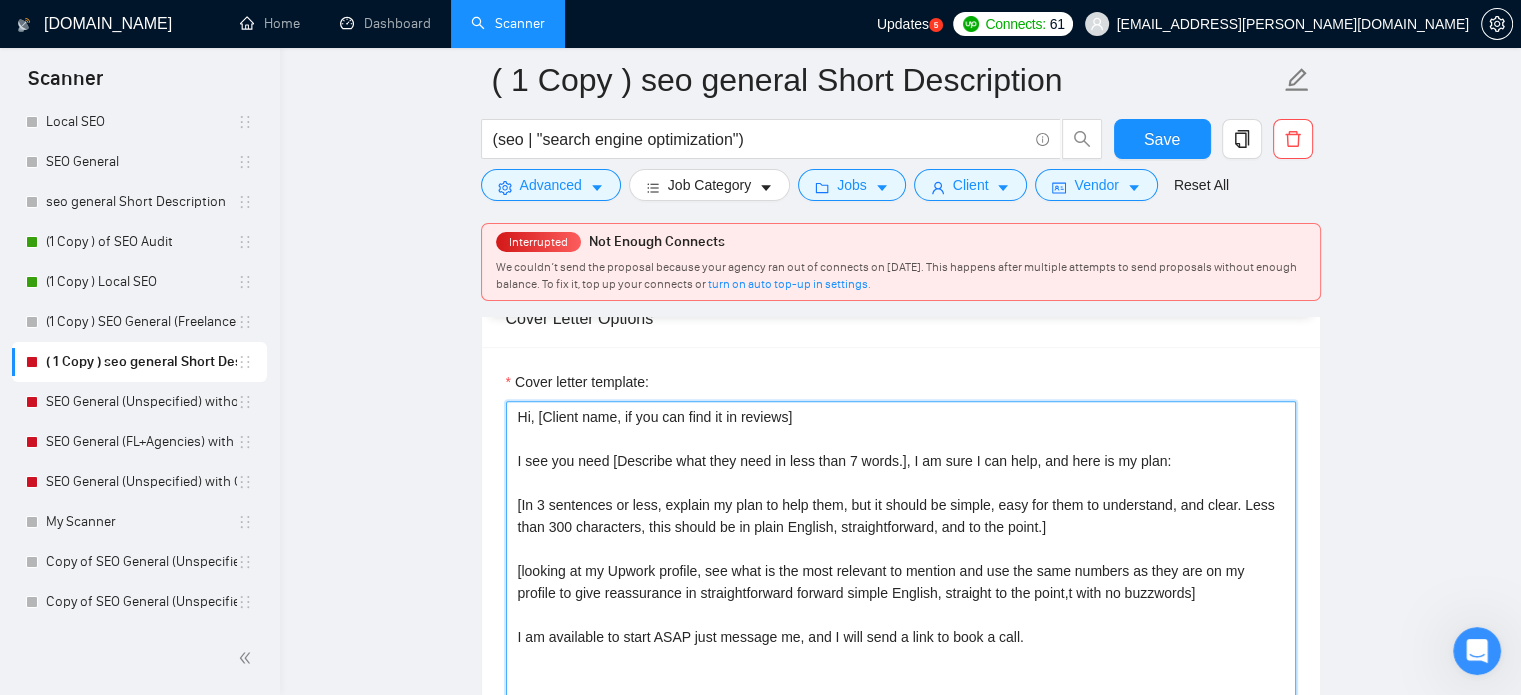 click on "Hi, [Client name, if you can find it in reviews]
I see you need [Describe what they need in less than 7 words.], I am sure I can help, and here is my plan:
[In 3 sentences or less, explain my plan to help them, but it should be simple, easy for them to understand, and clear. Less than 300 characters, this should be in plain English, straightforward, and to the point.]
[looking at my Upwork profile, see what is the most relevant to mention and use the same numbers as they are on my profile to give reassurance in straightforward forward simple English, straight to the point,t with no buzzwords]
I am available to start ASAP just message me, and I will send a link to book a call." at bounding box center [901, 626] 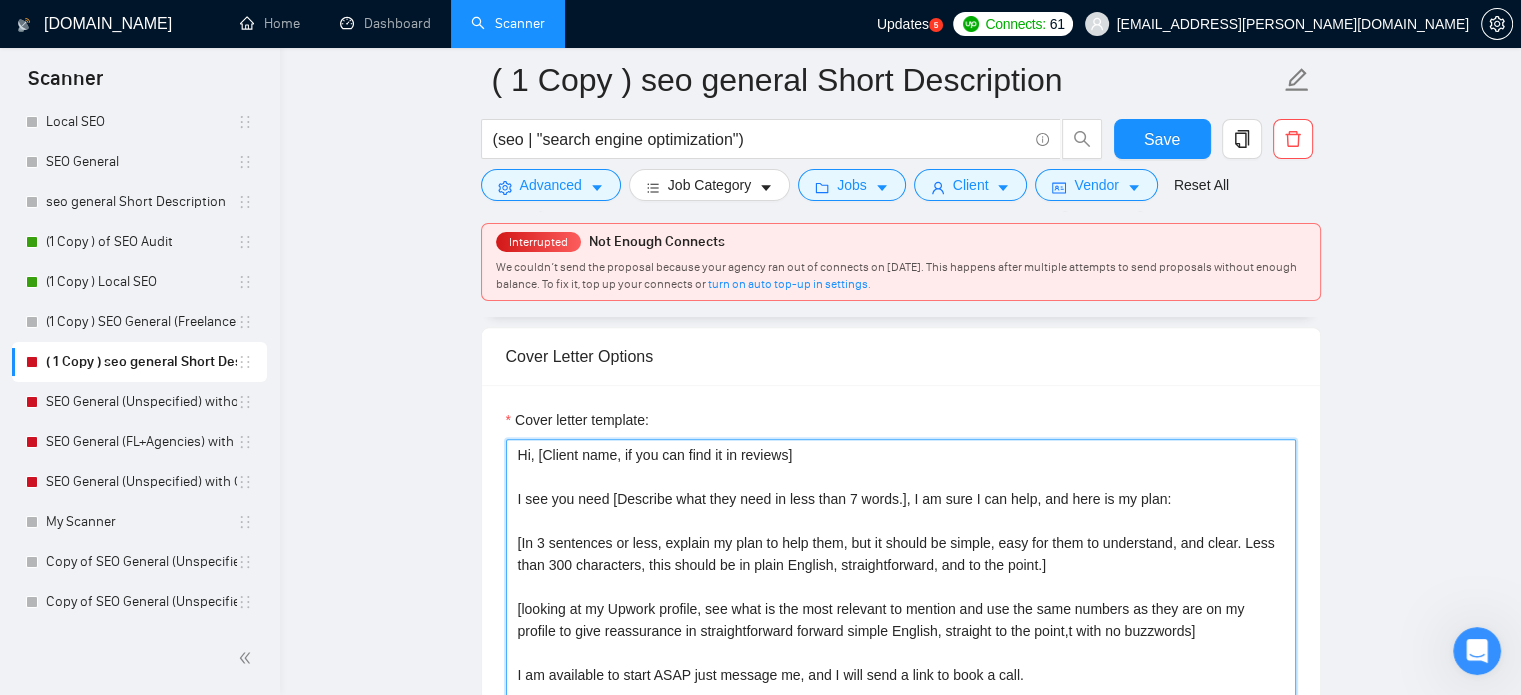paste on "ello [client name, don’t use country or company name] 🚀
I’m [use freelancer profile to introduce yourself, description should be related to the job post, mention years of experience (10+), and say that you can start ASAP – make it accurate and at least 200 characters].
For your project, I can:
[→ Highlight a specific detail from the job post and explain how you can solve it (min. 9 words)
→ Address a general requirement and explain your approach (min. 9 words)
→ Mention tools, features, or skills you'll use to complete the work]
I’d love to hop on a quick call and provide [mention a deliverable or result relevant to the job post to attract client interest don’t exceed 6 words].
Best,
[freelancer name]" 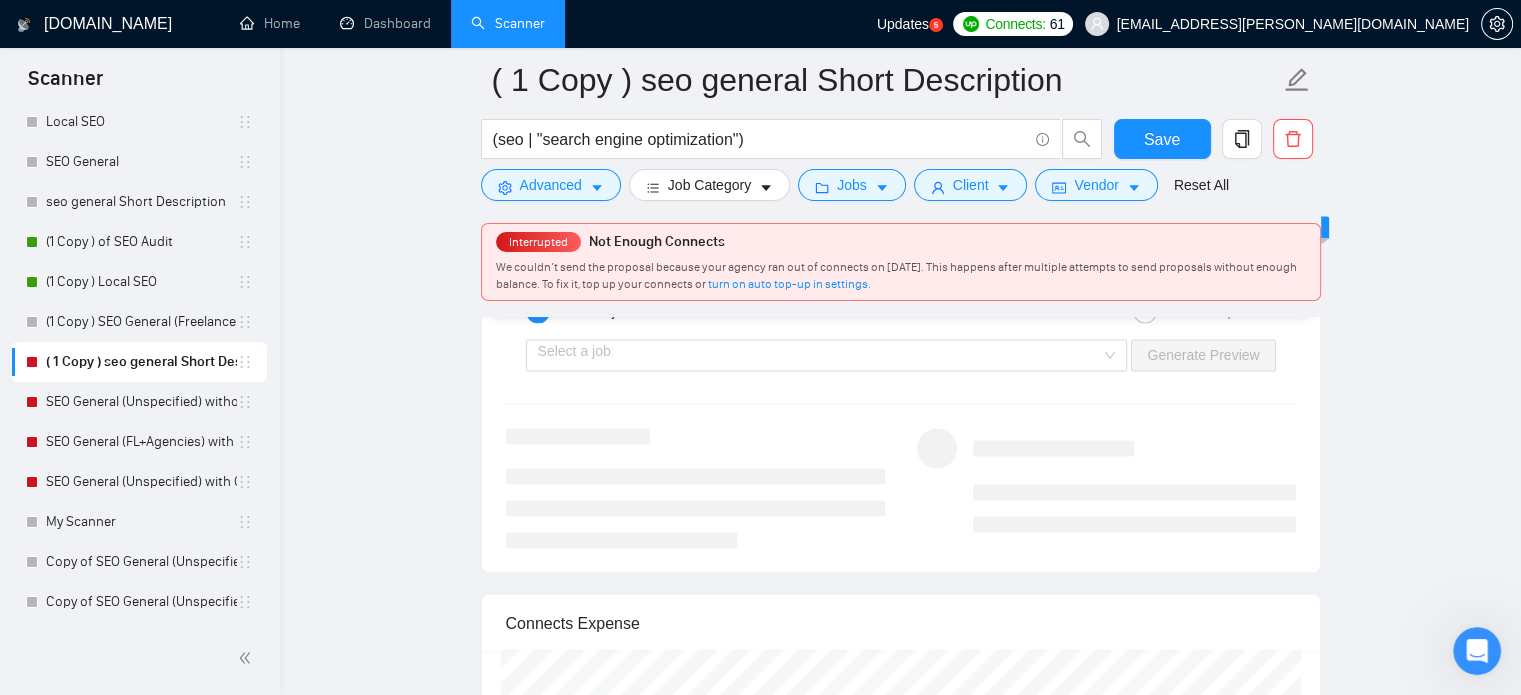 scroll, scrollTop: 3414, scrollLeft: 0, axis: vertical 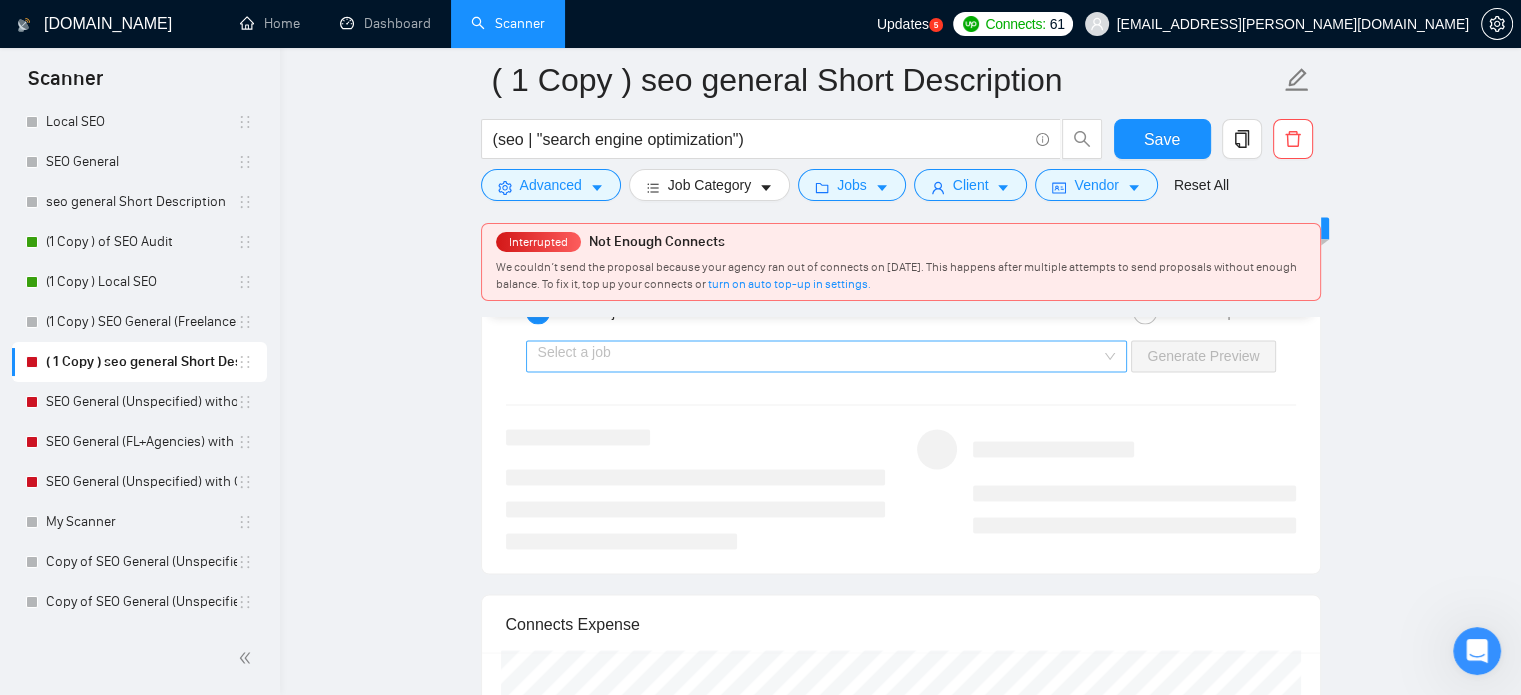 type on "Hello [client name, don’t use country or company name] 🚀
I’m [use freelancer profile to introduce yourself, description should be related to the job post, mention years of experience (10+), and say that you can start ASAP – make it accurate and at least 200 characters].
For your project, I can:
[→ Highlight a specific detail from the job post and explain how you can solve it (min. 9 words)
→ Address a general requirement and explain your approach (min. 9 words)
→ Mention tools, features, or skills you'll use to complete the work]
I’d love to hop on a quick call and provide [mention a deliverable or result relevant to the job post to attract client interest don’t exceed 6 words].
Best,
[freelancer name]" 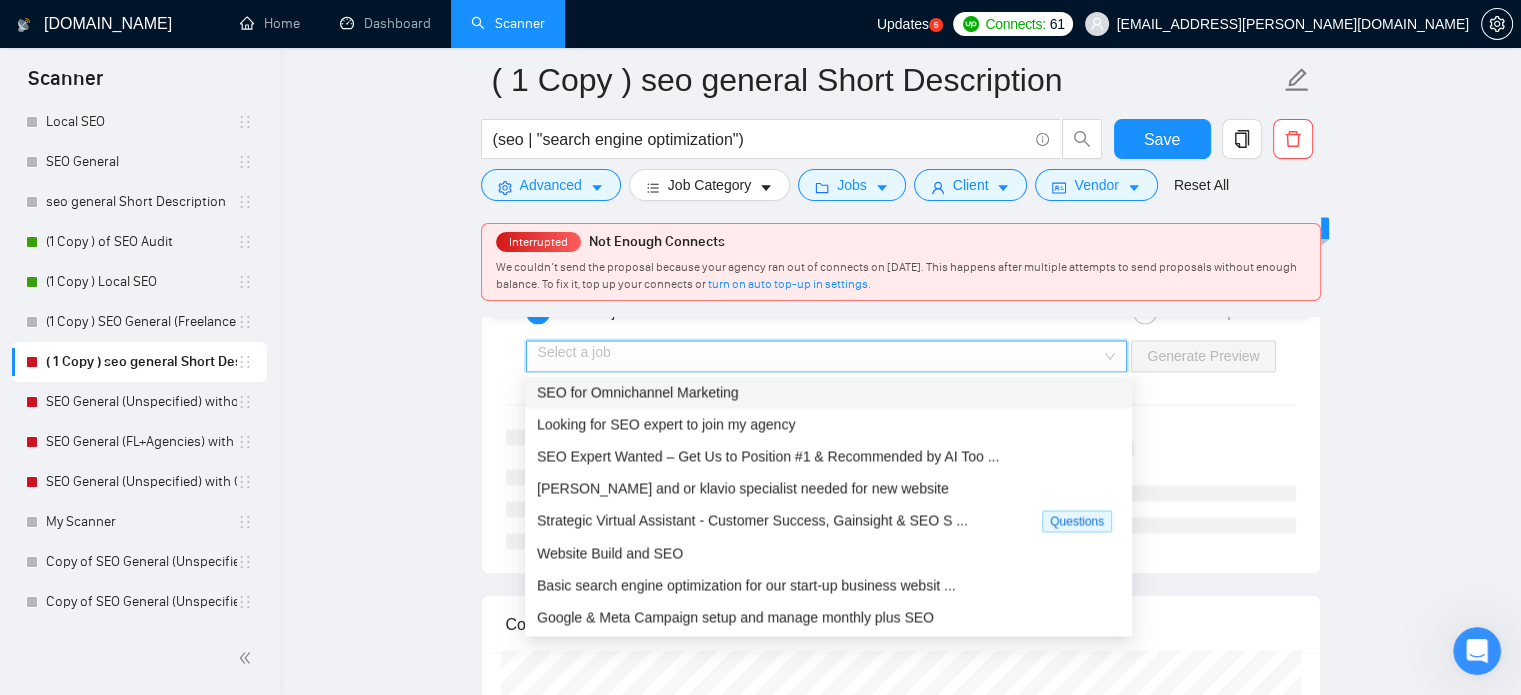 click at bounding box center [820, 356] 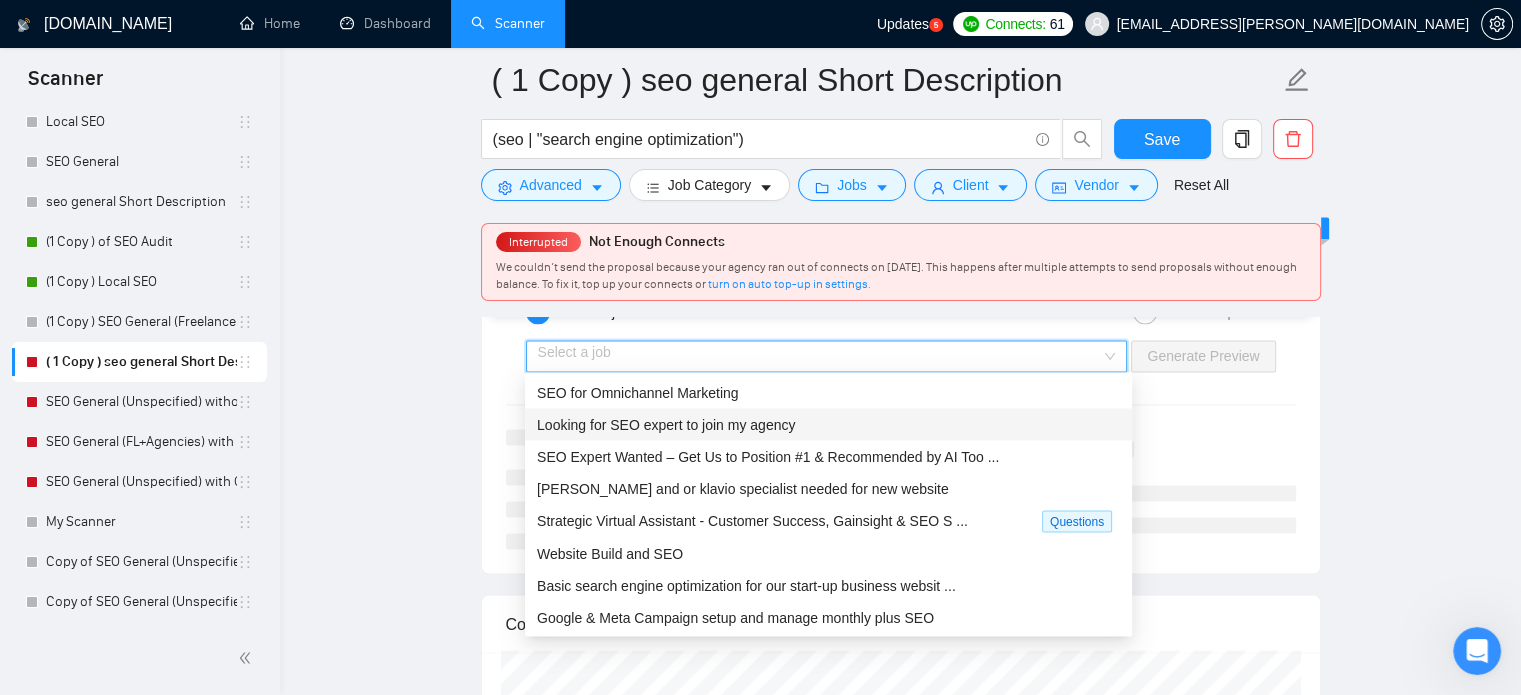 click on "Looking for SEO expert to join my agency" at bounding box center [828, 424] 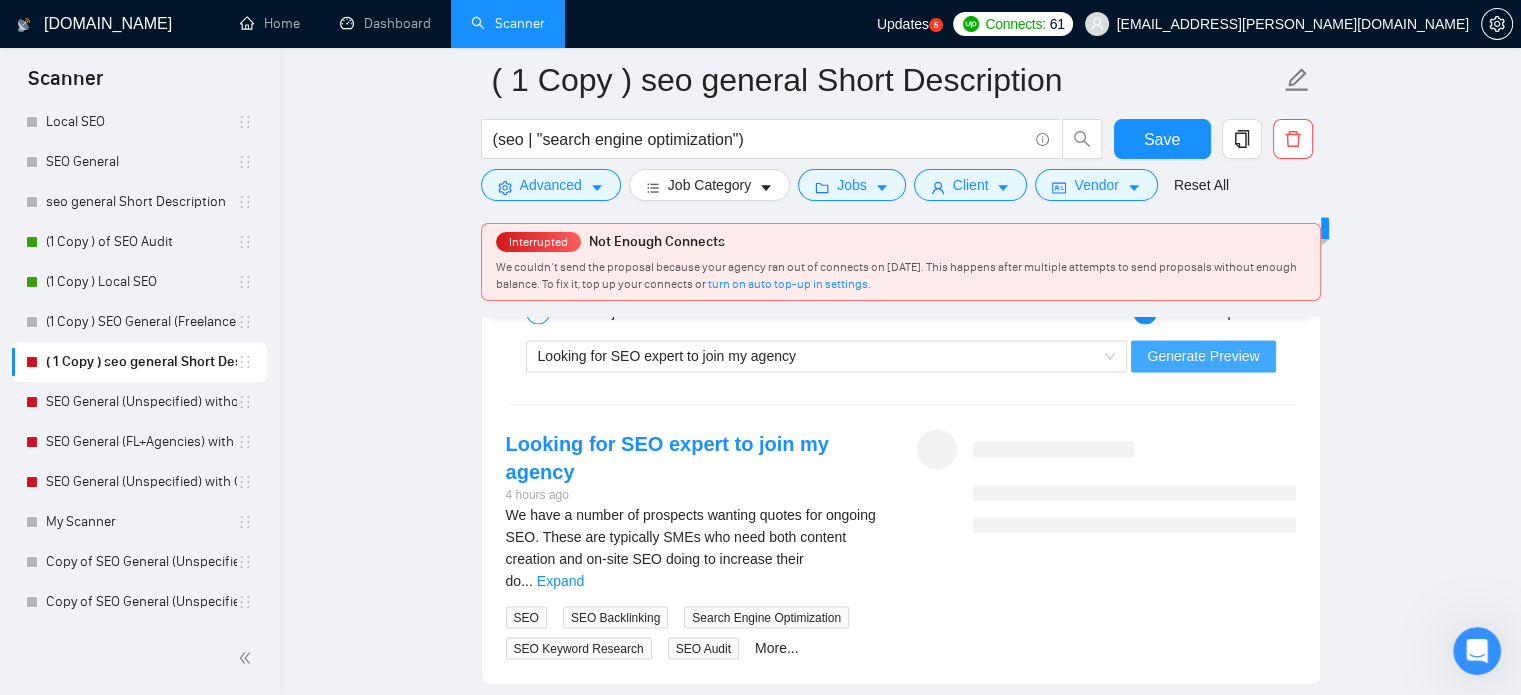 click on "Generate Preview" at bounding box center (1203, 356) 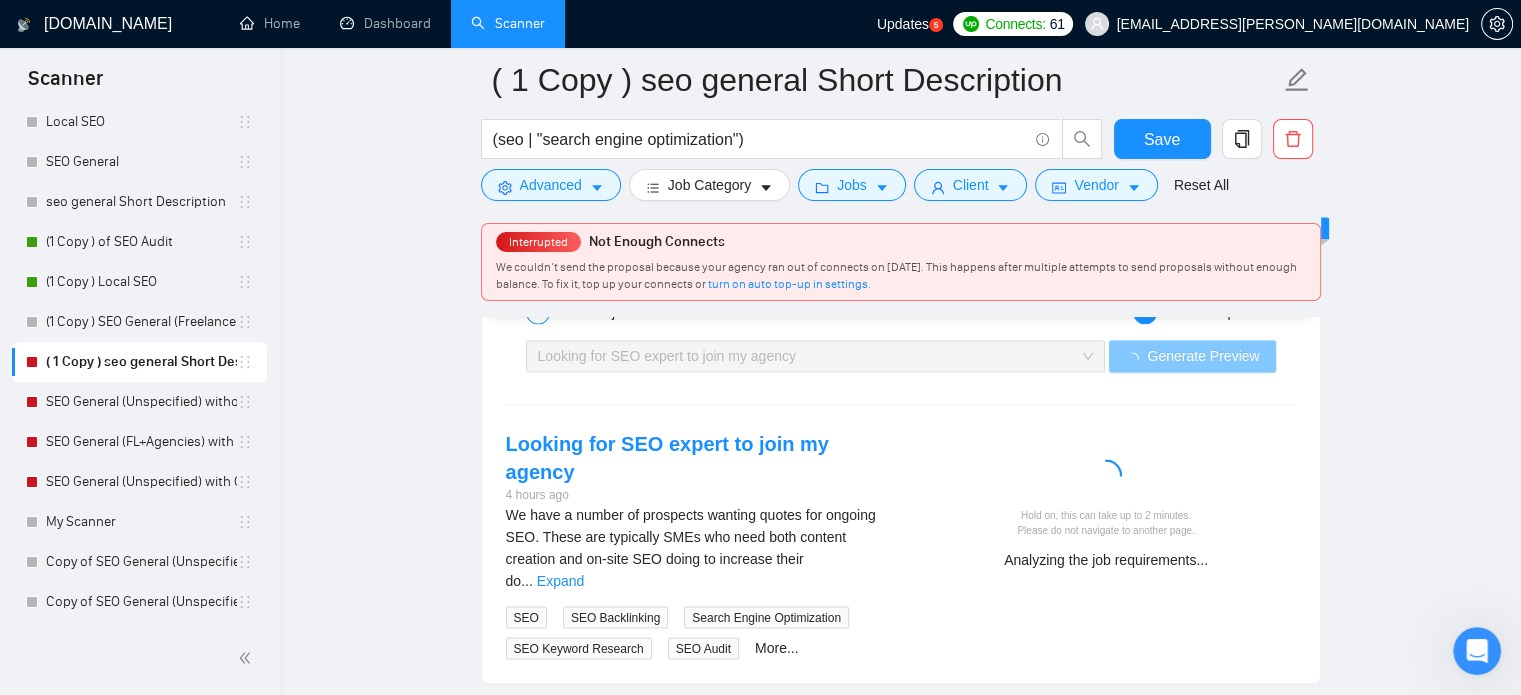 type 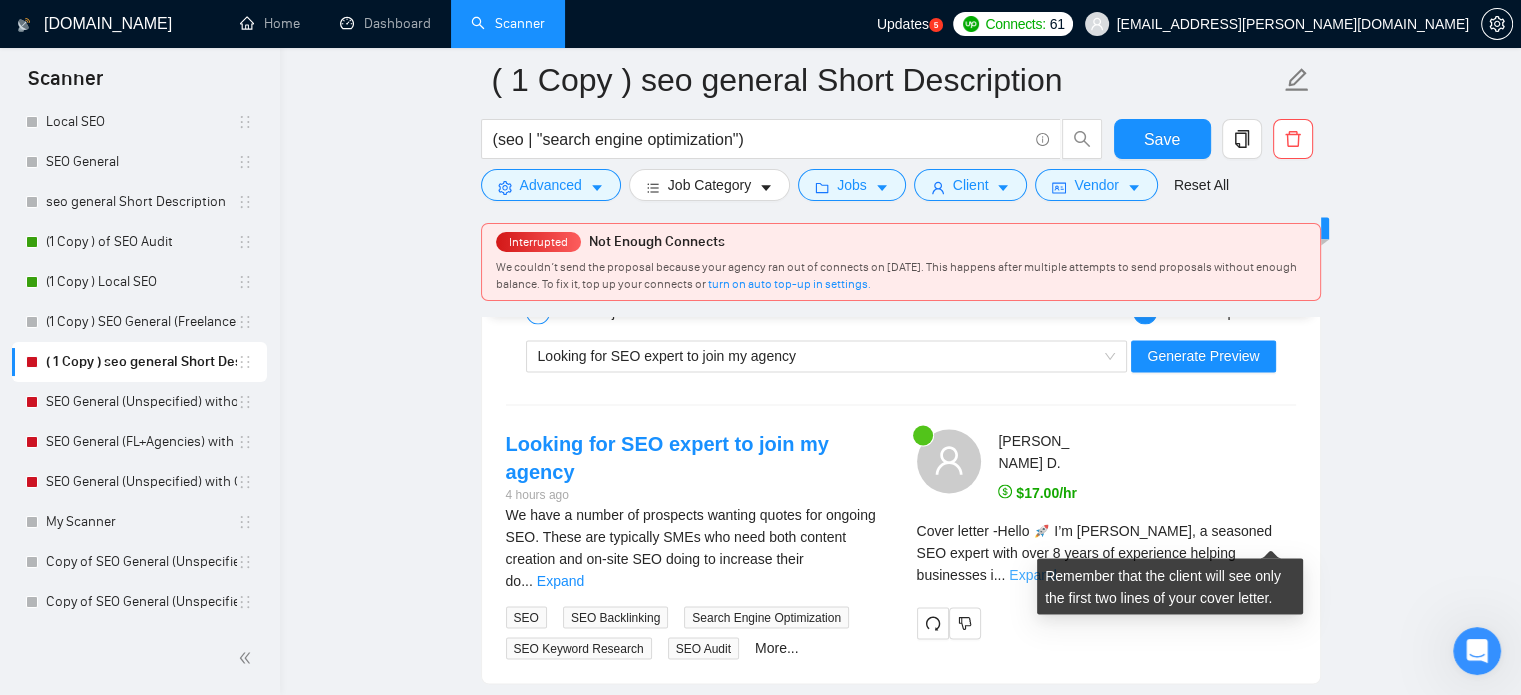 click on "Expand" at bounding box center [1032, 574] 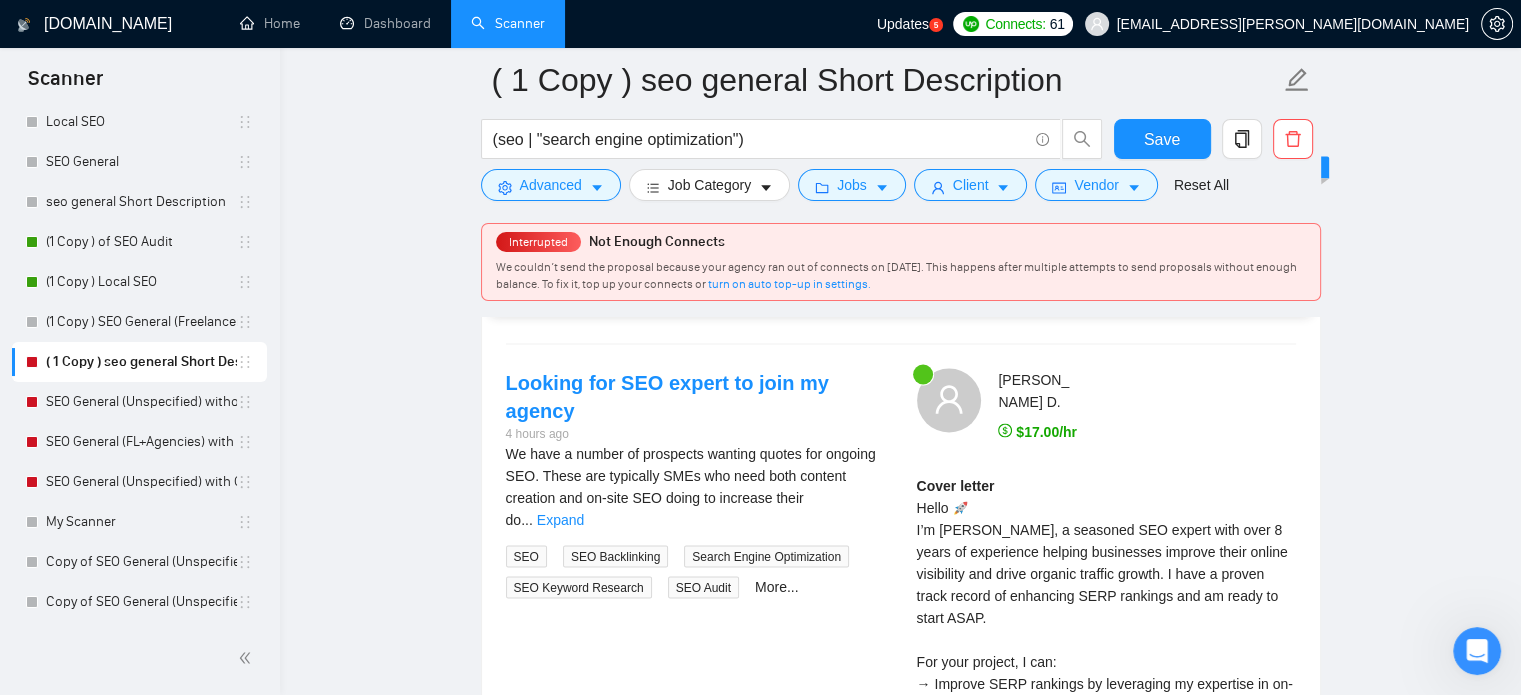 scroll, scrollTop: 3483, scrollLeft: 0, axis: vertical 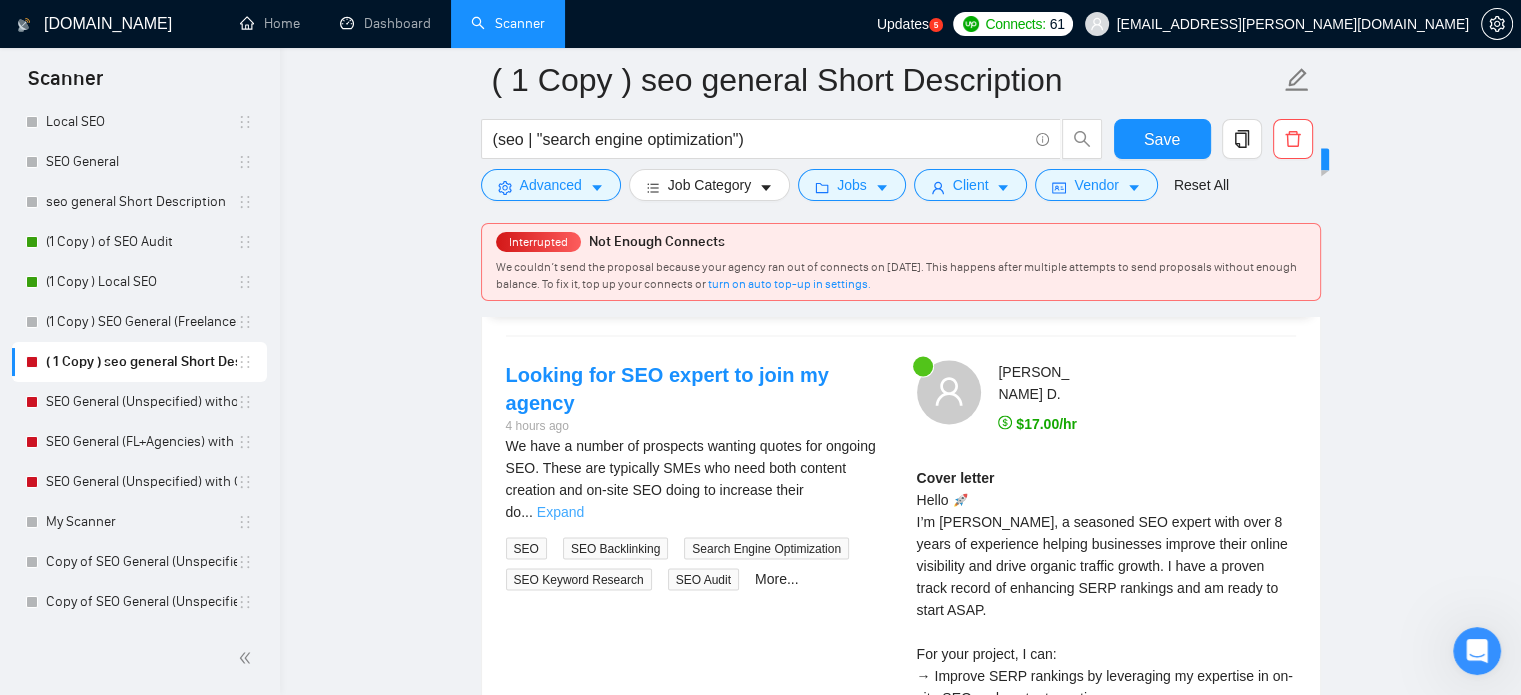 click on "Expand" at bounding box center [560, 511] 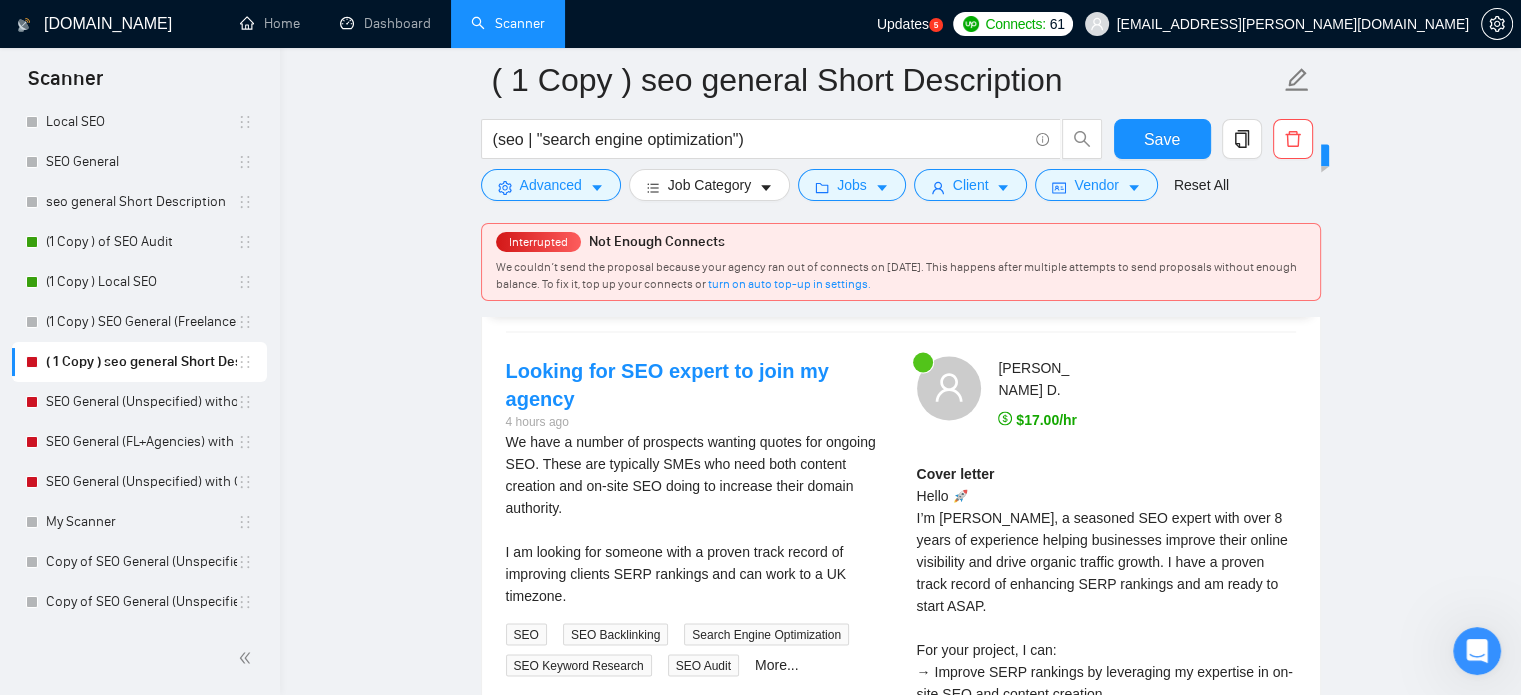 scroll, scrollTop: 3473, scrollLeft: 0, axis: vertical 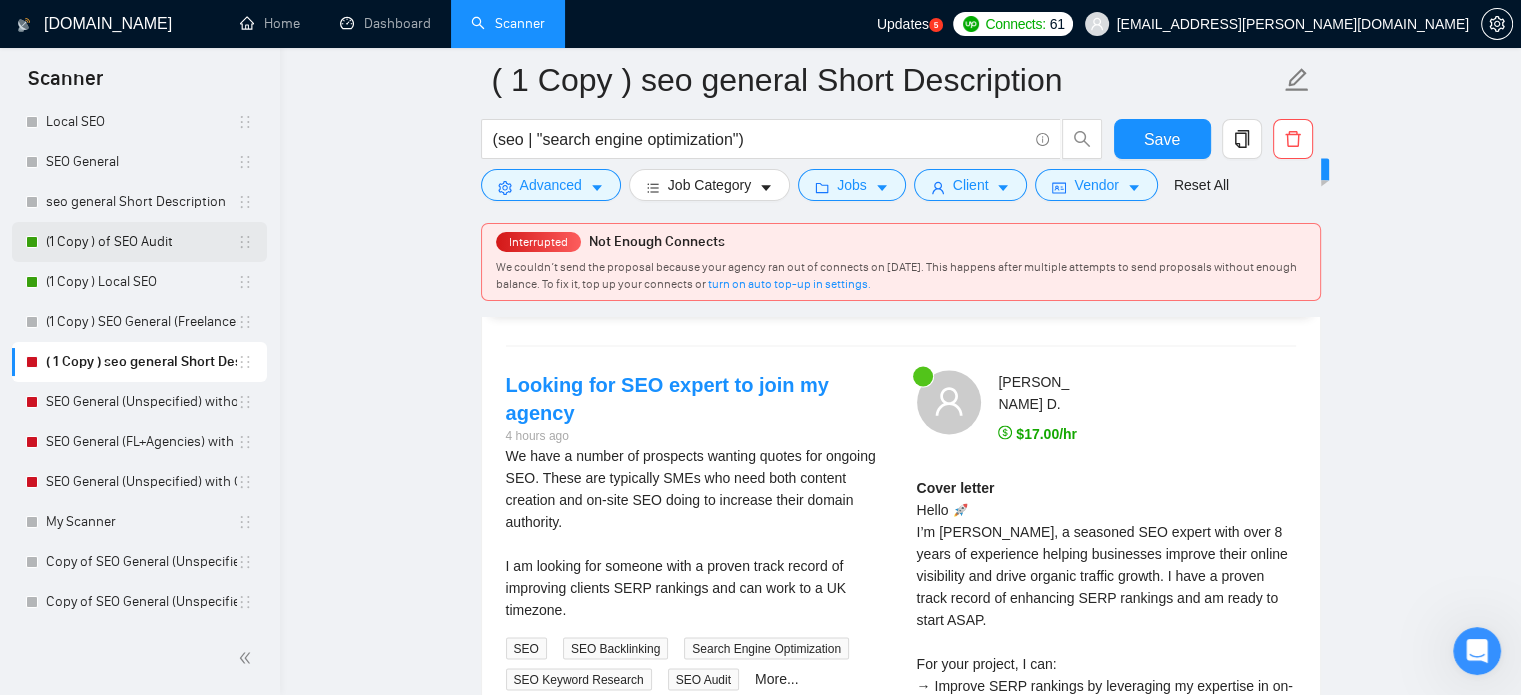 click on "(1 Copy ) of SEO Audit" at bounding box center (141, 242) 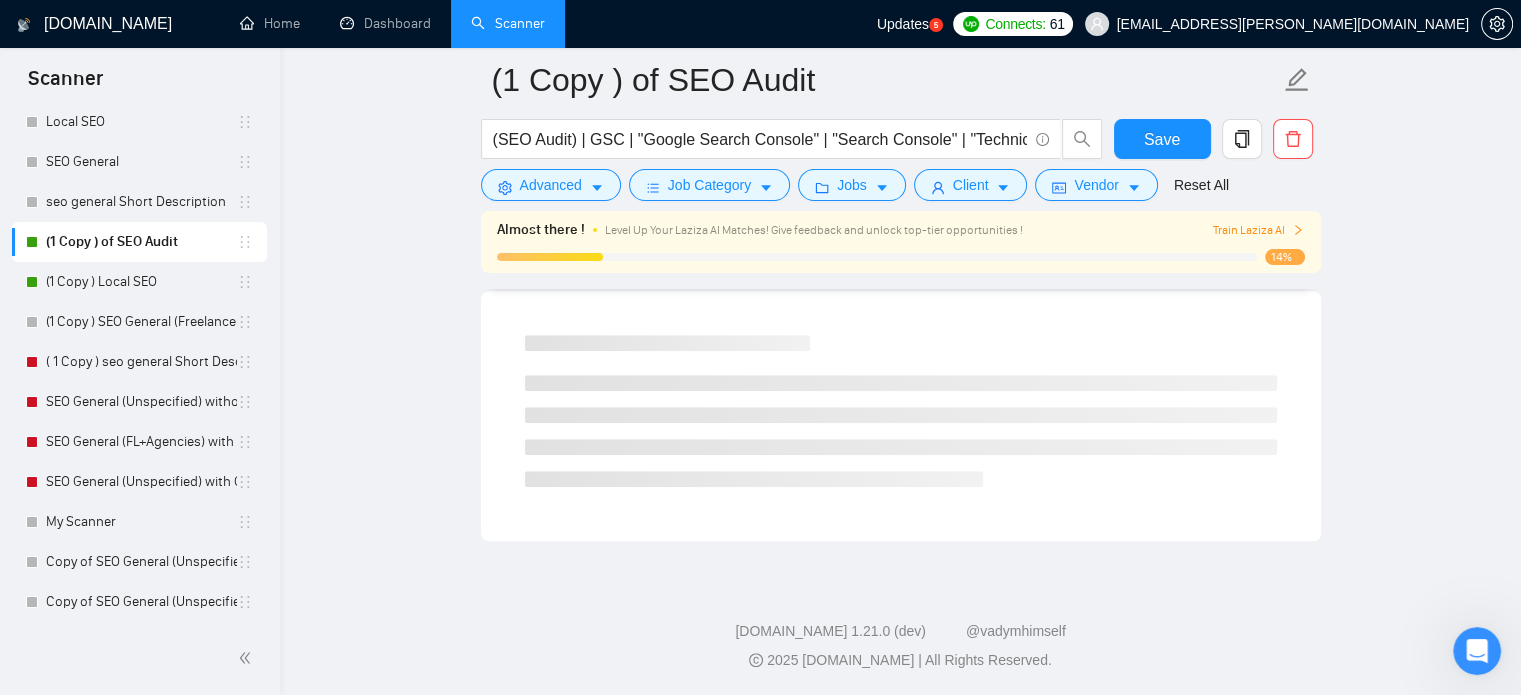 scroll, scrollTop: 1285, scrollLeft: 0, axis: vertical 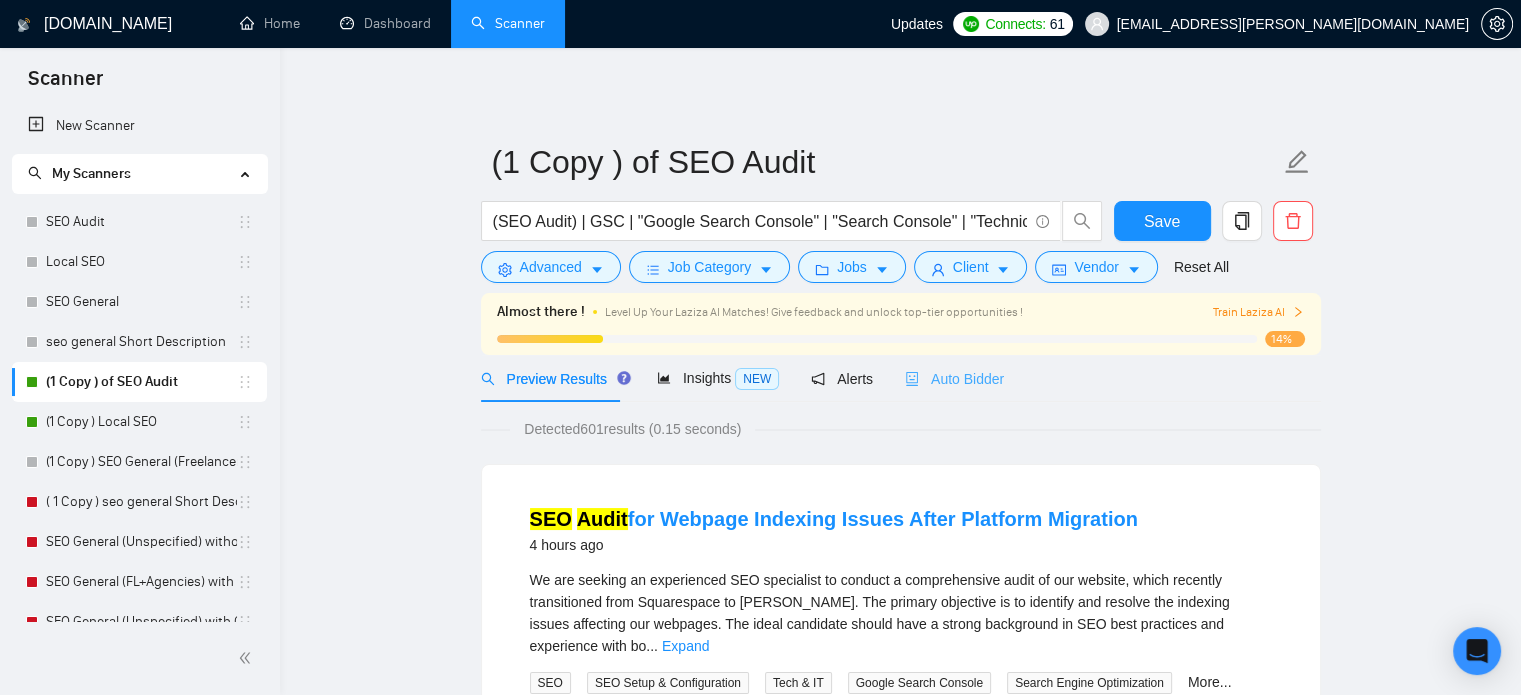click on "Auto Bidder" at bounding box center (954, 378) 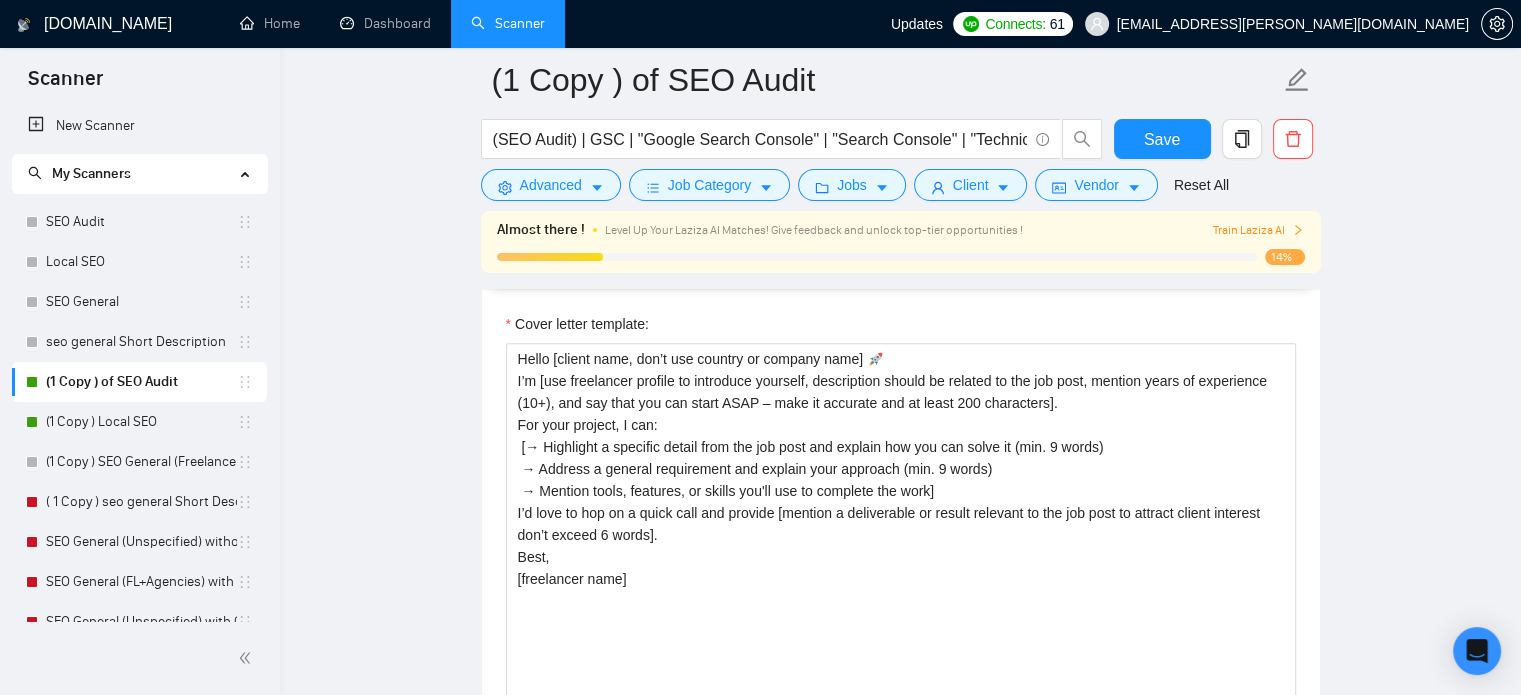 scroll, scrollTop: 1747, scrollLeft: 0, axis: vertical 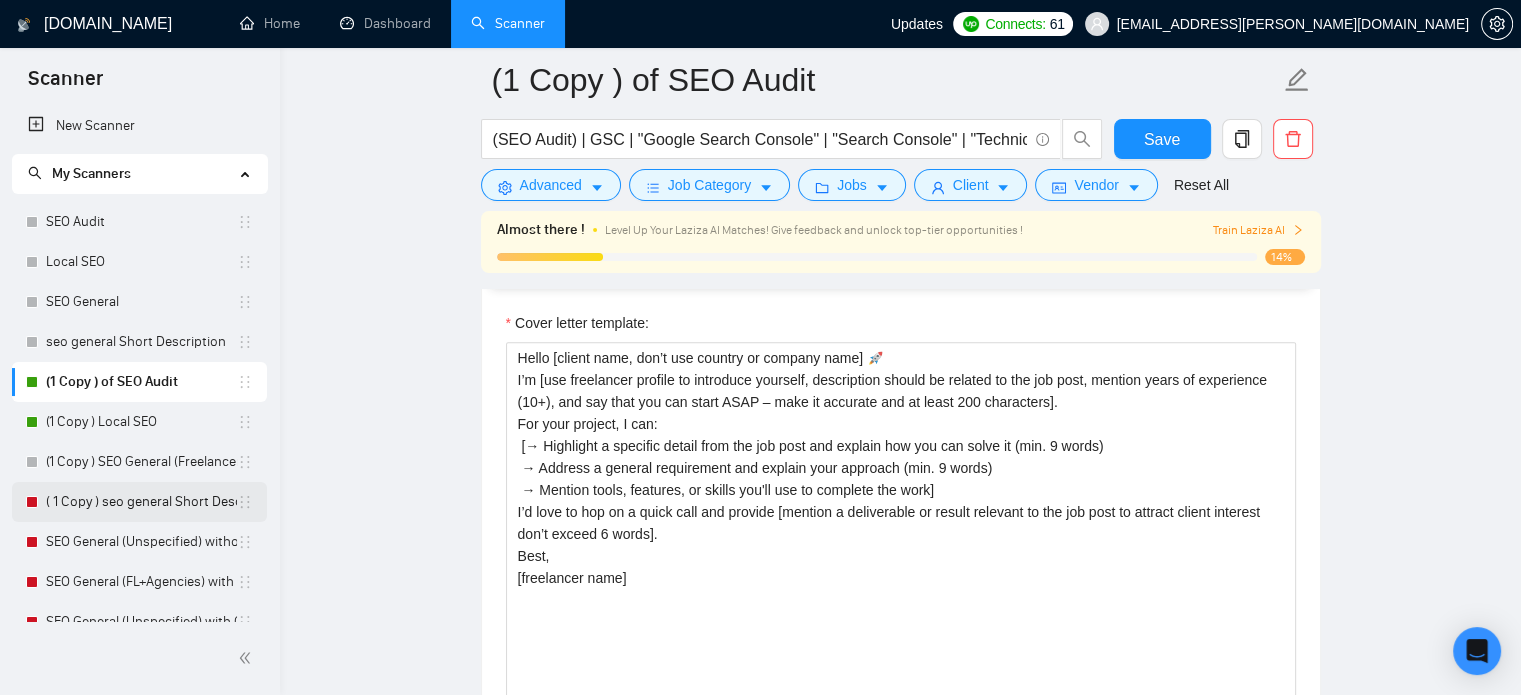 click on "( 1 Copy ) seo general Short Description" at bounding box center [141, 502] 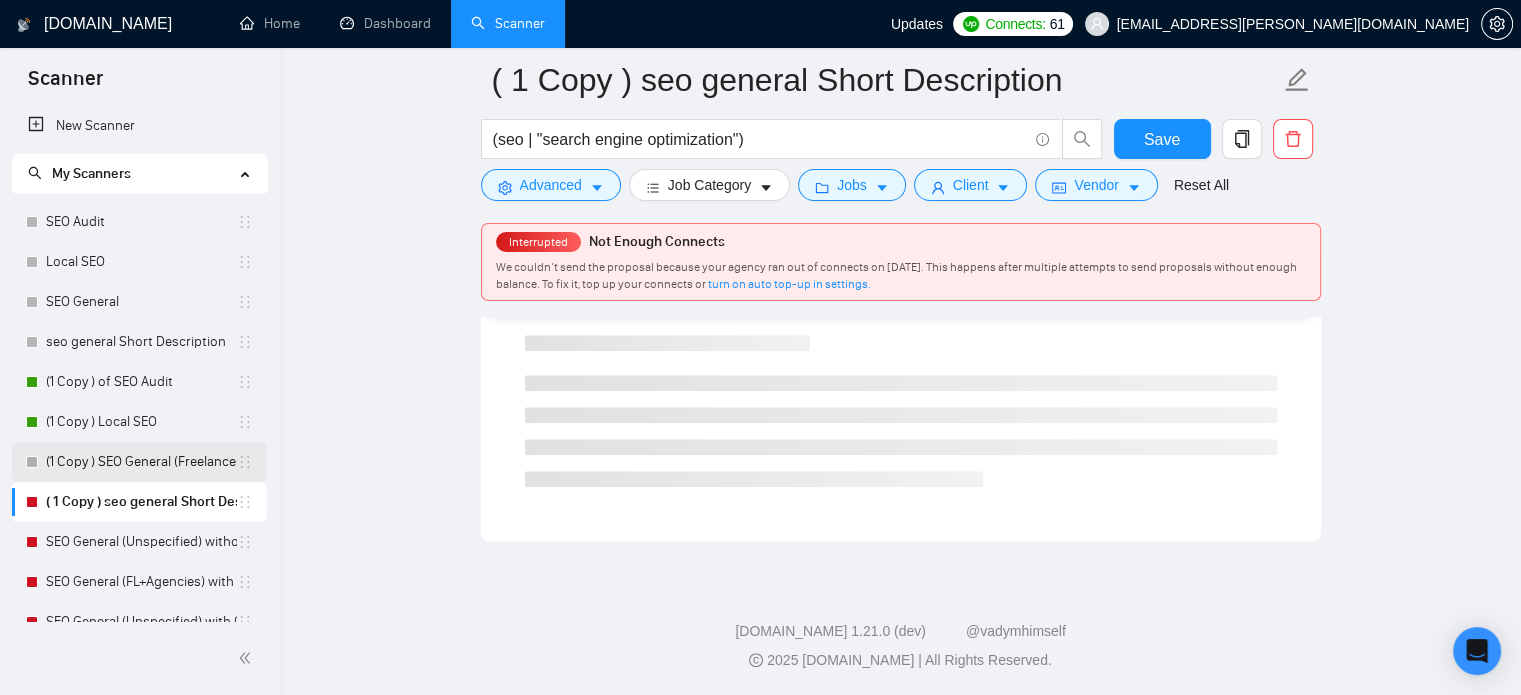 scroll, scrollTop: 1285, scrollLeft: 0, axis: vertical 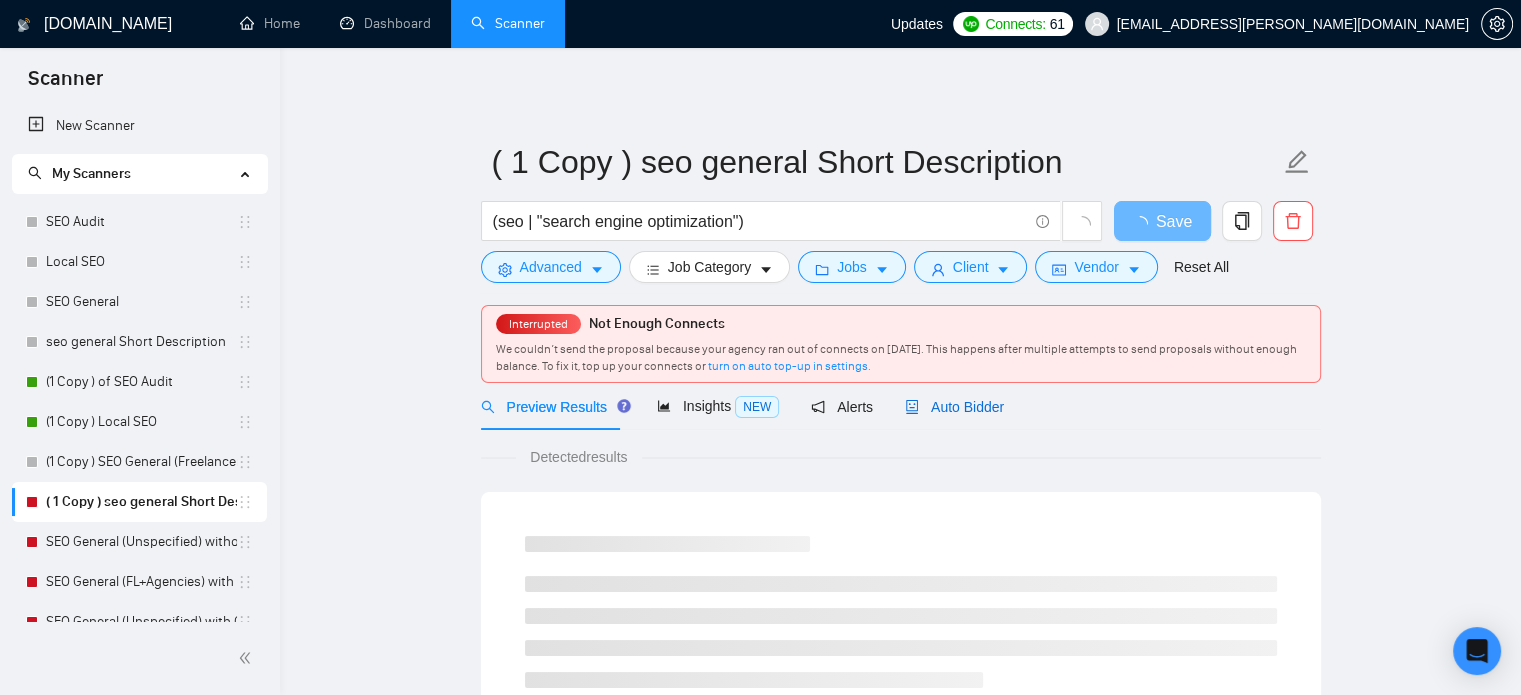 click on "Auto Bidder" at bounding box center (954, 407) 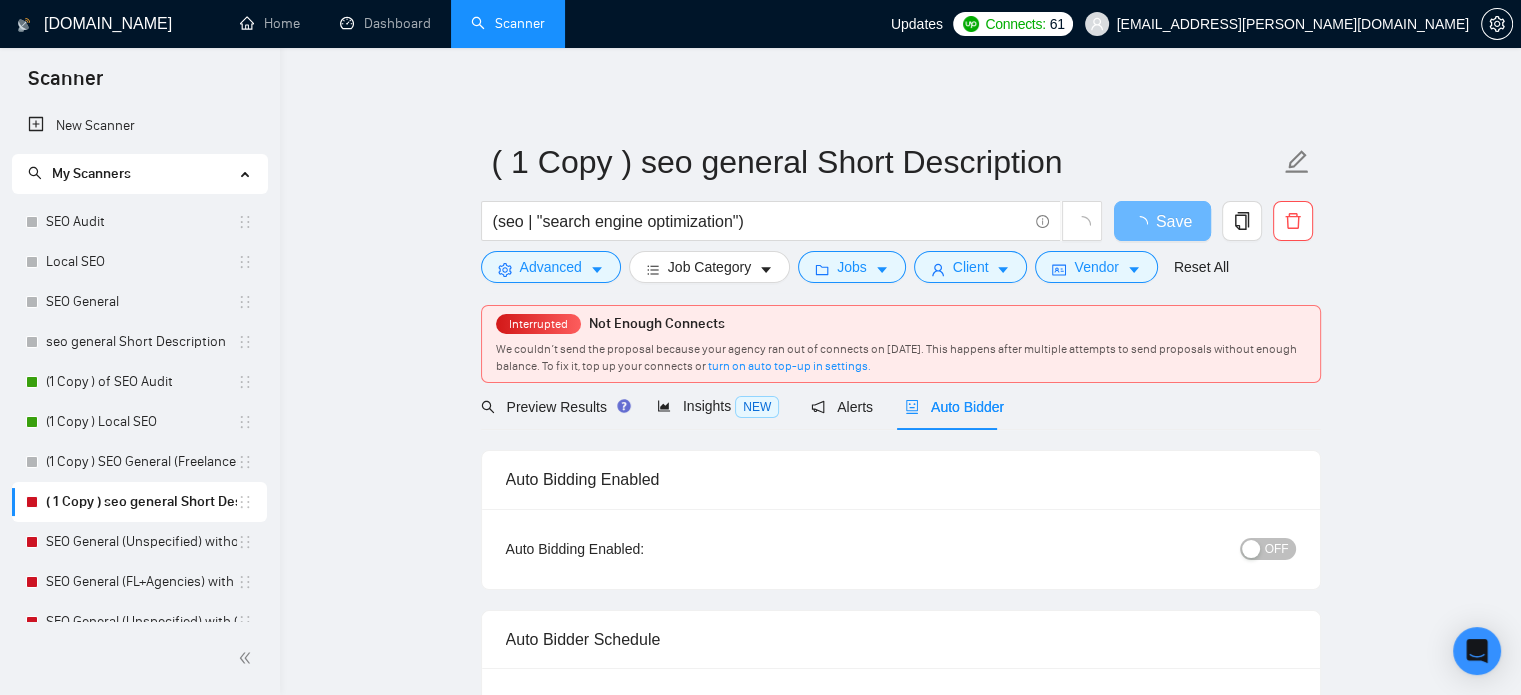 type 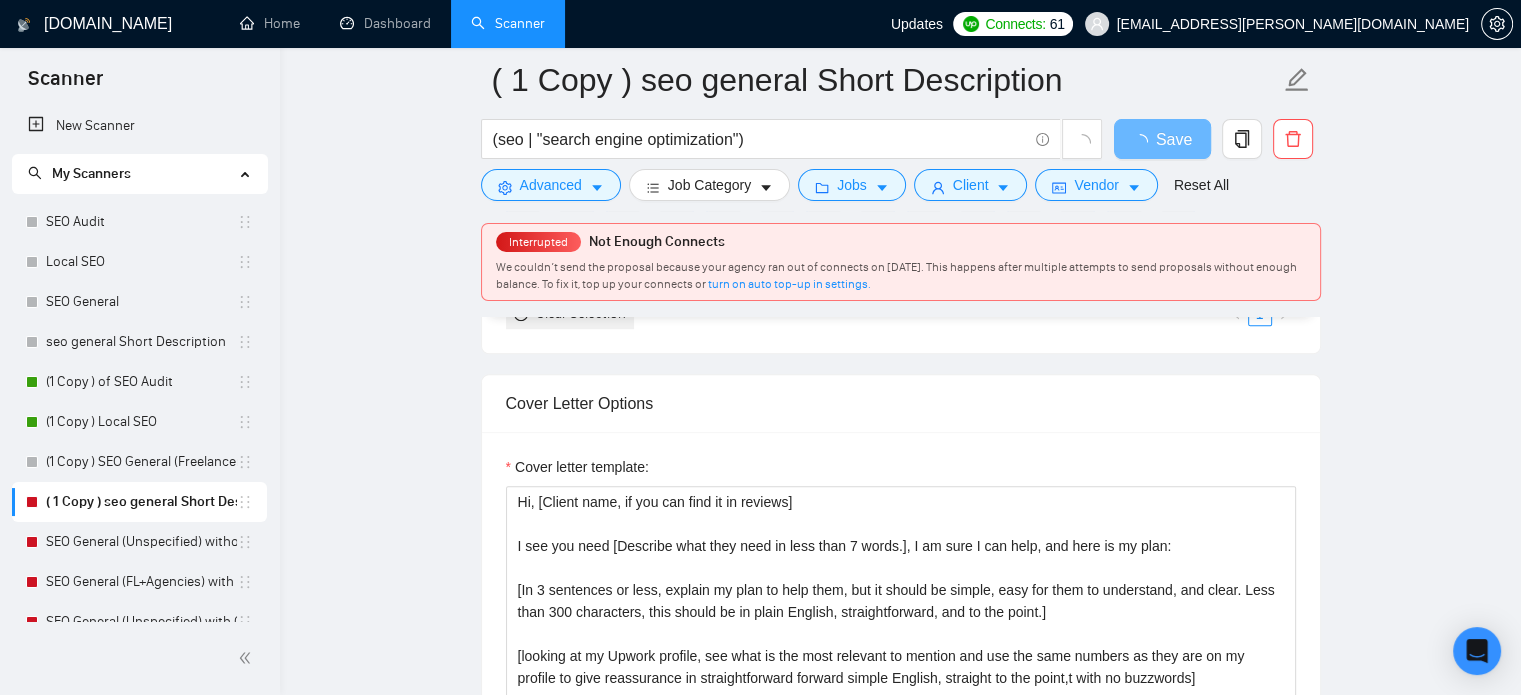 scroll, scrollTop: 1788, scrollLeft: 0, axis: vertical 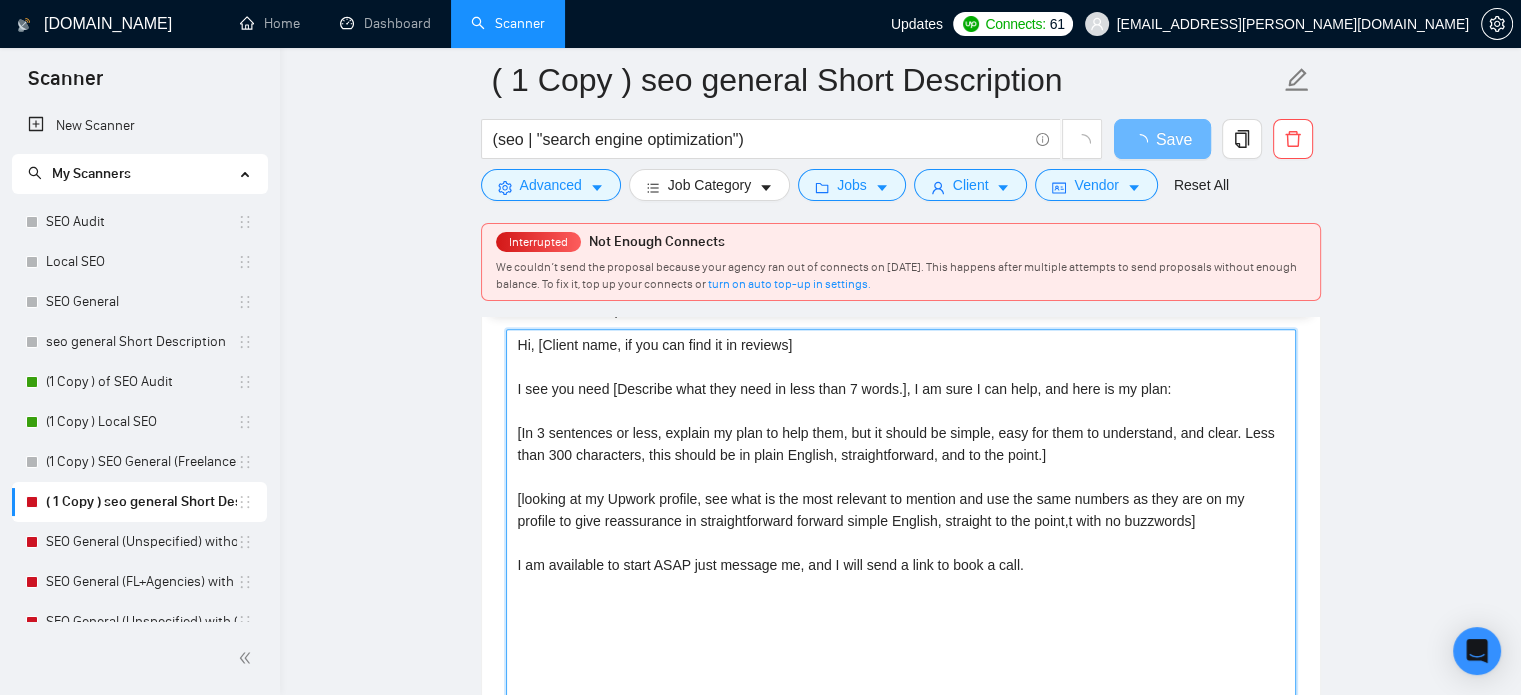 click on "Hi, [Client name, if you can find it in reviews]
I see you need [Describe what they need in less than 7 words.], I am sure I can help, and here is my plan:
[In 3 sentences or less, explain my plan to help them, but it should be simple, easy for them to understand, and clear. Less than 300 characters, this should be in plain English, straightforward, and to the point.]
[looking at my Upwork profile, see what is the most relevant to mention and use the same numbers as they are on my profile to give reassurance in straightforward forward simple English, straight to the point,t with no buzzwords]
I am available to start ASAP just message me, and I will send a link to book a call." at bounding box center (901, 554) 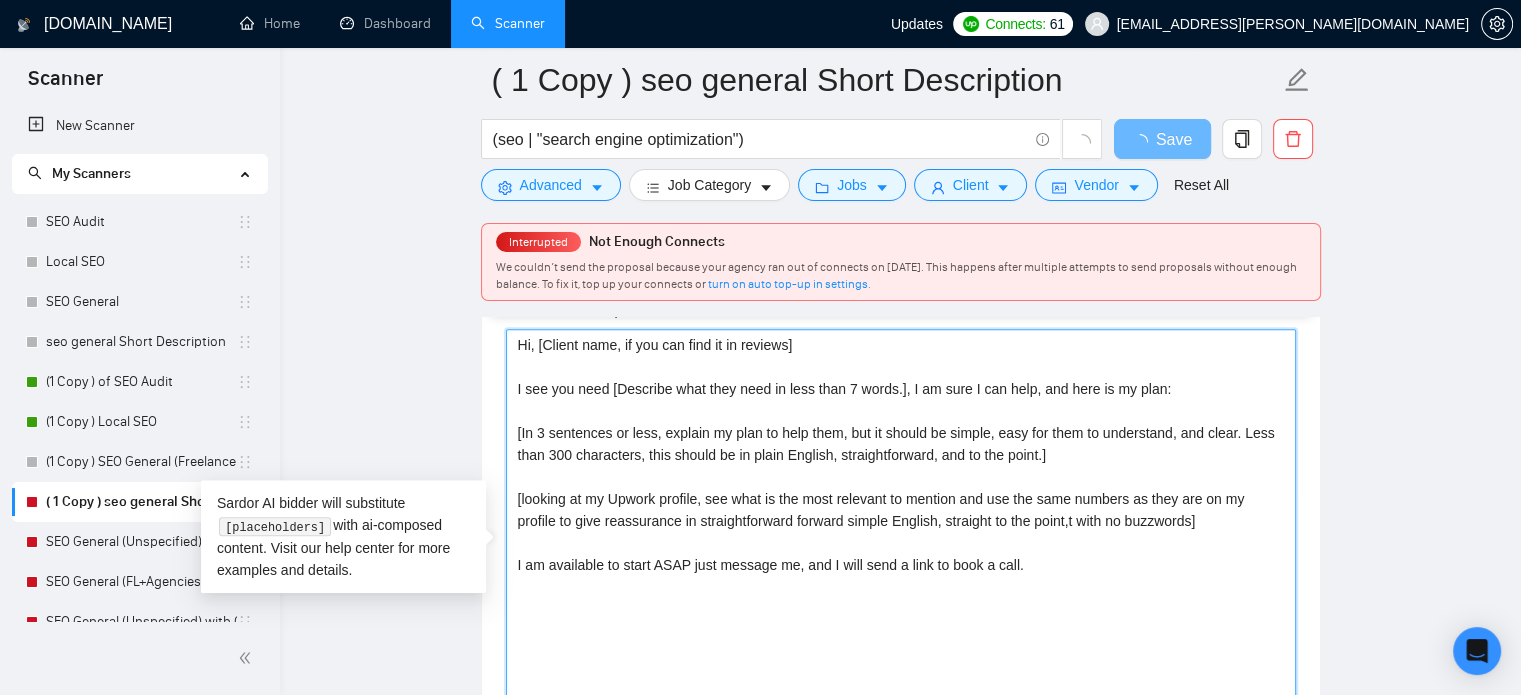 paste on "Write a friendly, confident proposal for an Upwork job. Use the freelancer’s profile to introduce them as a seasoned expert in [insert service here, e.g., Webflow Development], with over 10 years of experience. Make sure the intro relates directly to the job post’s main pain point.
Then, do the following:
Address a key specific detail from the job post. Show understanding and offer a clear, tailored solution.
Address a broader need from the post. Share your typical approach, methodology, or framework to solve it.
Mention 2–3 relevant tools, platforms, or technical skills (only if they're helpful for the job).
Conclude by inviting the client to a quick call, and mention a result or deliverable that would excite them (no more than 6 words).
Use clear, natural language — like you’re writing to a real person, not a template. Avoid buzzwords. Keep the message under 200 words." 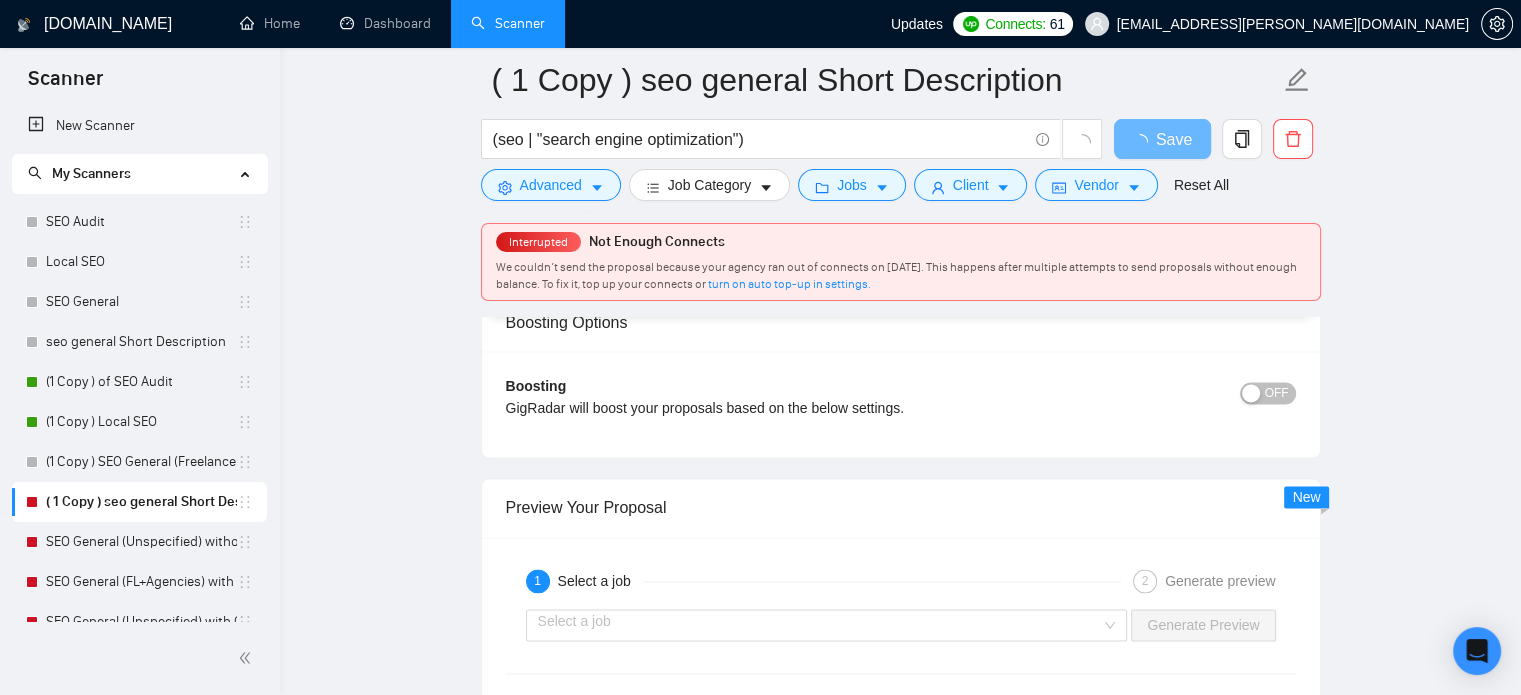 scroll, scrollTop: 3270, scrollLeft: 0, axis: vertical 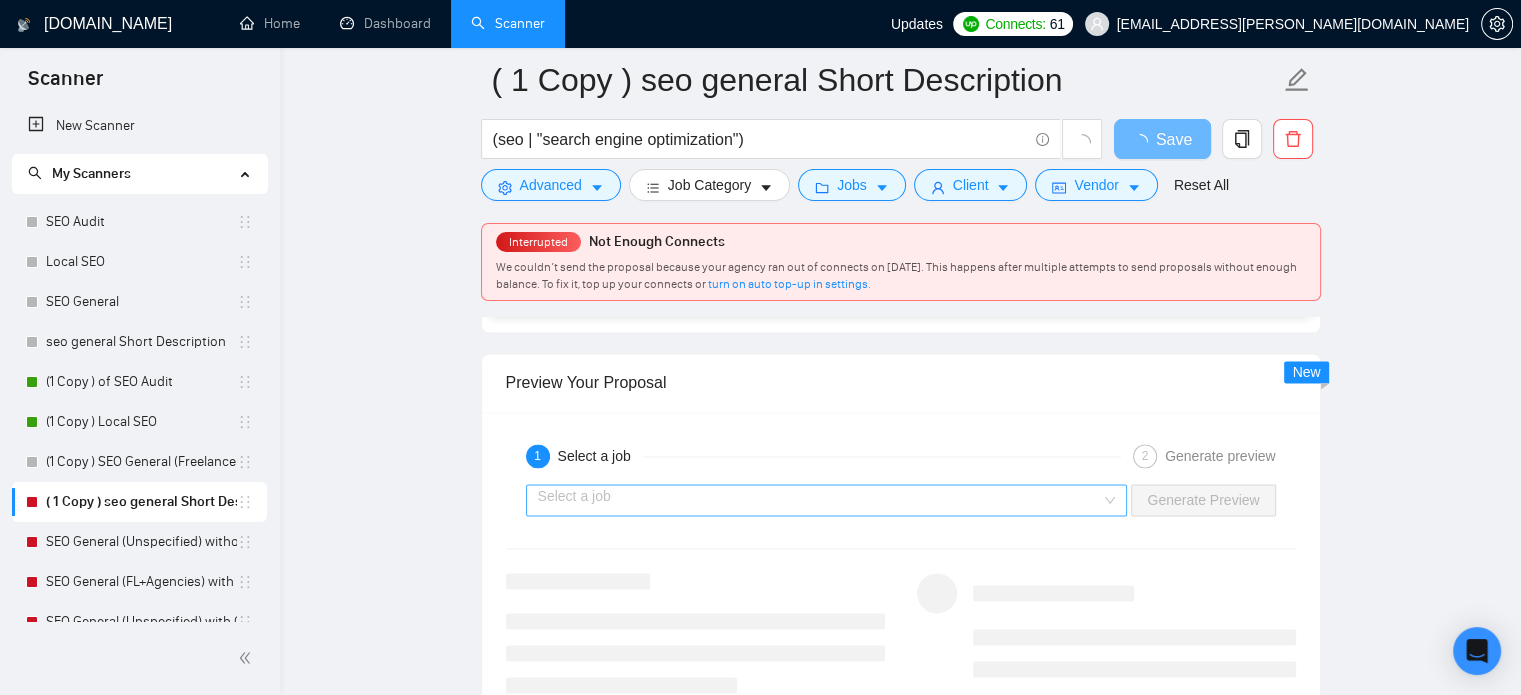 type on "Write a friendly, confident proposal for an Upwork job. Use the freelancer’s profile to introduce them as a seasoned expert in [insert service here, e.g., Webflow Development], with over 10 years of experience. Make sure the intro relates directly to the job post’s main pain point.
Then, do the following:
Address a key specific detail from the job post. Show understanding and offer a clear, tailored solution.
Address a broader need from the post. Share your typical approach, methodology, or framework to solve it.
Mention 2–3 relevant tools, platforms, or technical skills (only if they're helpful for the job).
Conclude by inviting the client to a quick call, and mention a result or deliverable that would excite them (no more than 6 words).
Use clear, natural language — like you’re writing to a real person, not a template. Avoid buzzwords. Keep the message under 200 words." 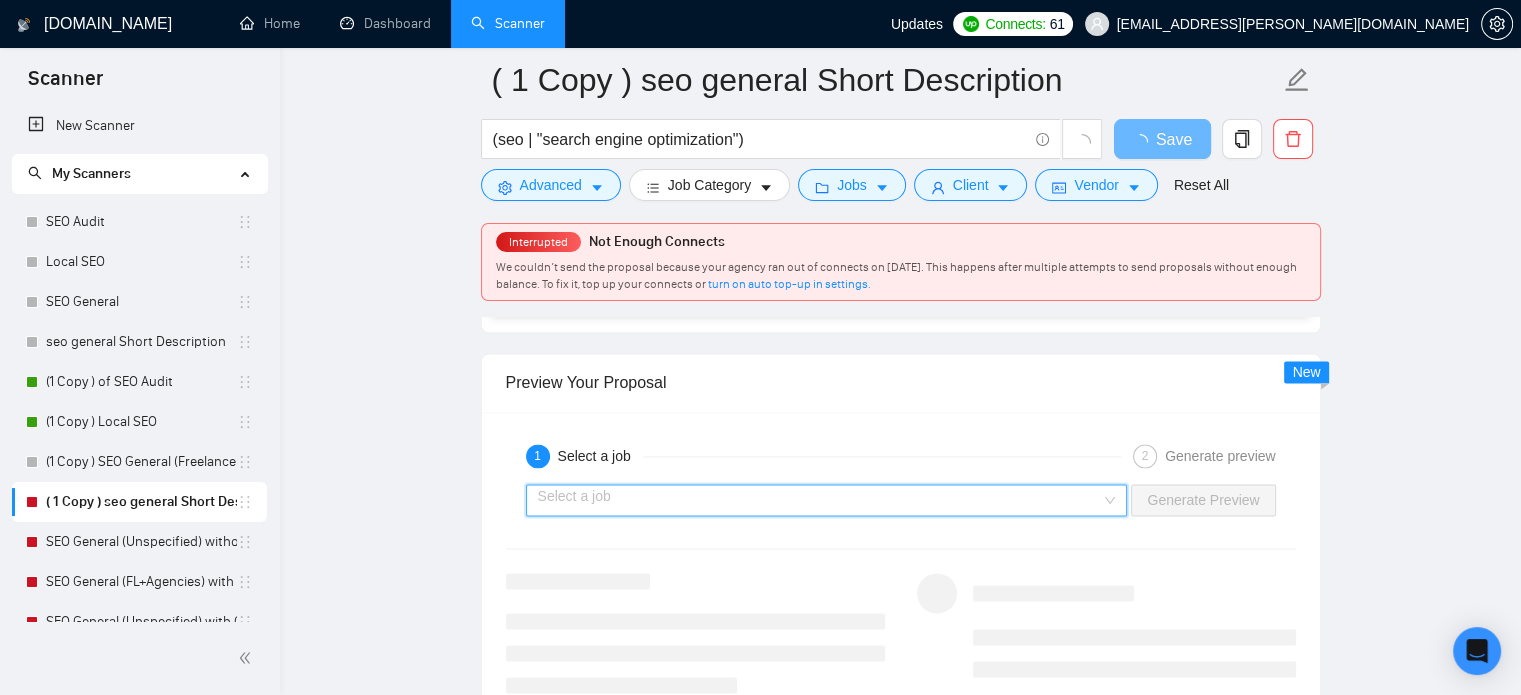 click at bounding box center [820, 500] 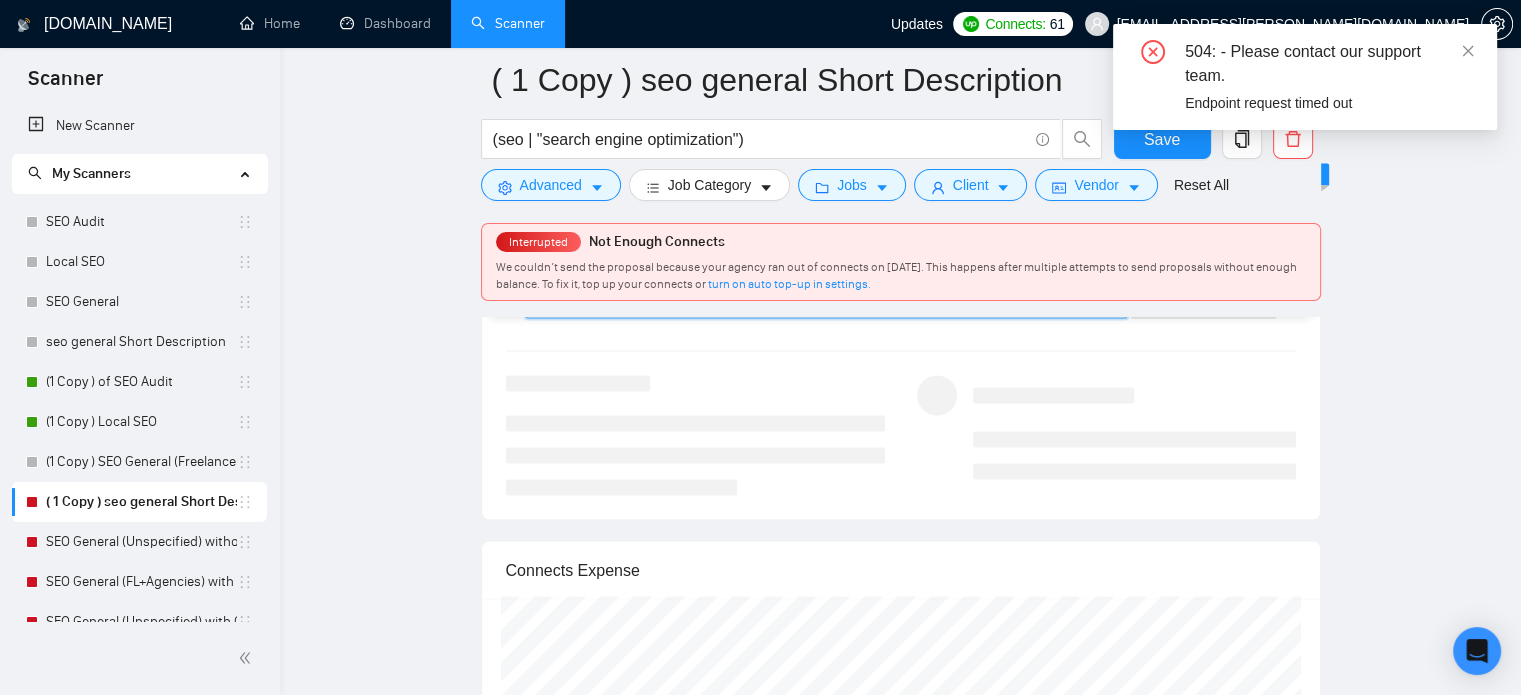 scroll, scrollTop: 3466, scrollLeft: 0, axis: vertical 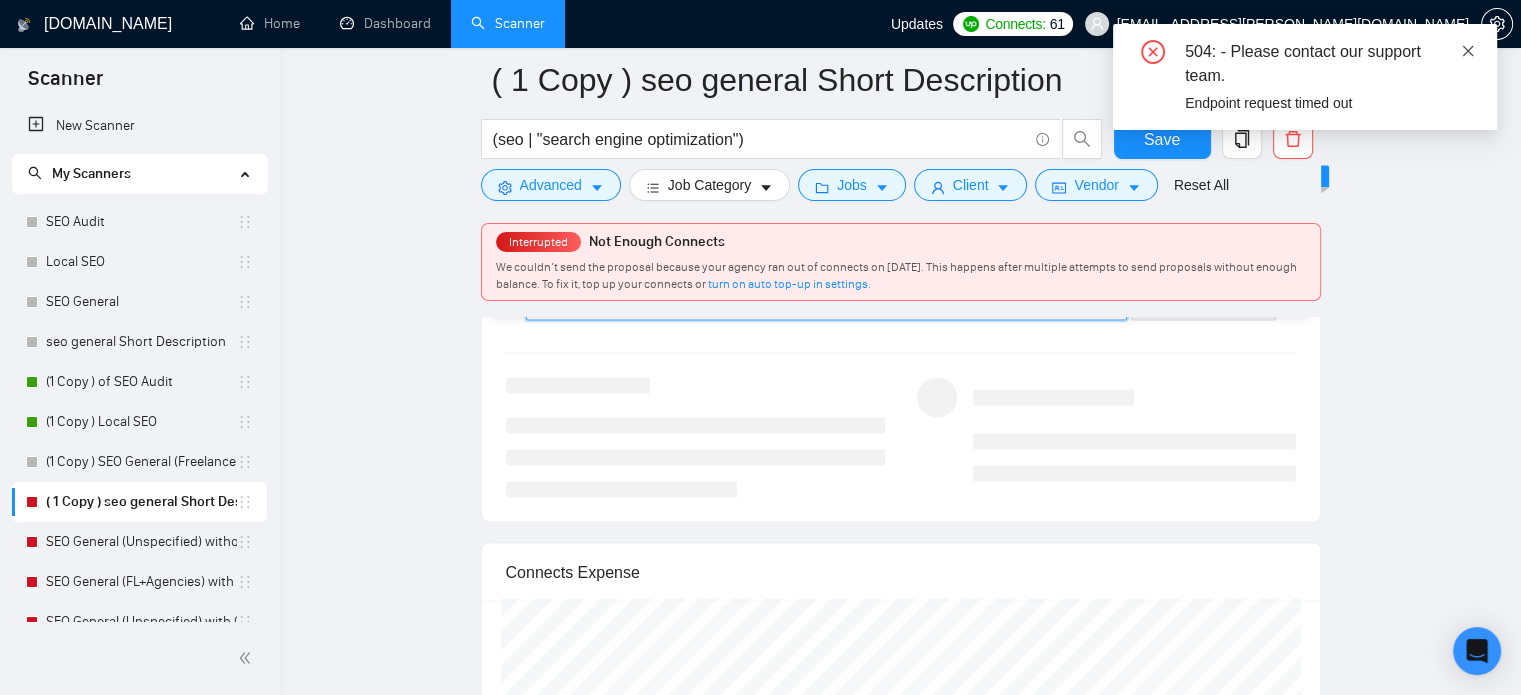 click at bounding box center (1468, 51) 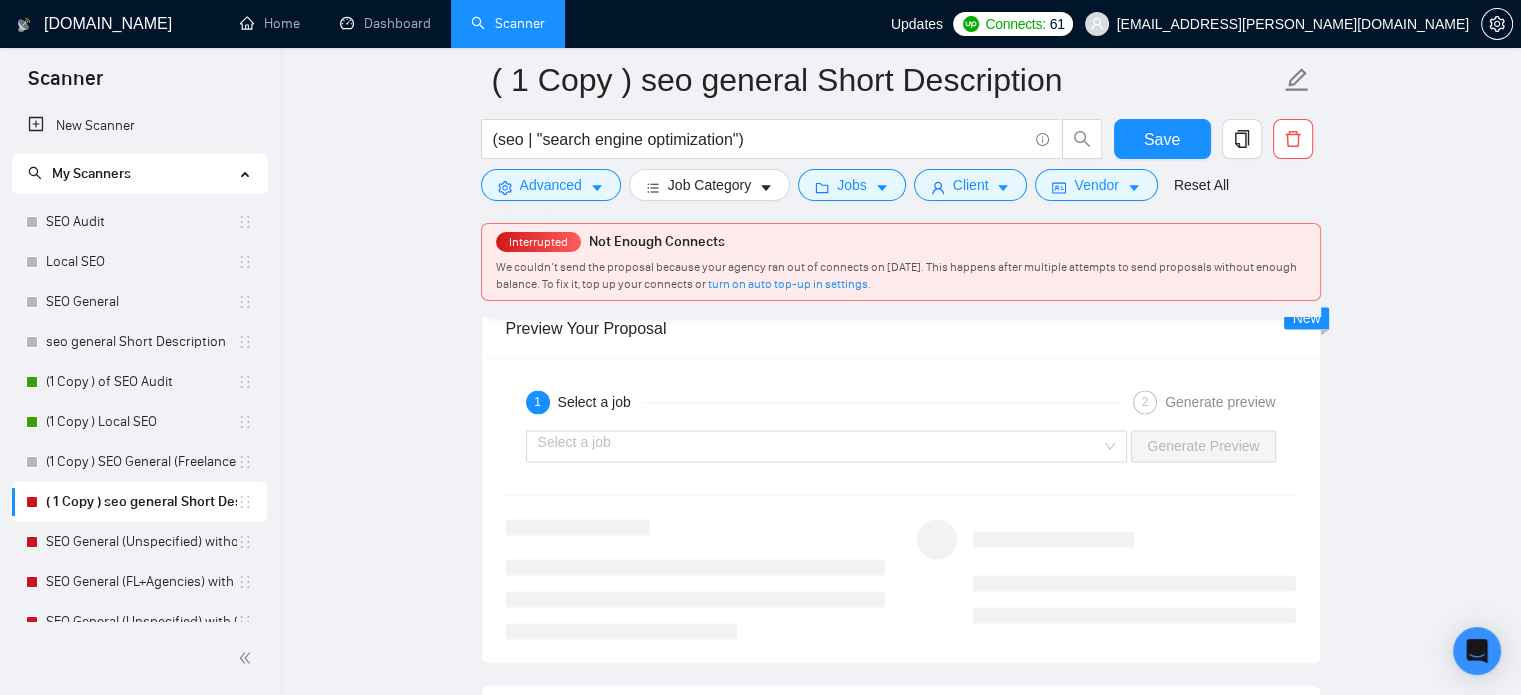 scroll, scrollTop: 3321, scrollLeft: 0, axis: vertical 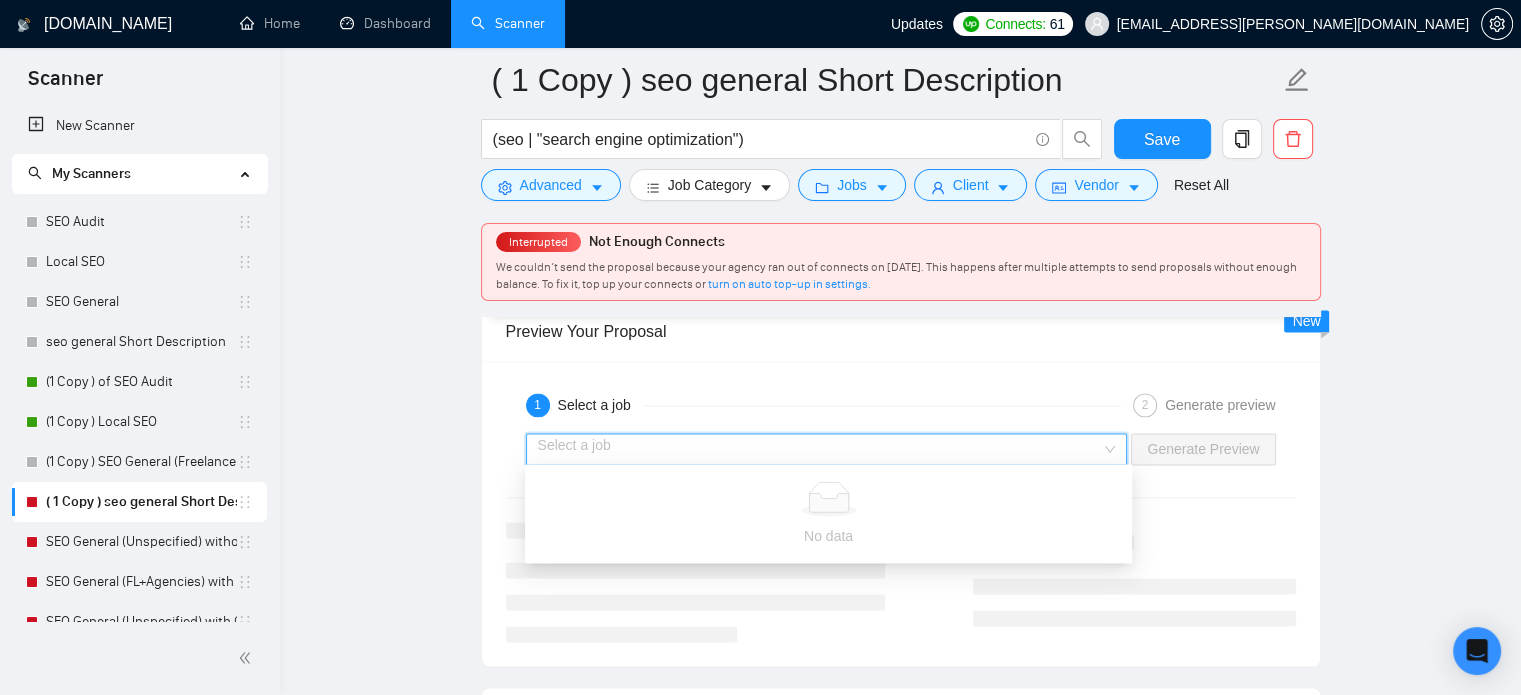 click at bounding box center (820, 449) 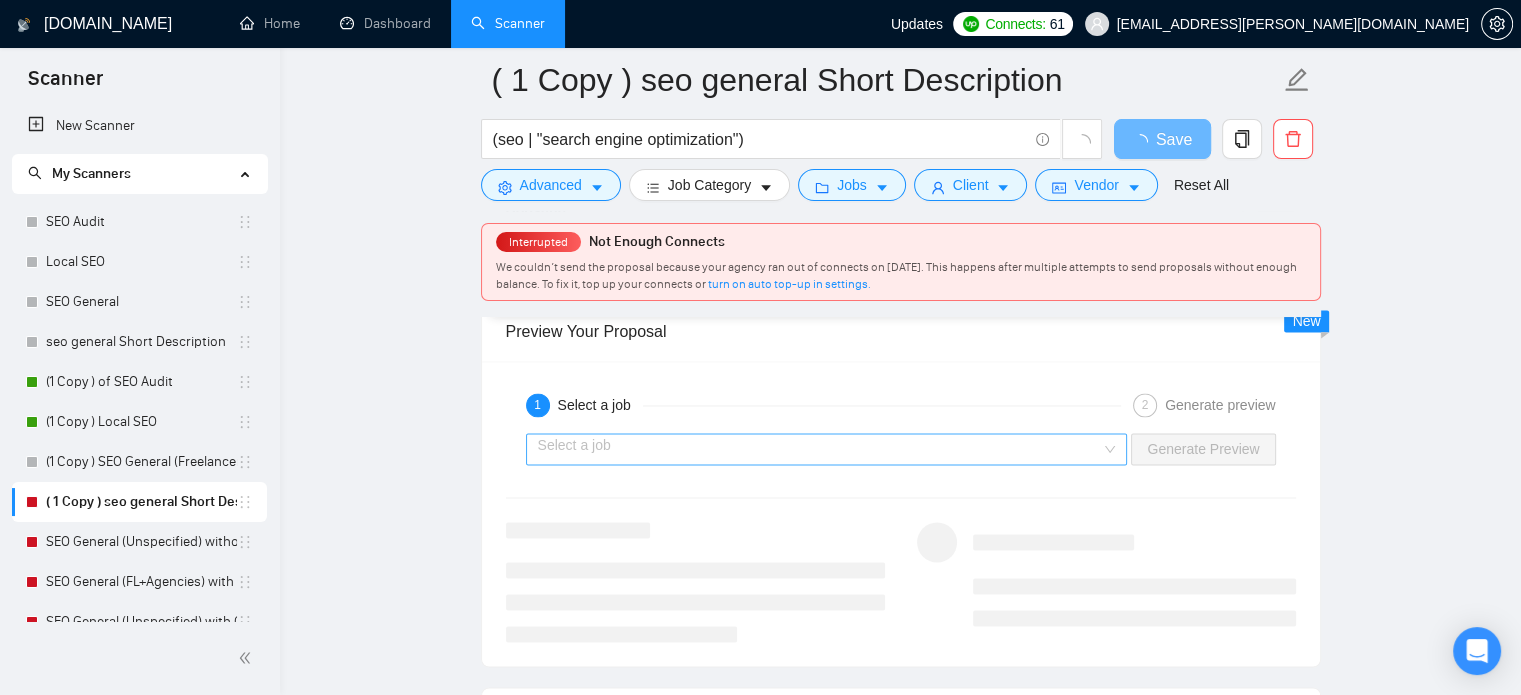 scroll, scrollTop: 3321, scrollLeft: 0, axis: vertical 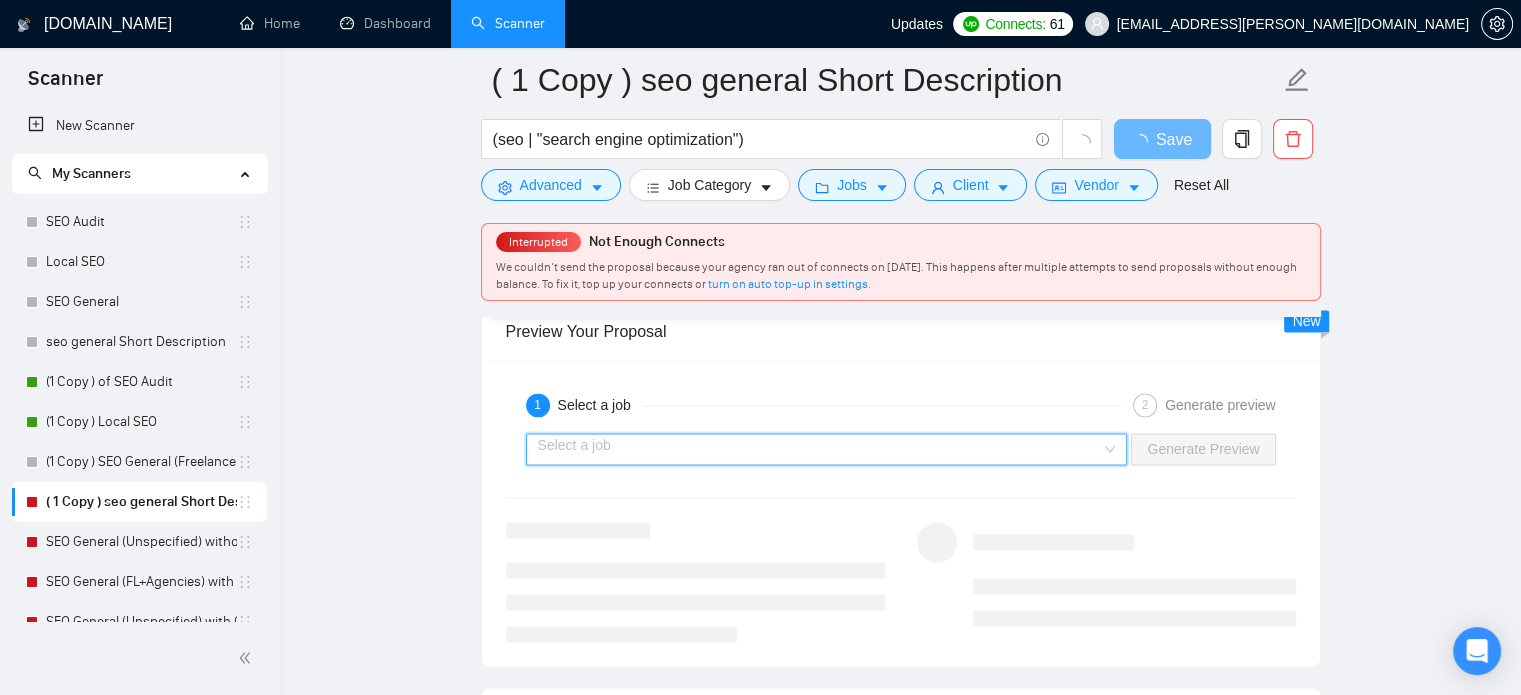 click at bounding box center [820, 449] 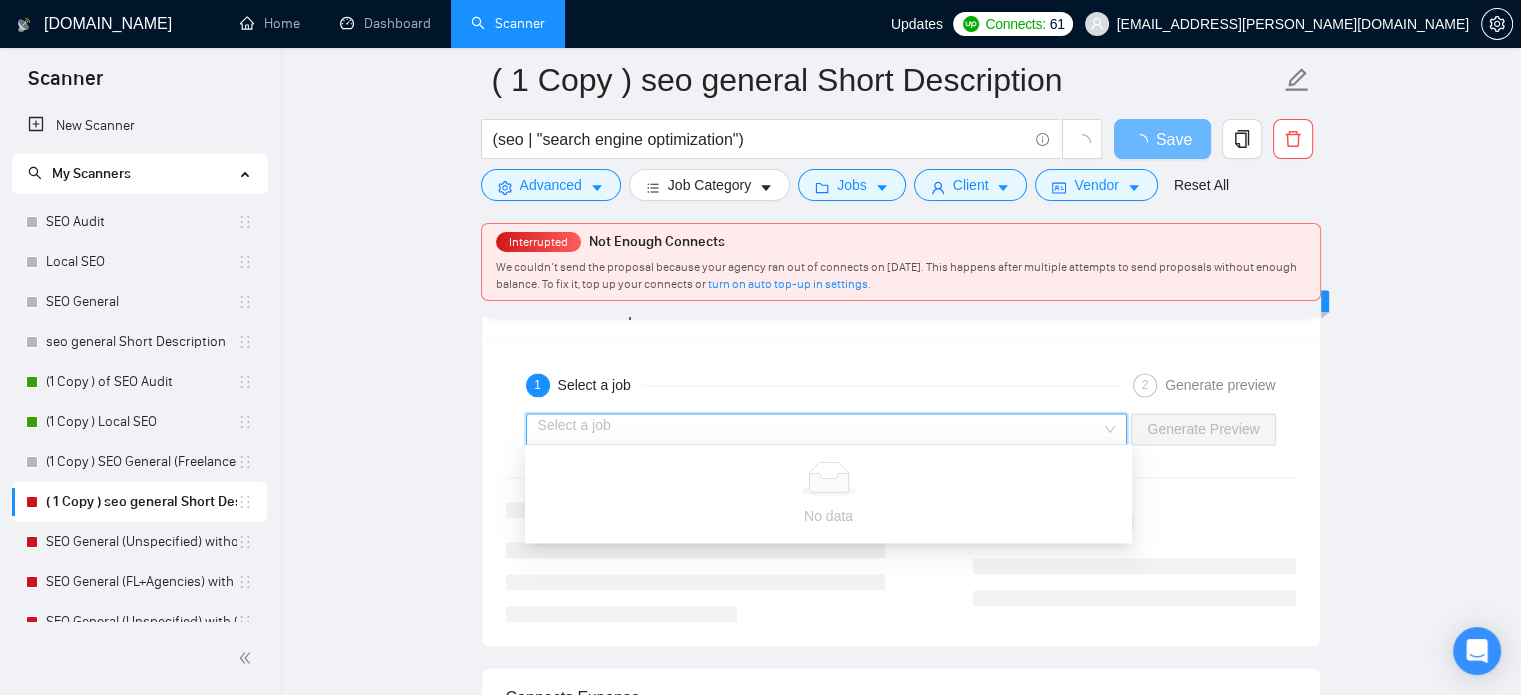scroll, scrollTop: 3342, scrollLeft: 0, axis: vertical 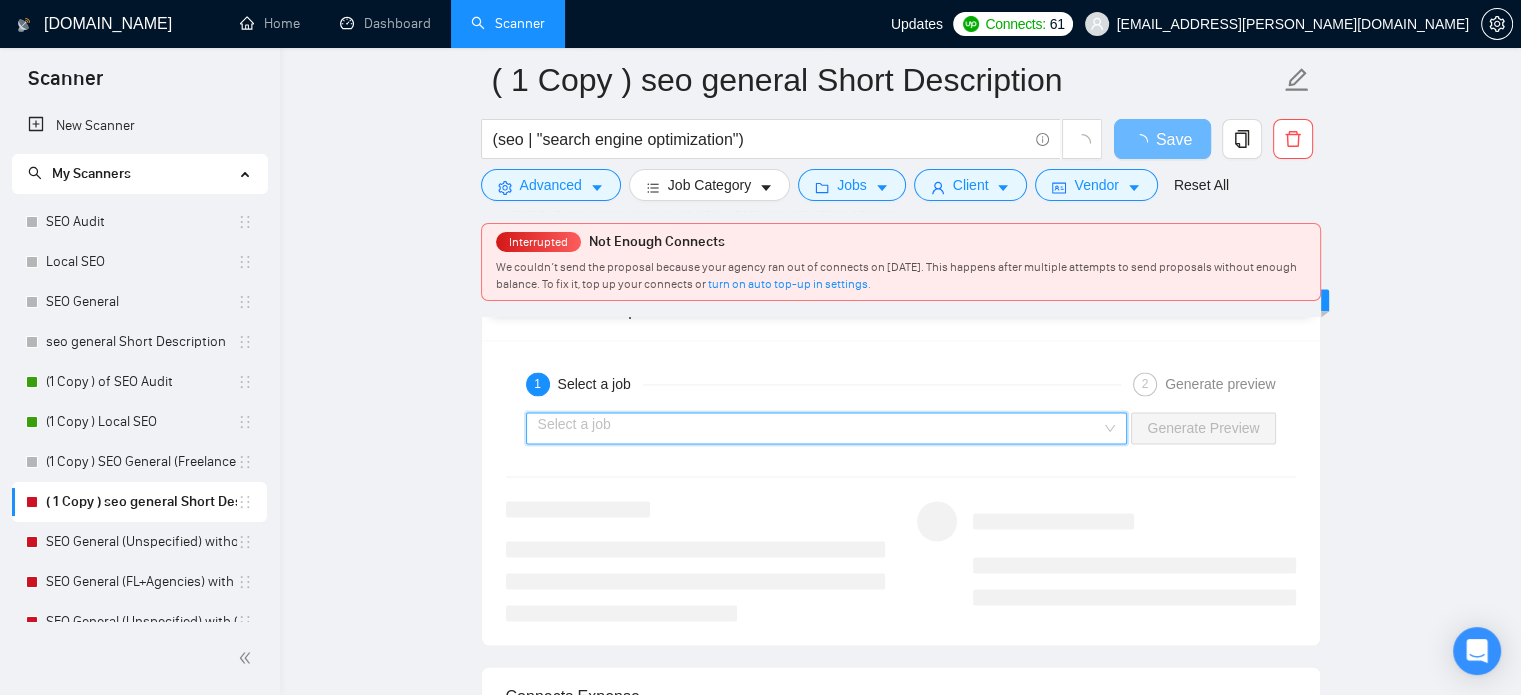 click at bounding box center (820, 428) 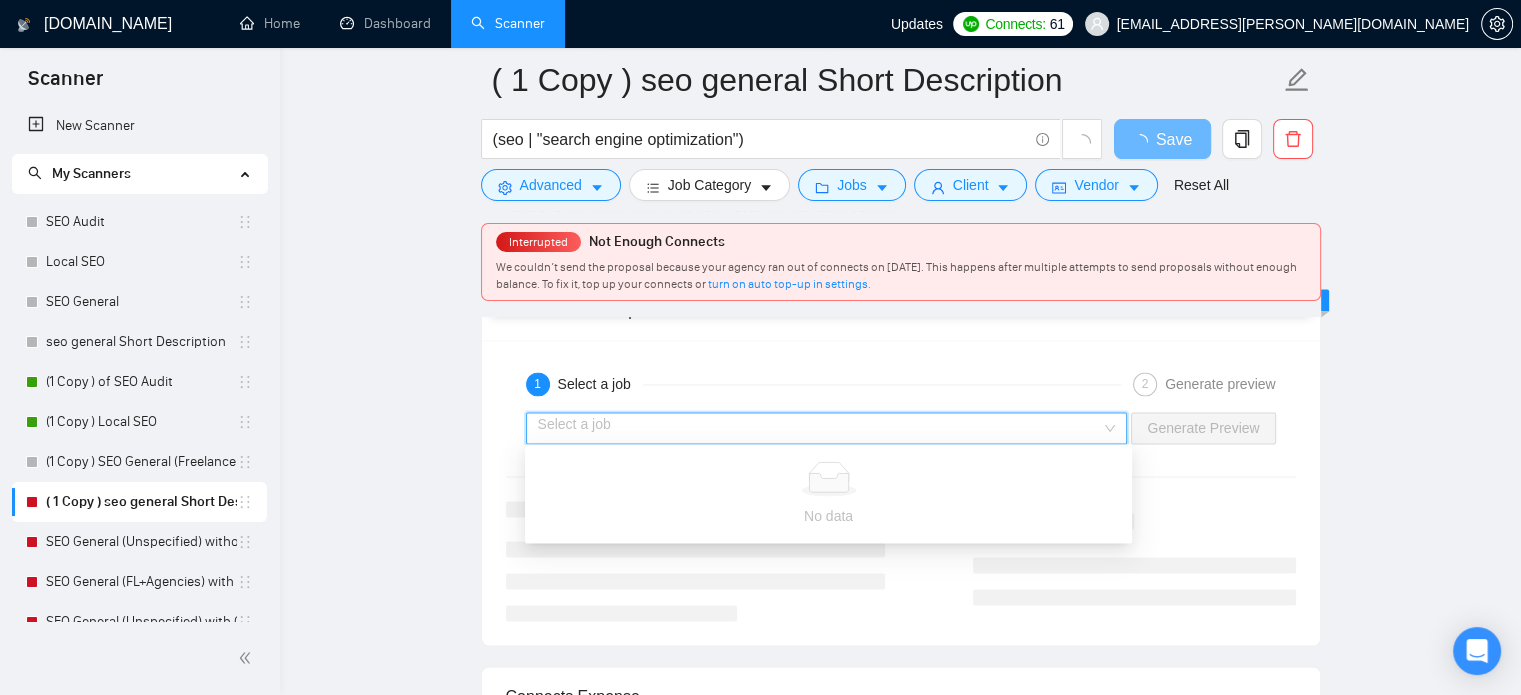 click at bounding box center (820, 428) 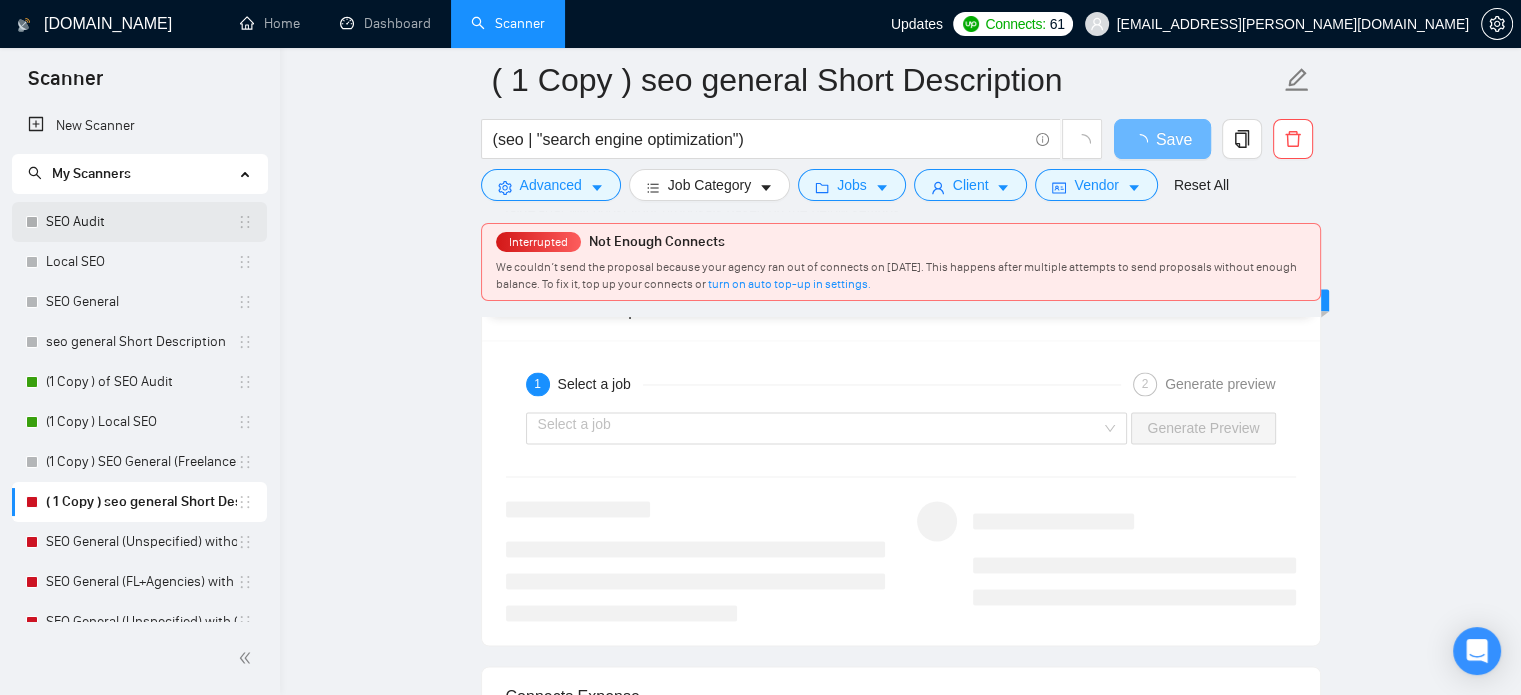 click on "SEO Audit" at bounding box center [141, 222] 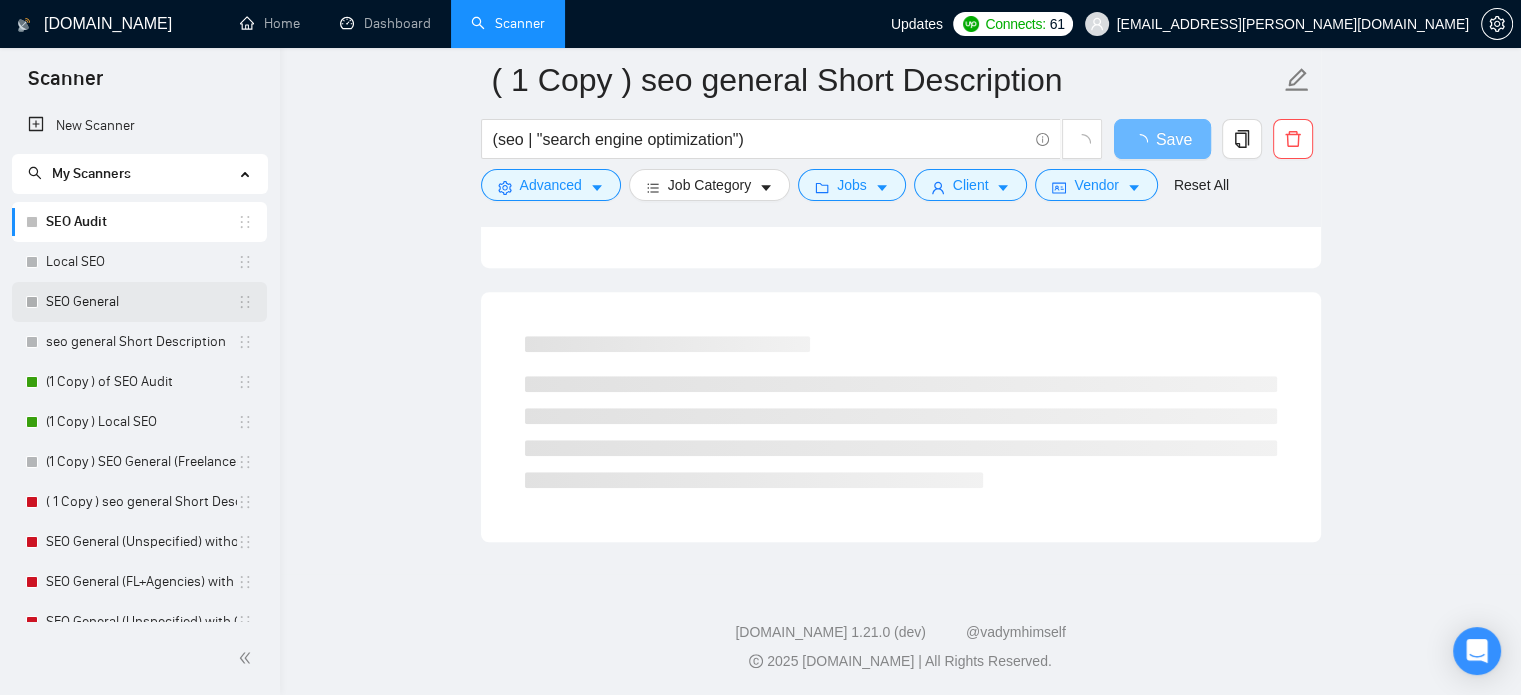 scroll, scrollTop: 1223, scrollLeft: 0, axis: vertical 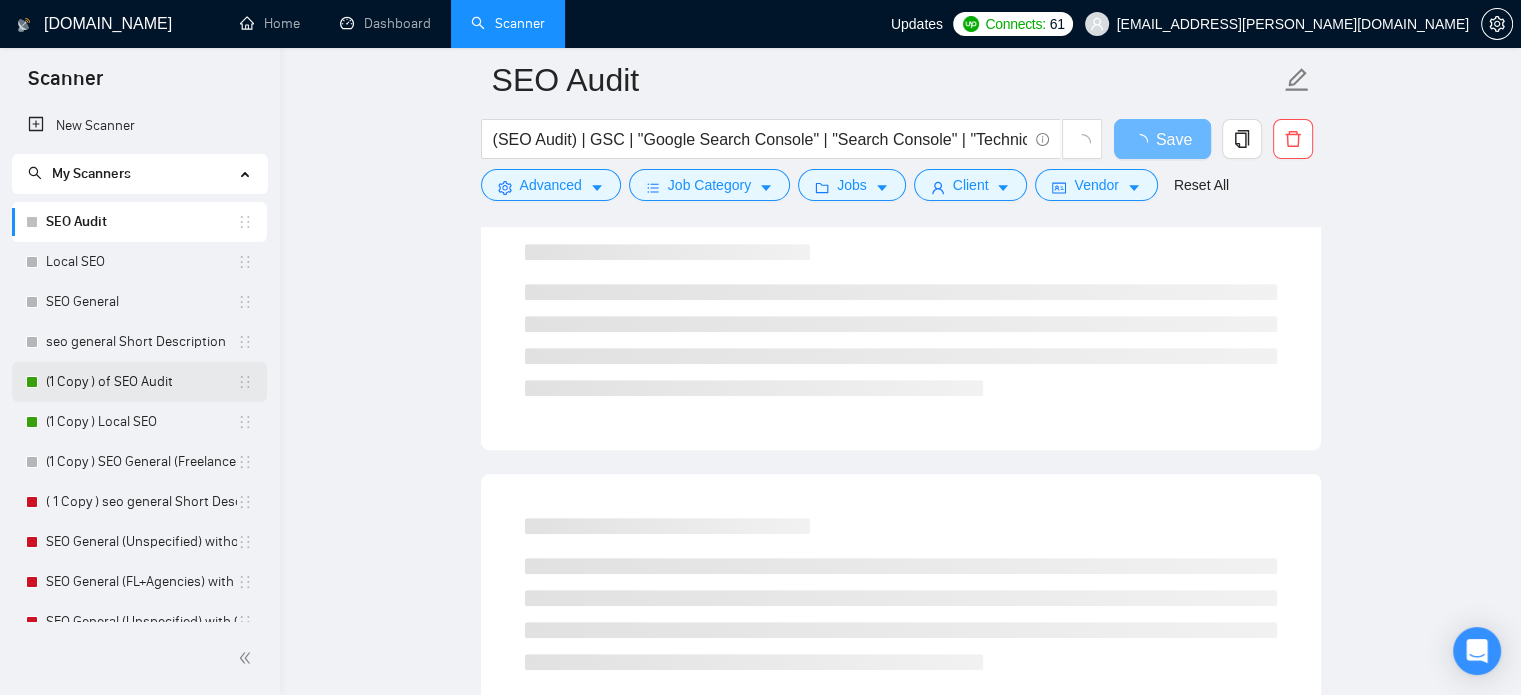 click on "(1 Copy ) of SEO Audit" at bounding box center [141, 382] 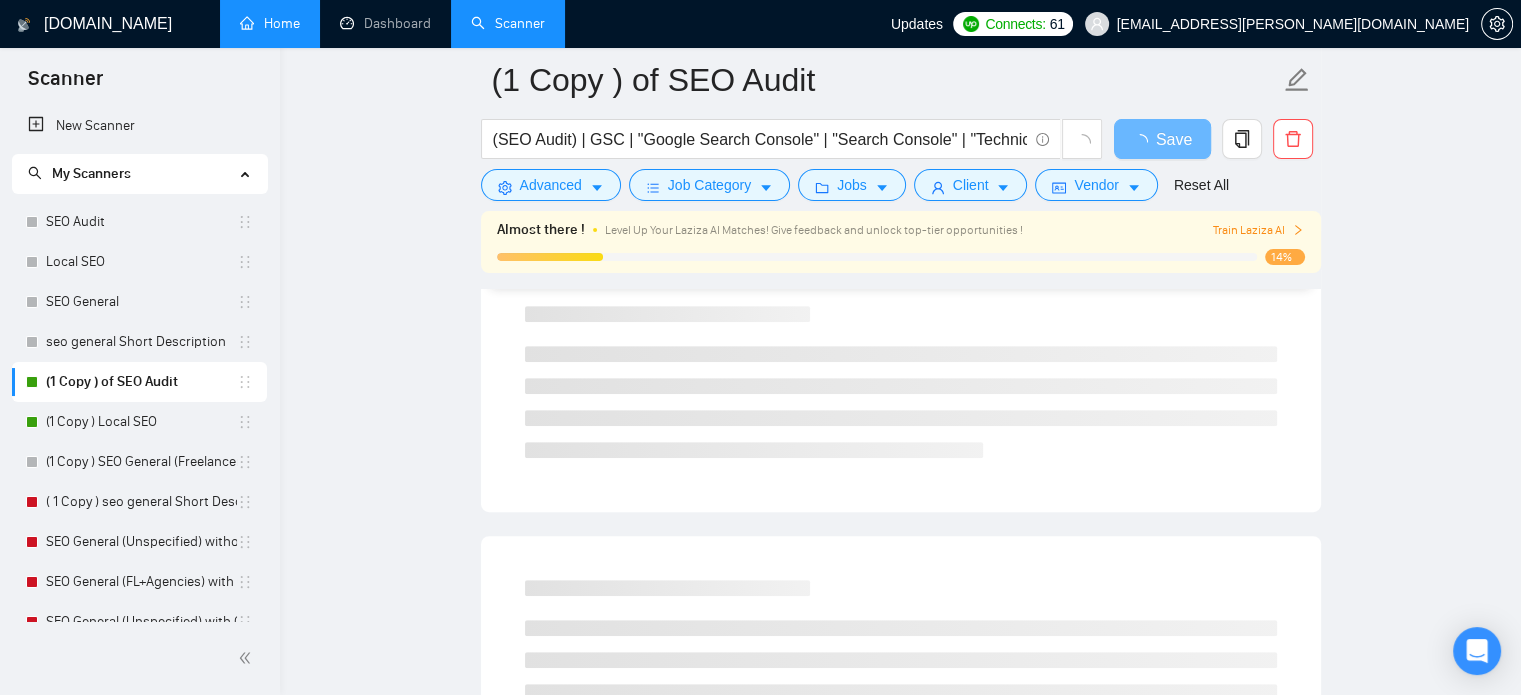 click on "Home" at bounding box center (270, 23) 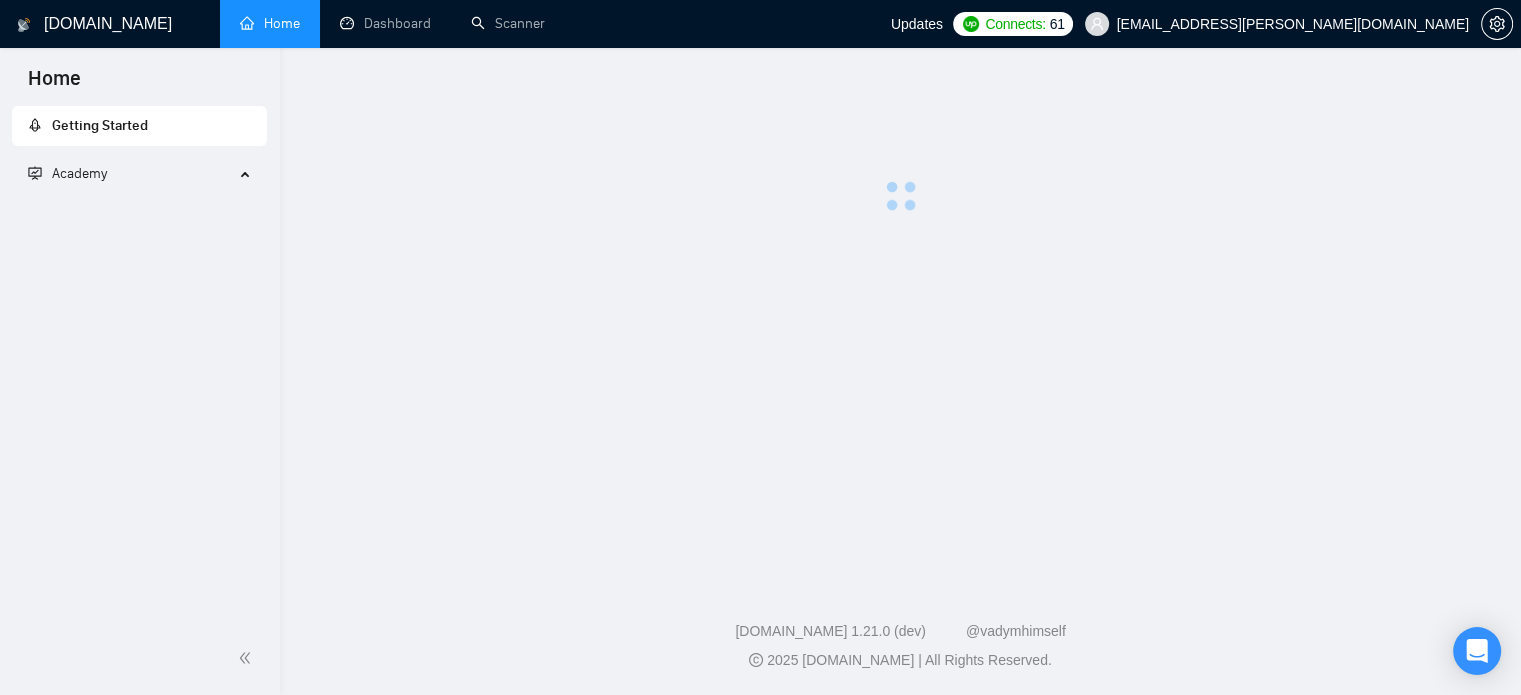 scroll, scrollTop: 0, scrollLeft: 0, axis: both 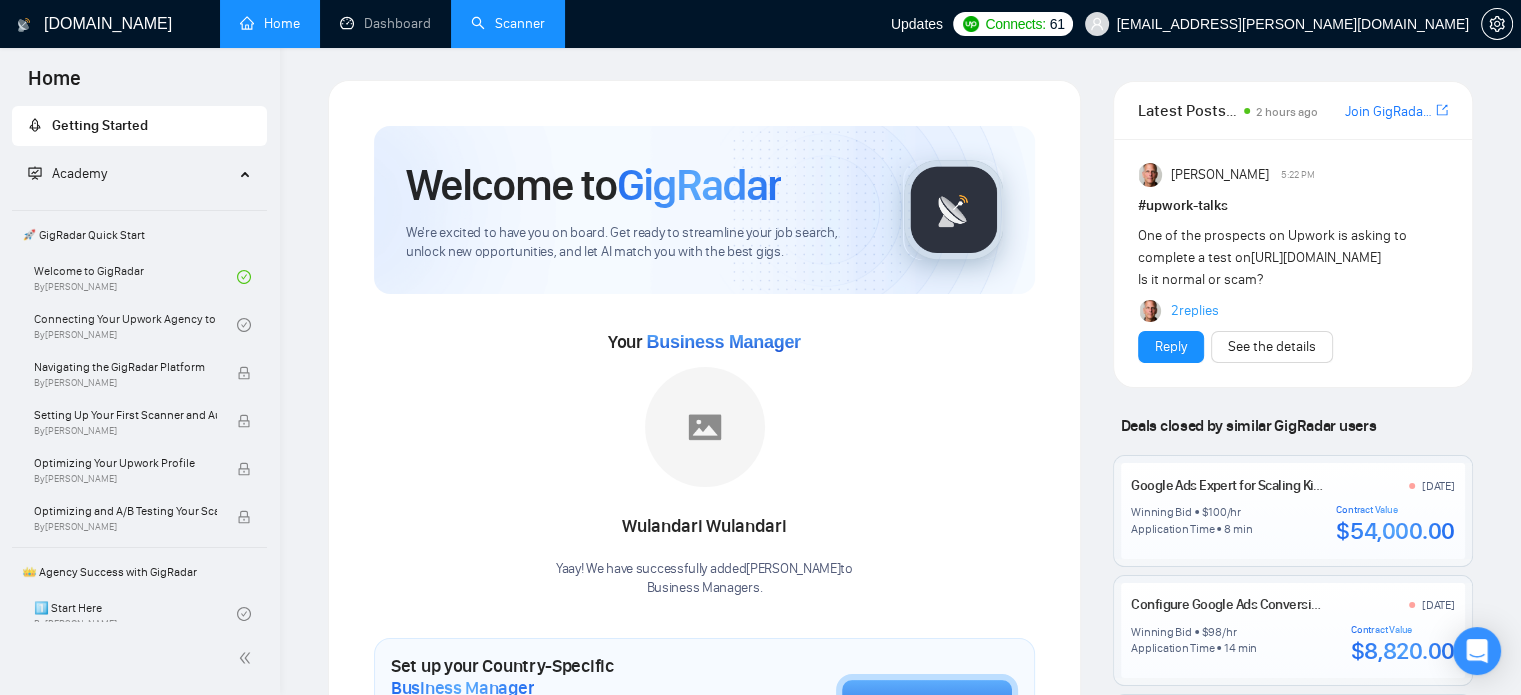 click on "Scanner" at bounding box center (508, 23) 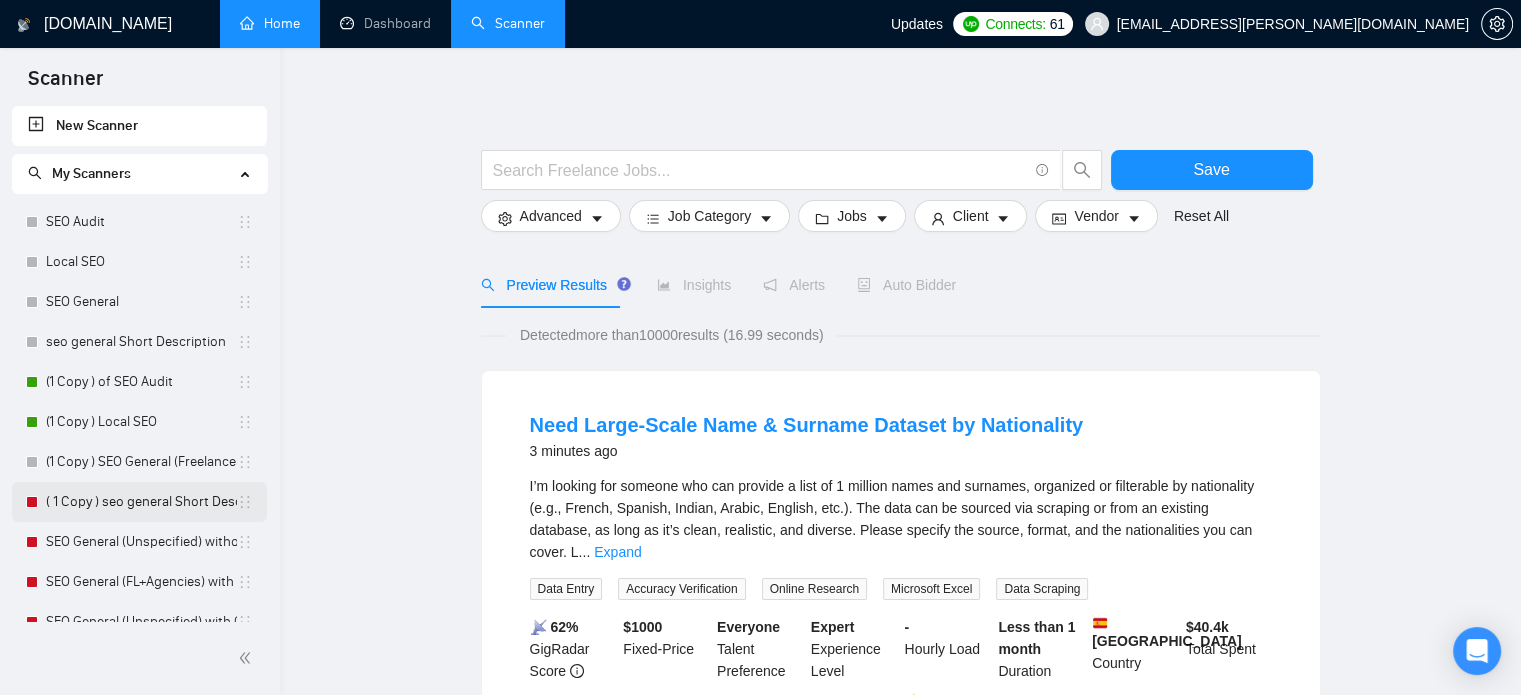 click on "( 1 Copy ) seo general Short Description" at bounding box center [141, 502] 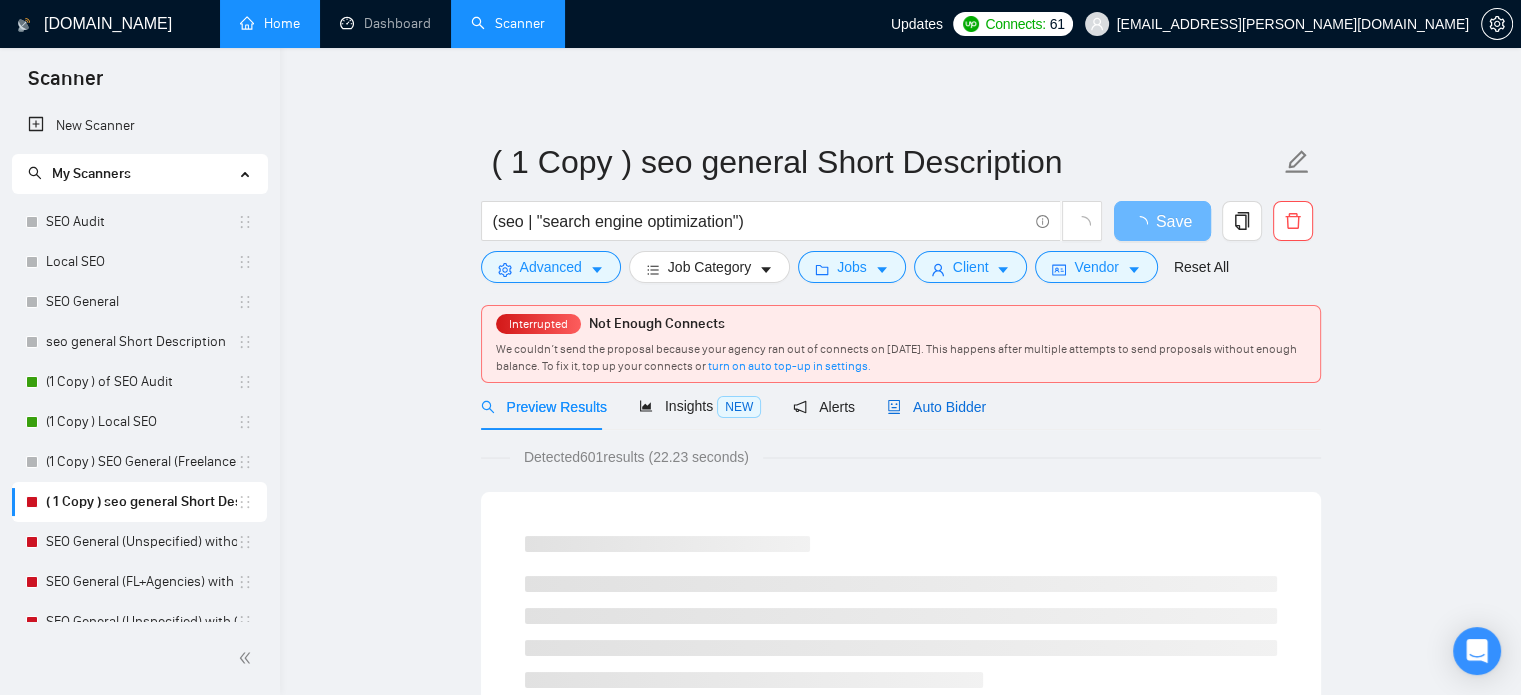 click on "Auto Bidder" at bounding box center (936, 407) 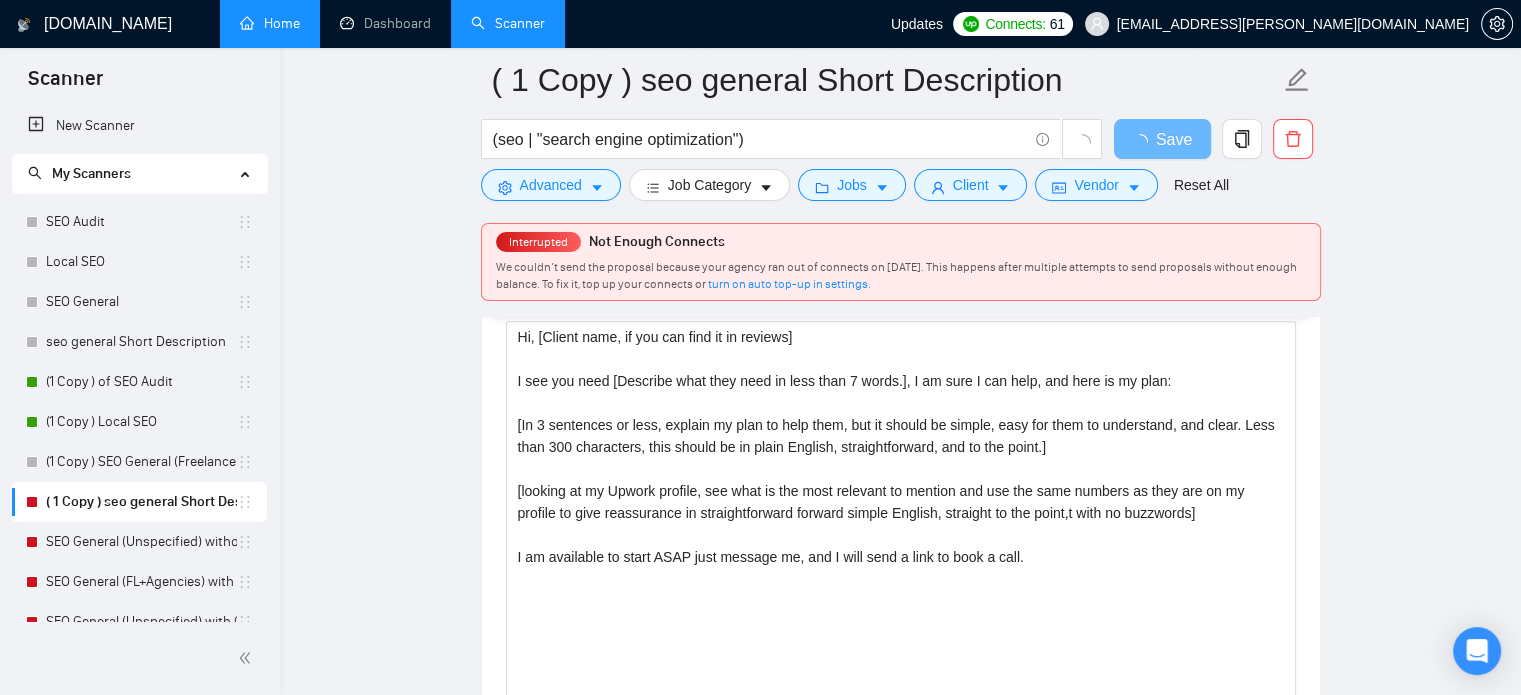 scroll, scrollTop: 1791, scrollLeft: 0, axis: vertical 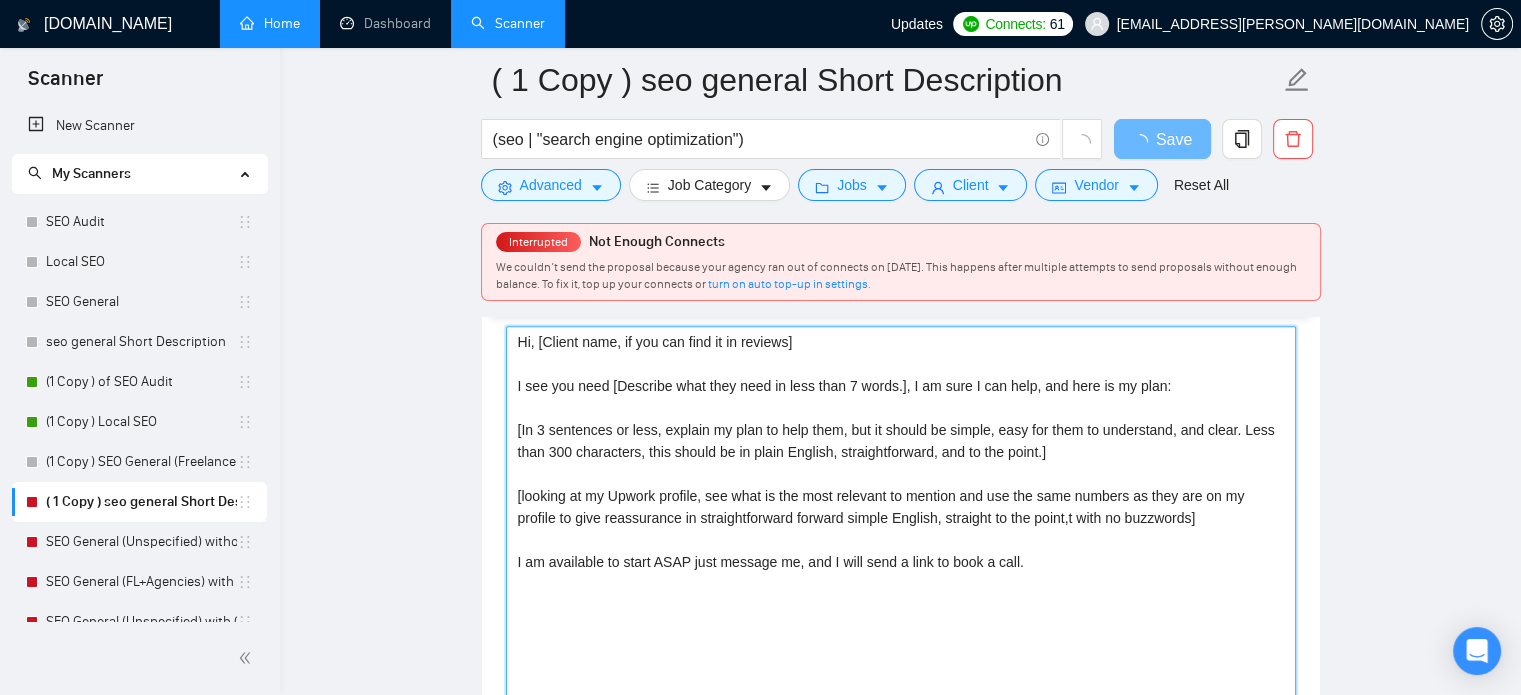click on "Hi, [Client name, if you can find it in reviews]
I see you need [Describe what they need in less than 7 words.], I am sure I can help, and here is my plan:
[In 3 sentences or less, explain my plan to help them, but it should be simple, easy for them to understand, and clear. Less than 300 characters, this should be in plain English, straightforward, and to the point.]
[looking at my Upwork profile, see what is the most relevant to mention and use the same numbers as they are on my profile to give reassurance in straightforward forward simple English, straight to the point,t with no buzzwords]
I am available to start ASAP just message me, and I will send a link to book a call." at bounding box center (901, 551) 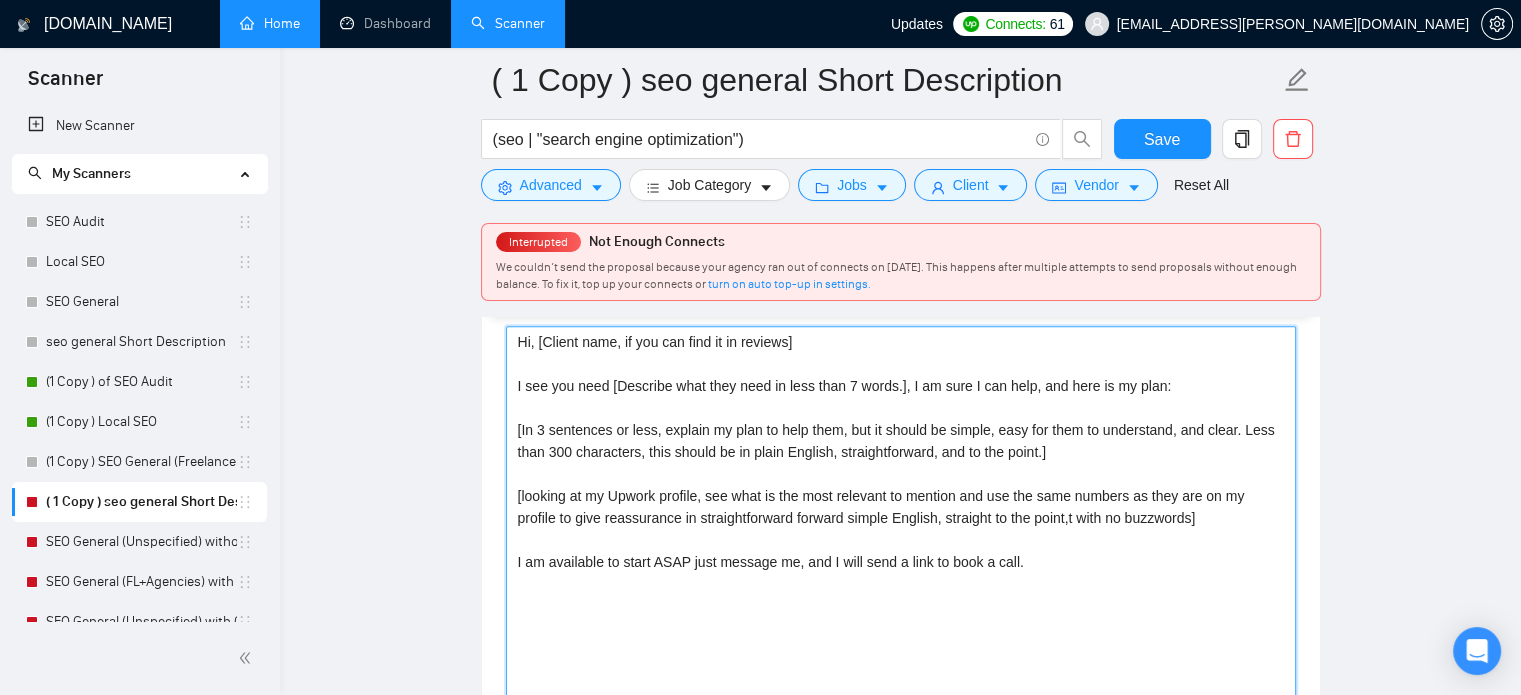 type 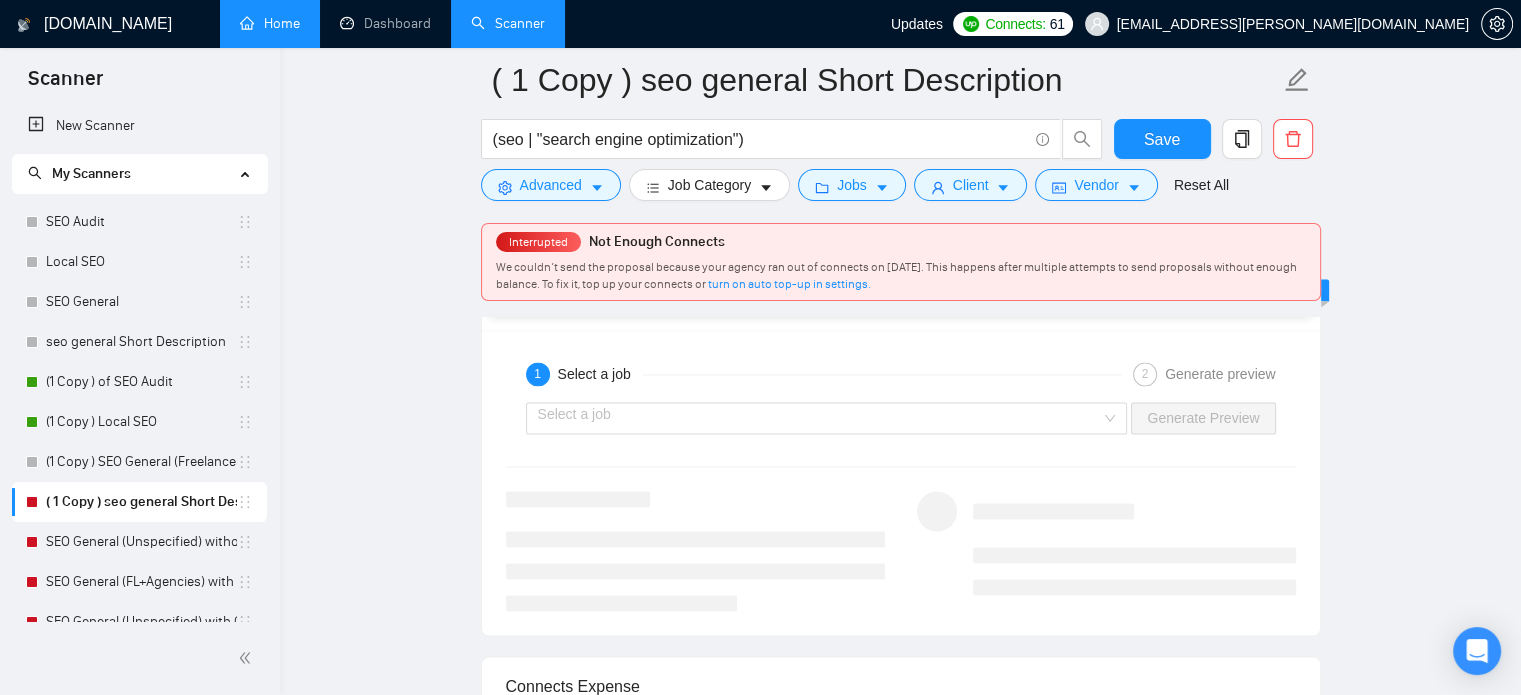 scroll, scrollTop: 3349, scrollLeft: 0, axis: vertical 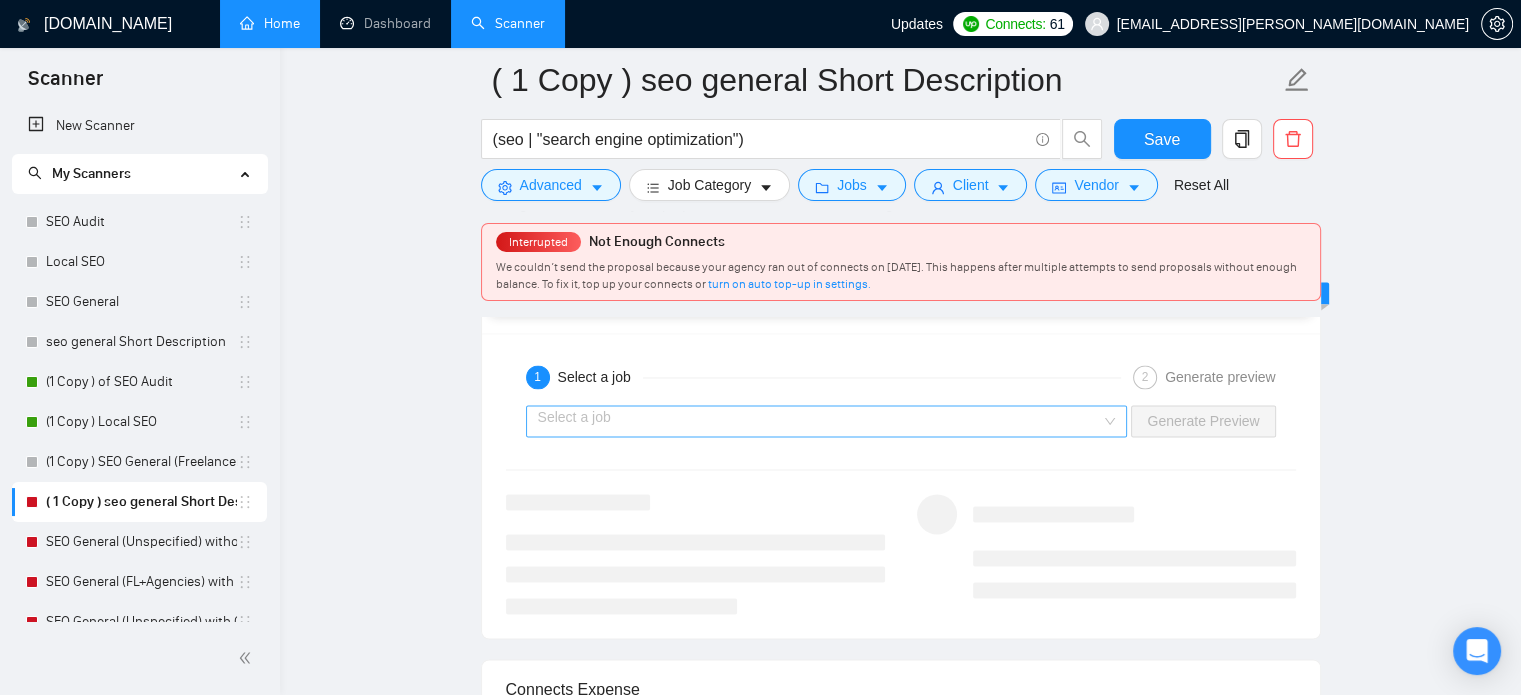 type on "Write a friendly, confident proposal for an Upwork job. Use the freelancer’s profile to introduce them as a seasoned expert in [insert service here, e.g., Webflow Development], with over 10 years of experience. Make sure the intro relates directly to the job post’s main pain point.
Then, do the following:
Address a key specific detail from the job post. Show understanding and offer a clear, tailored solution.
Address a broader need from the post. Share your typical approach, methodology, or framework to solve it.
Mention 2–3 relevant tools, platforms, or technical skills (only if they're helpful for the job).
Conclude by inviting the client to a quick call, and mention a result or deliverable that would excite them (no more than 6 words).
Use clear, natural language — like you’re writing to a real person, not a template. Avoid buzzwords. Keep the message under 200 words." 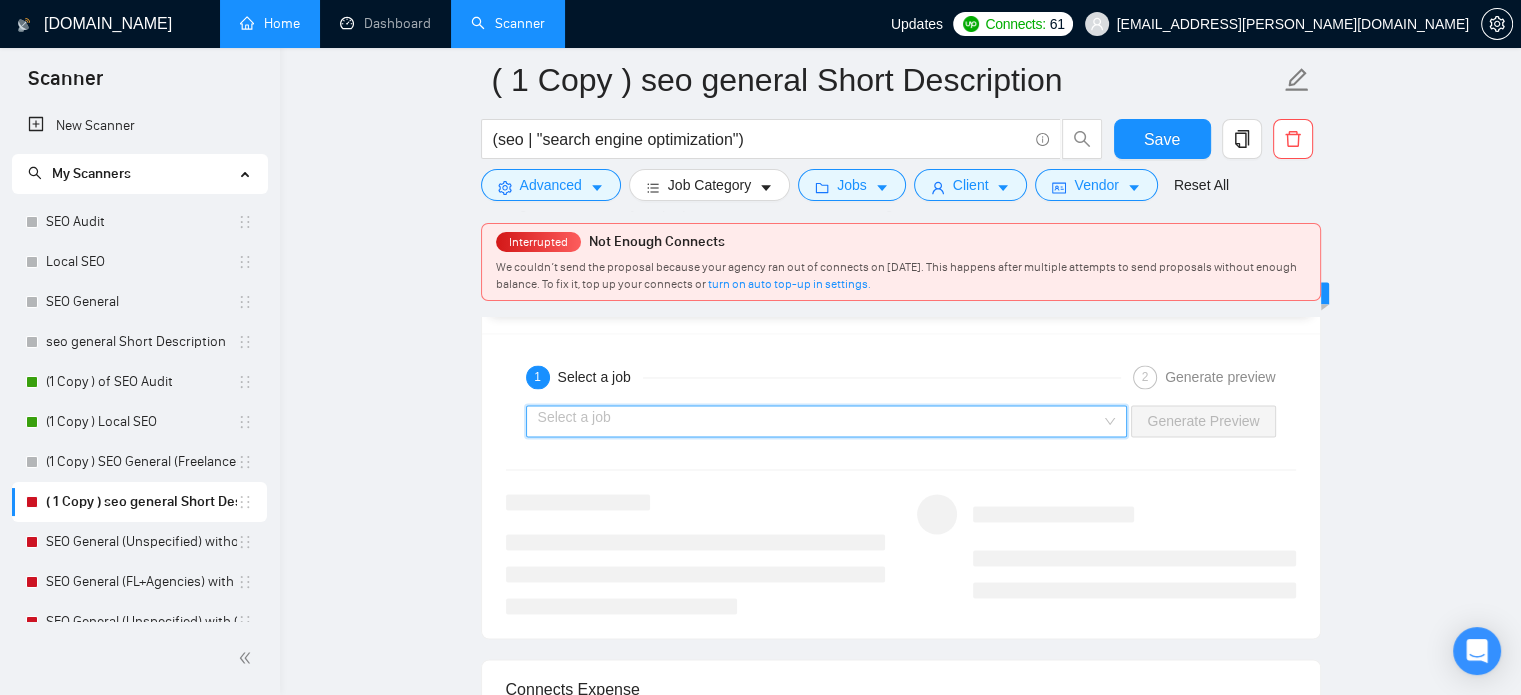 click at bounding box center [820, 421] 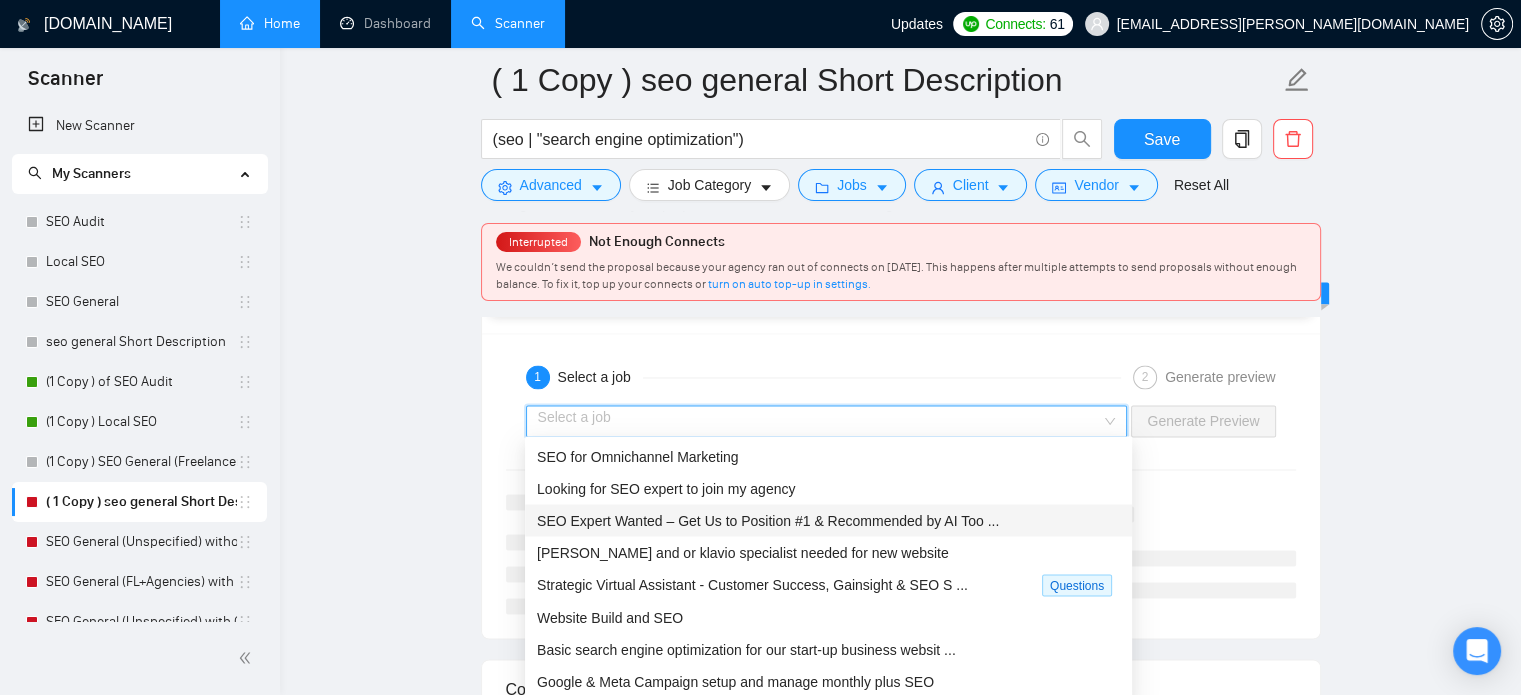 click on "SEO Expert Wanted – Get Us to Position #1 & Recommended by AI Too ..." at bounding box center (768, 520) 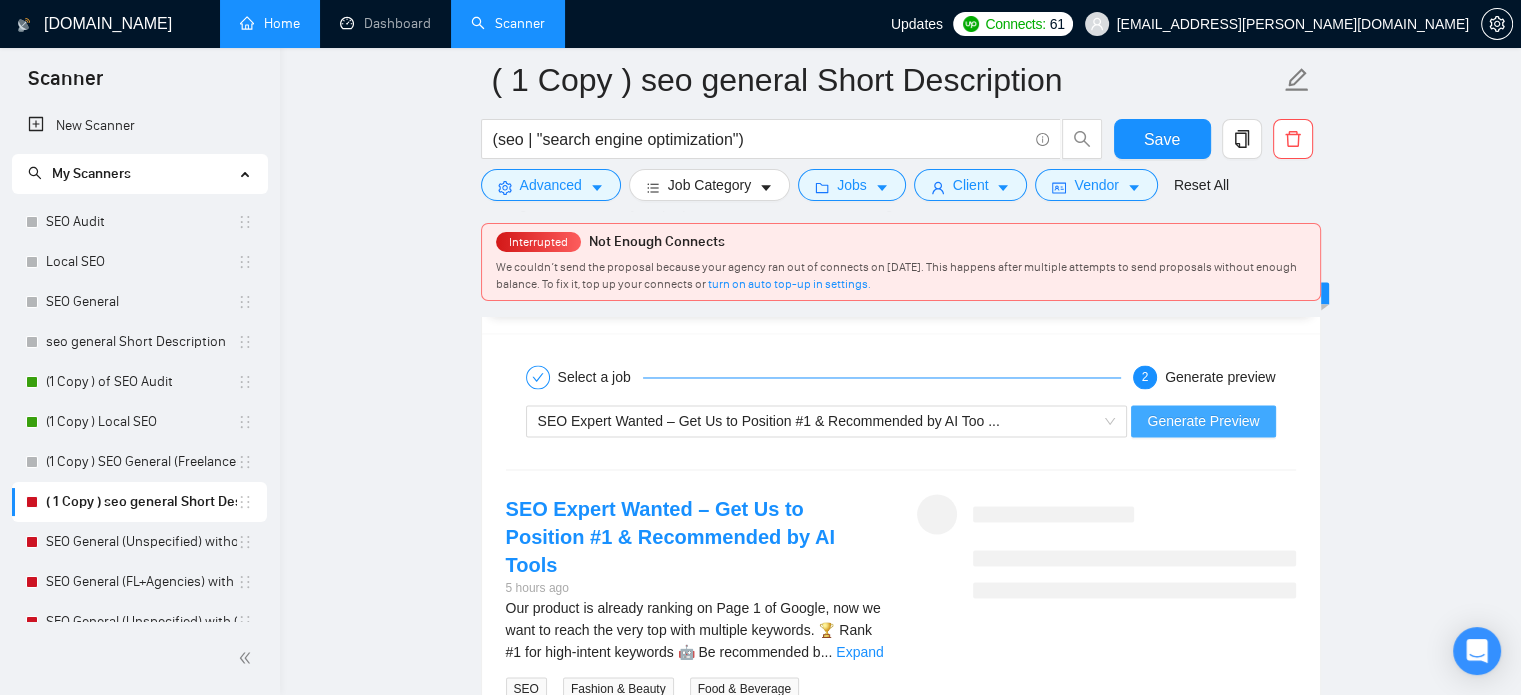 click on "Generate Preview" at bounding box center (1203, 421) 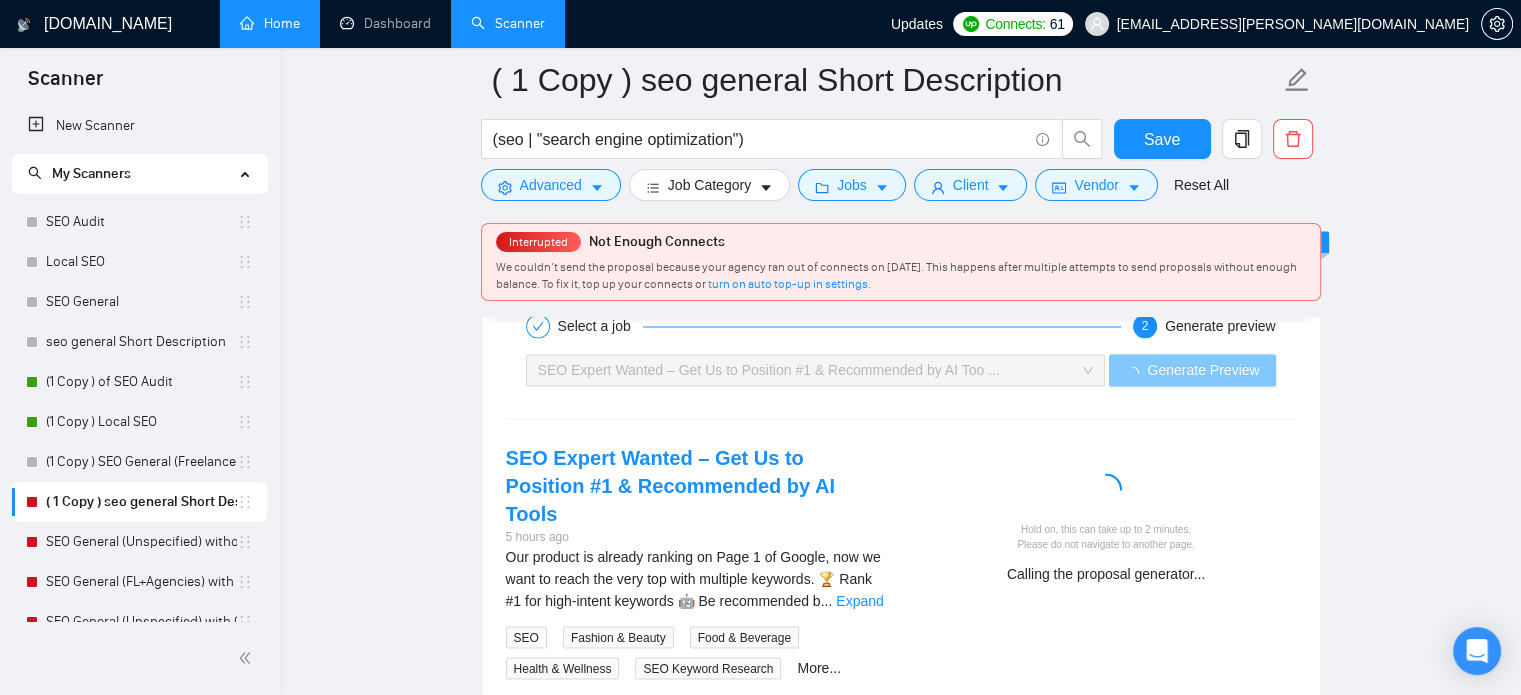 type 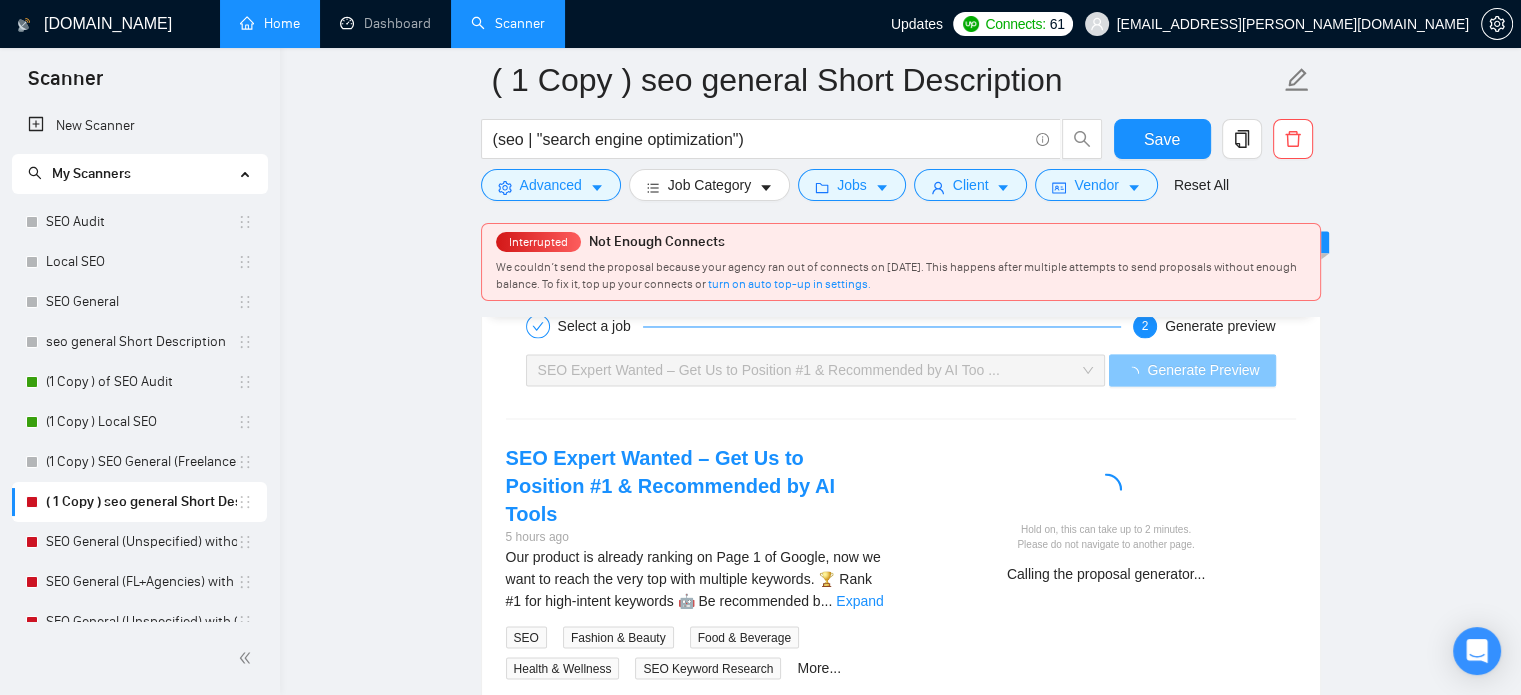 scroll, scrollTop: 3392, scrollLeft: 0, axis: vertical 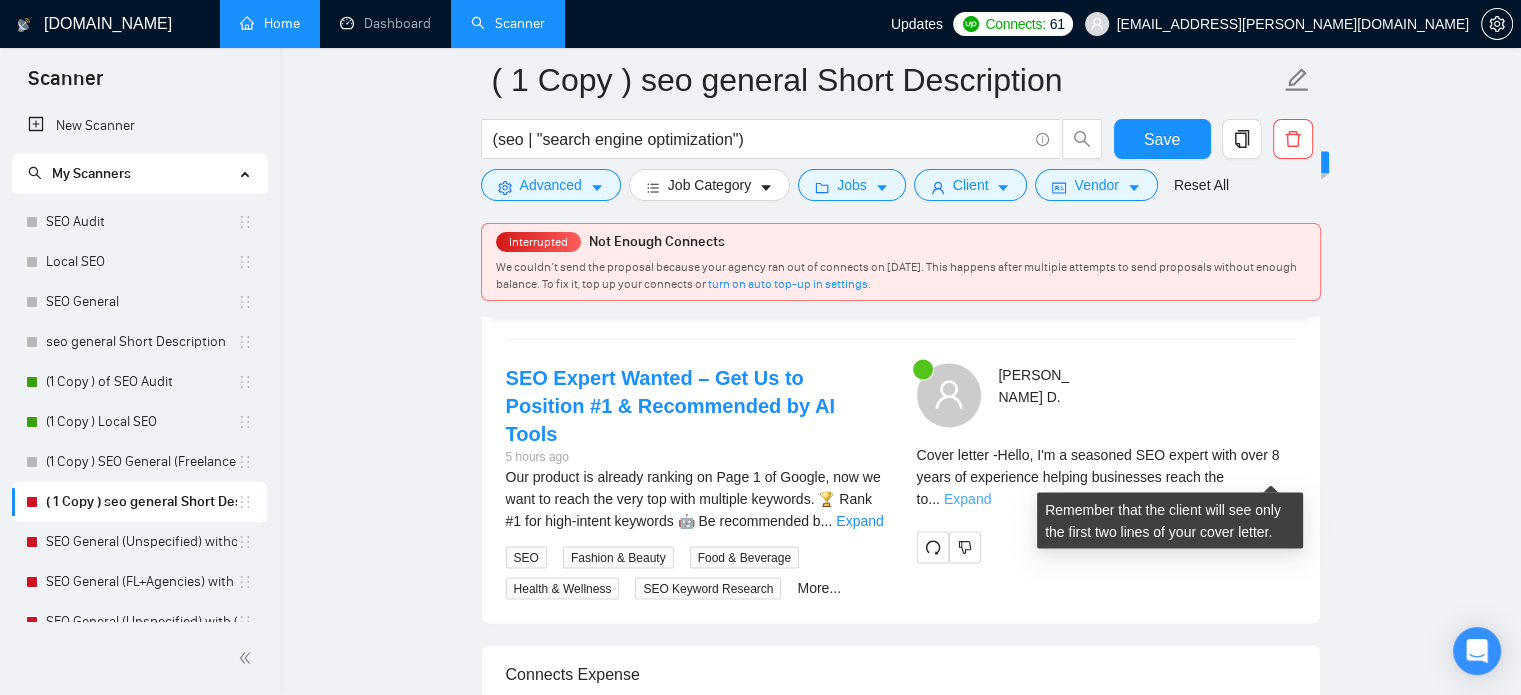 click on "Expand" at bounding box center (967, 498) 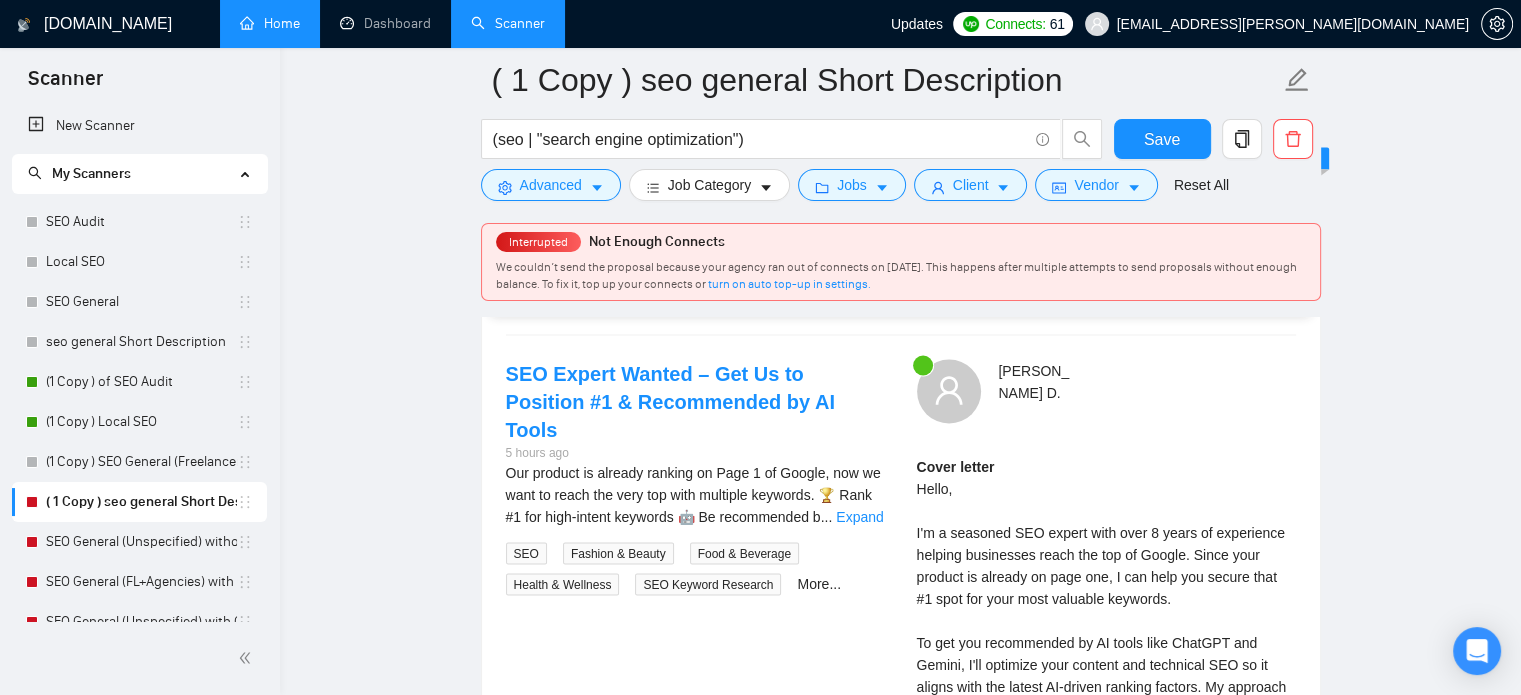 scroll, scrollTop: 3482, scrollLeft: 0, axis: vertical 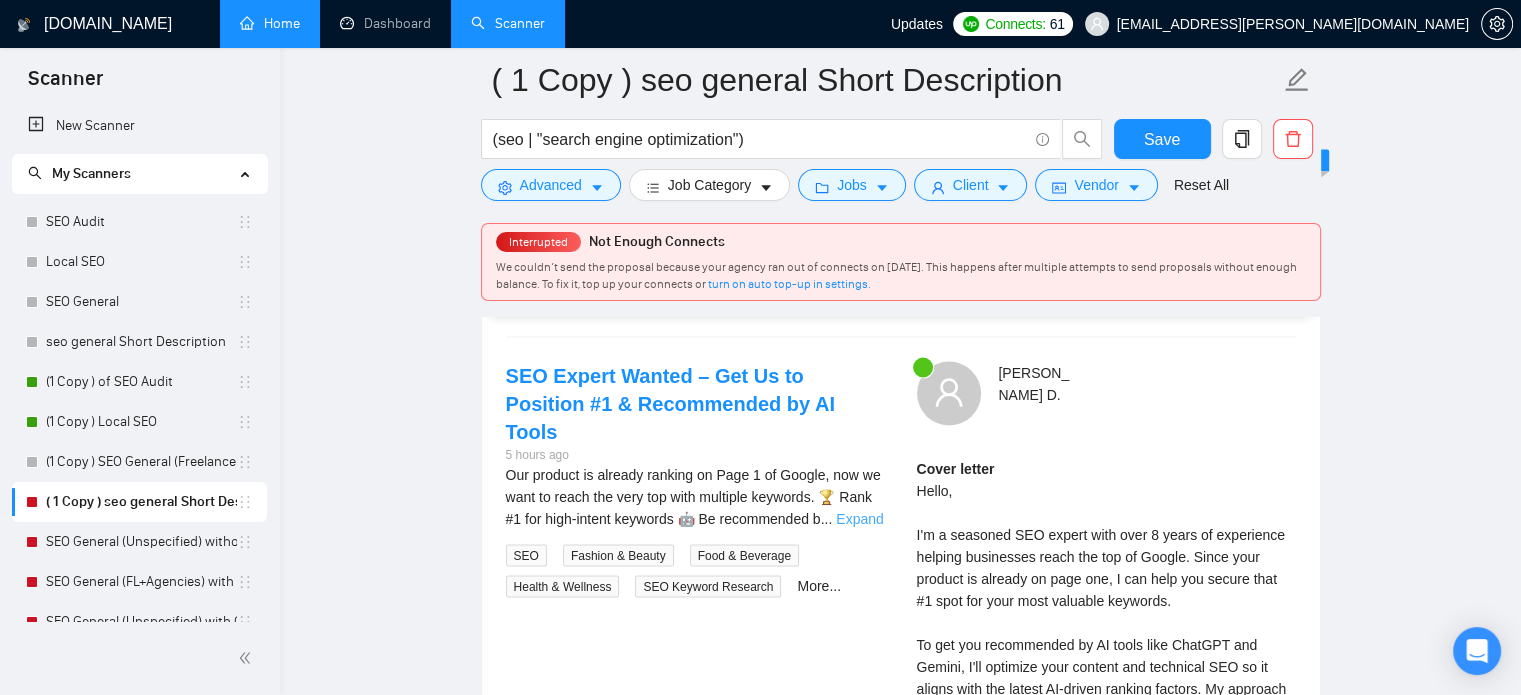 click on "Expand" at bounding box center [859, 518] 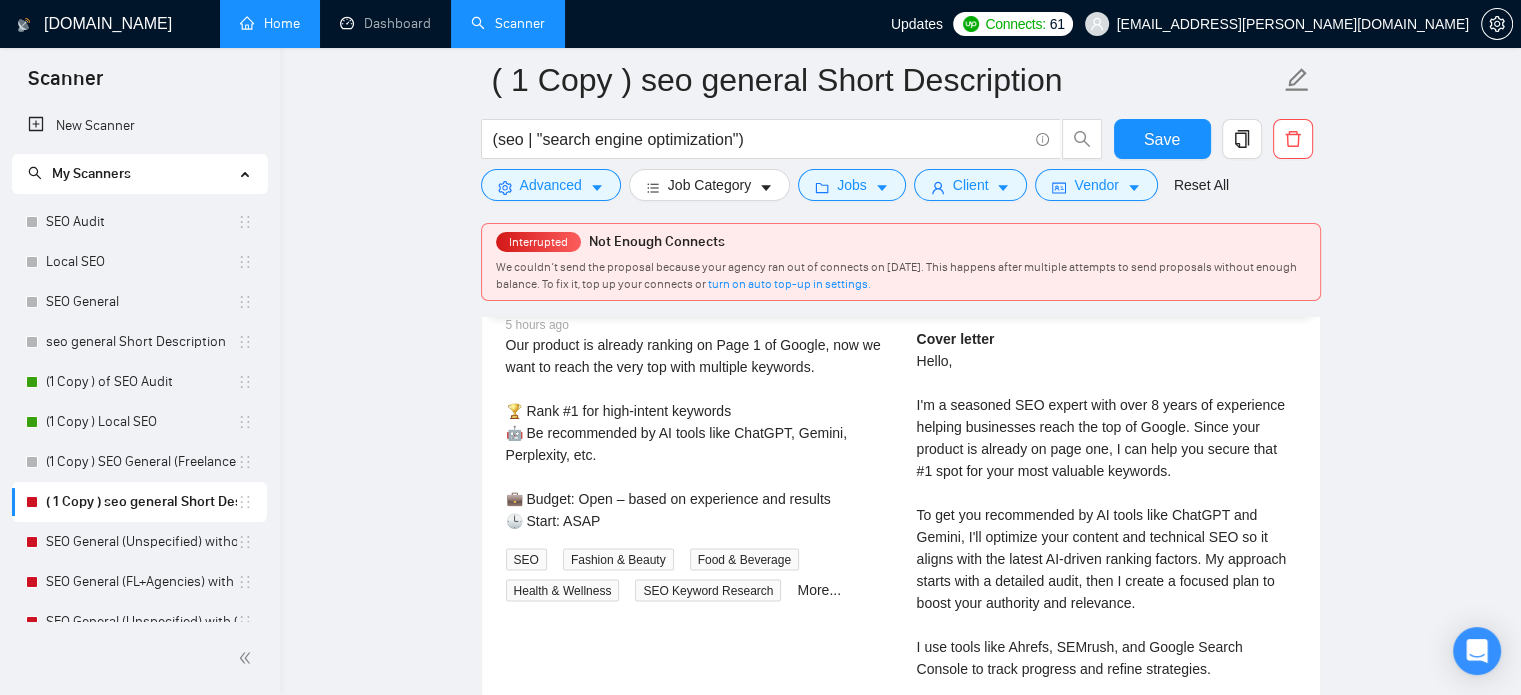 scroll, scrollTop: 3613, scrollLeft: 0, axis: vertical 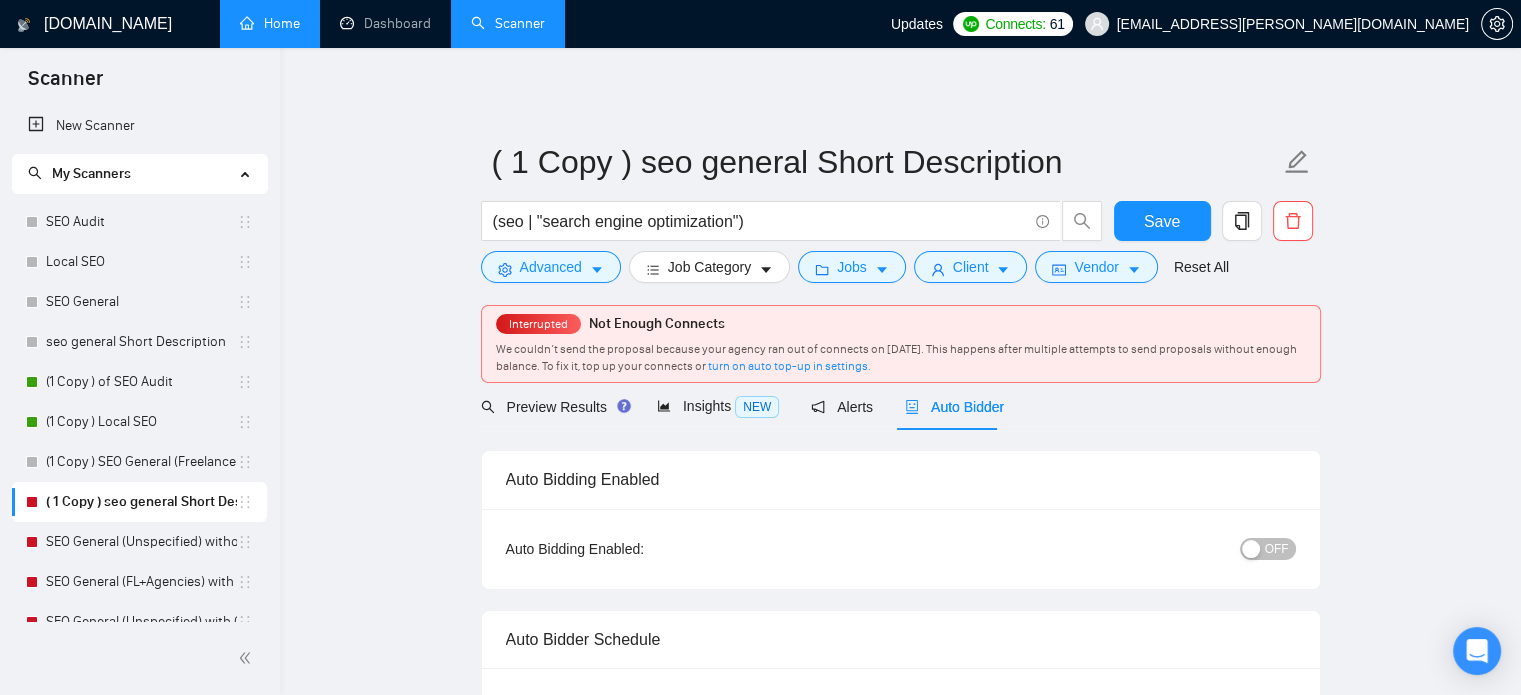 click on "OFF" at bounding box center (1277, 549) 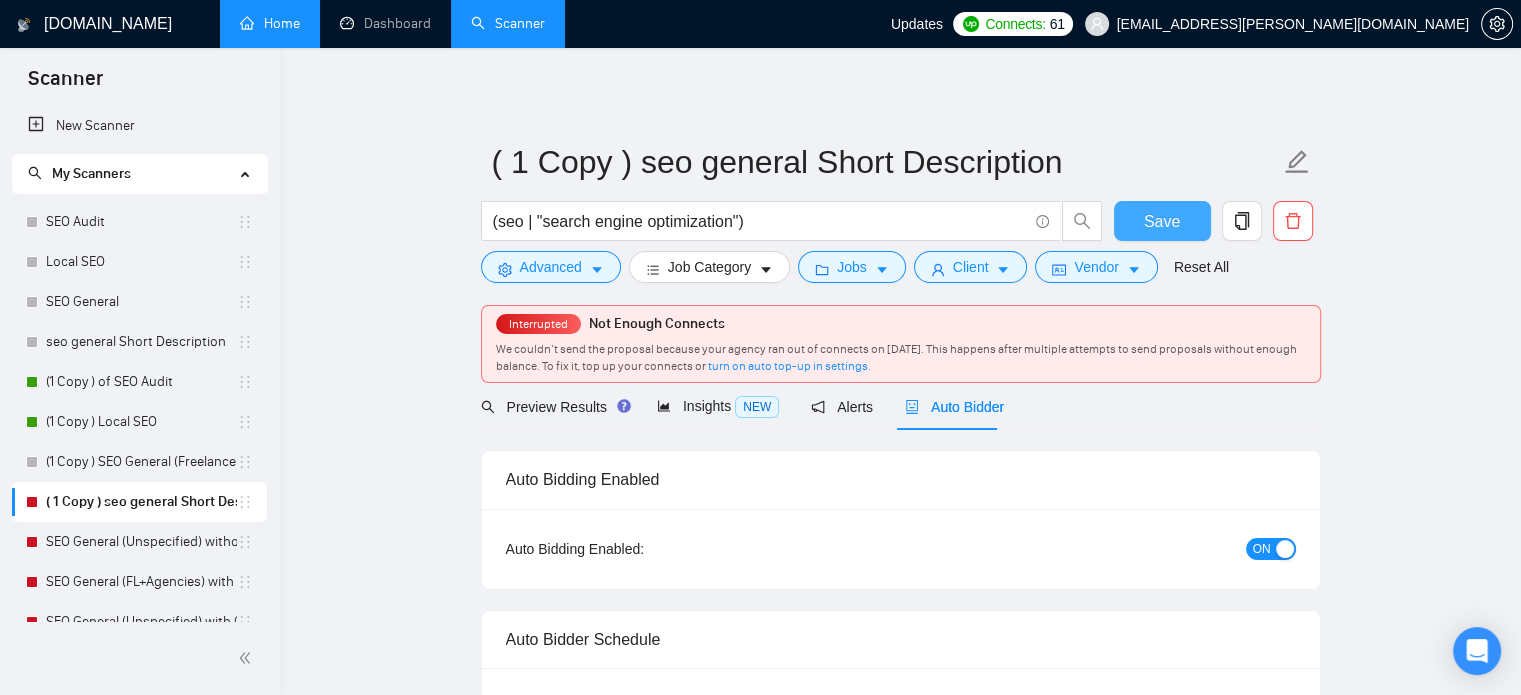click on "Save" at bounding box center [1162, 221] 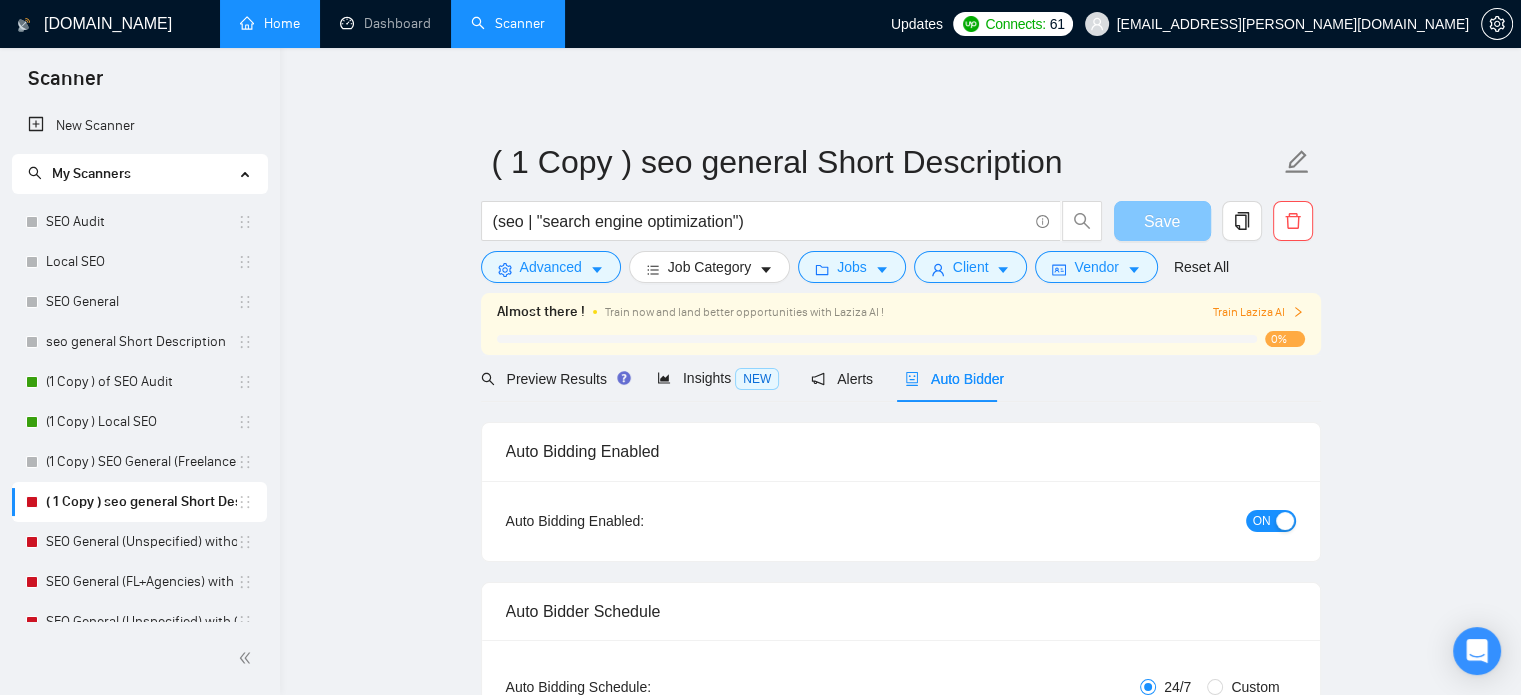 type 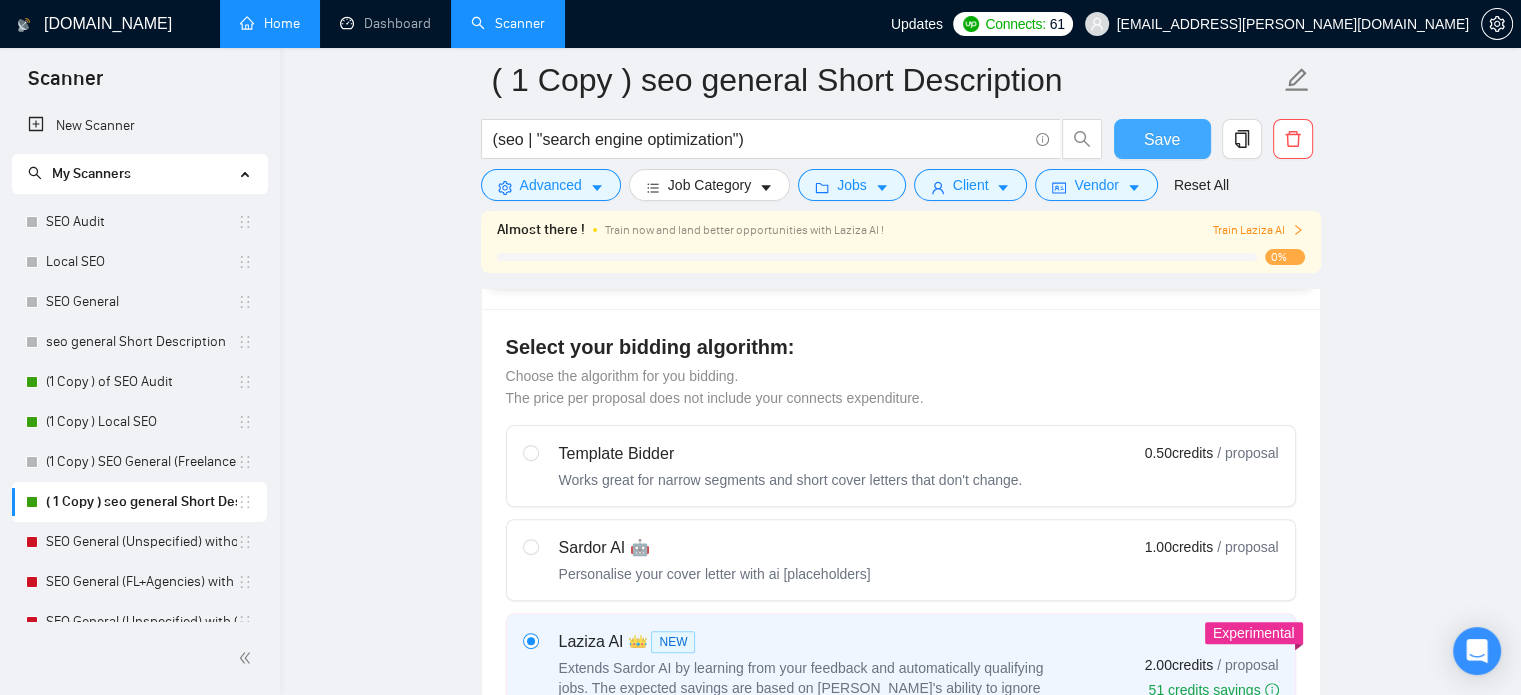 scroll, scrollTop: 460, scrollLeft: 0, axis: vertical 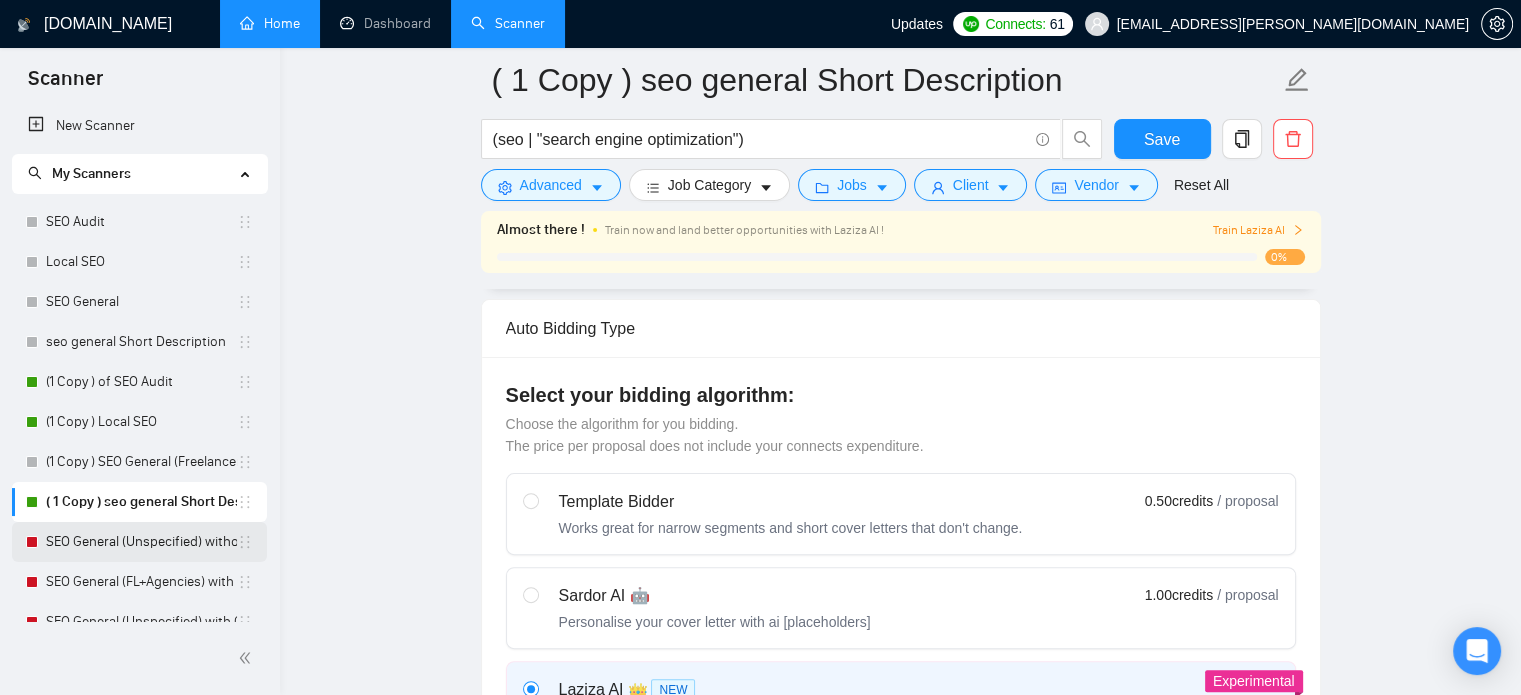 click on "SEO General (Unspecified) without Questions" at bounding box center [141, 542] 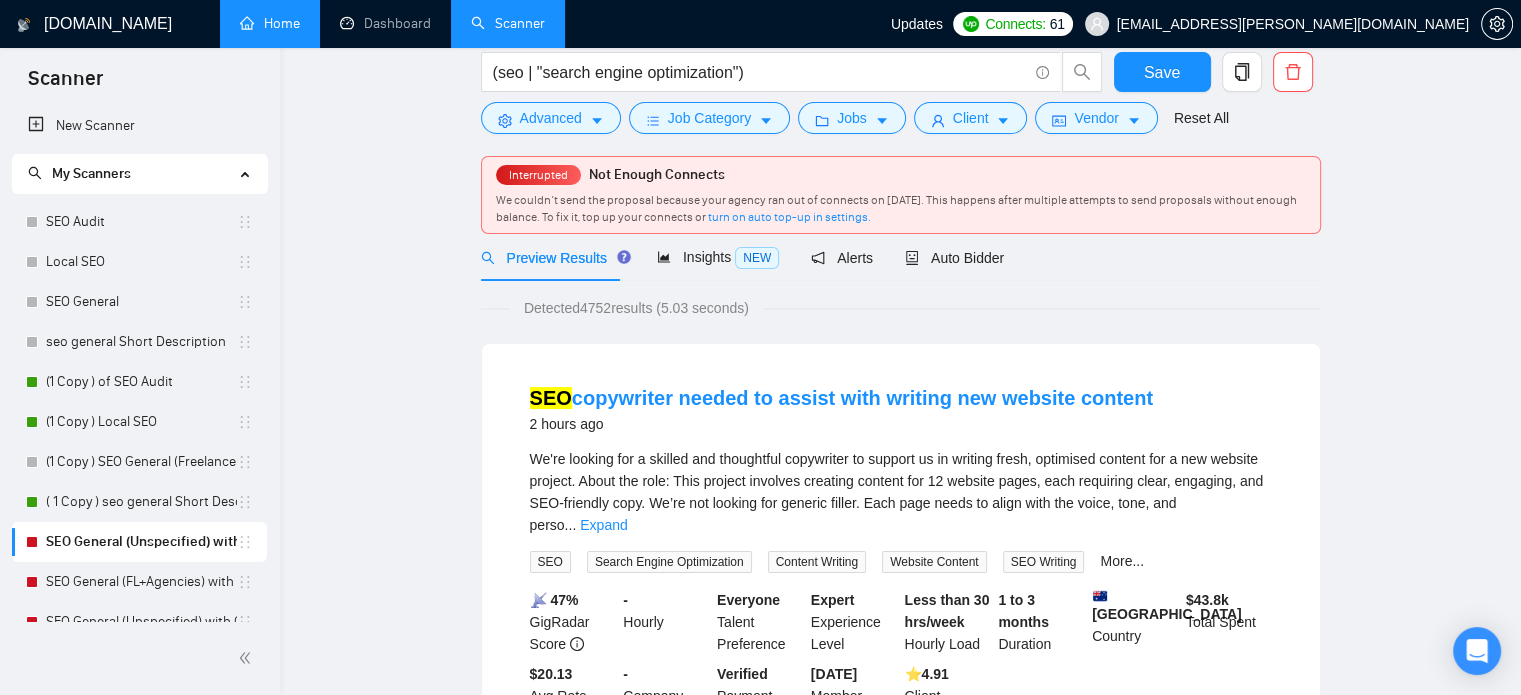 scroll, scrollTop: 0, scrollLeft: 0, axis: both 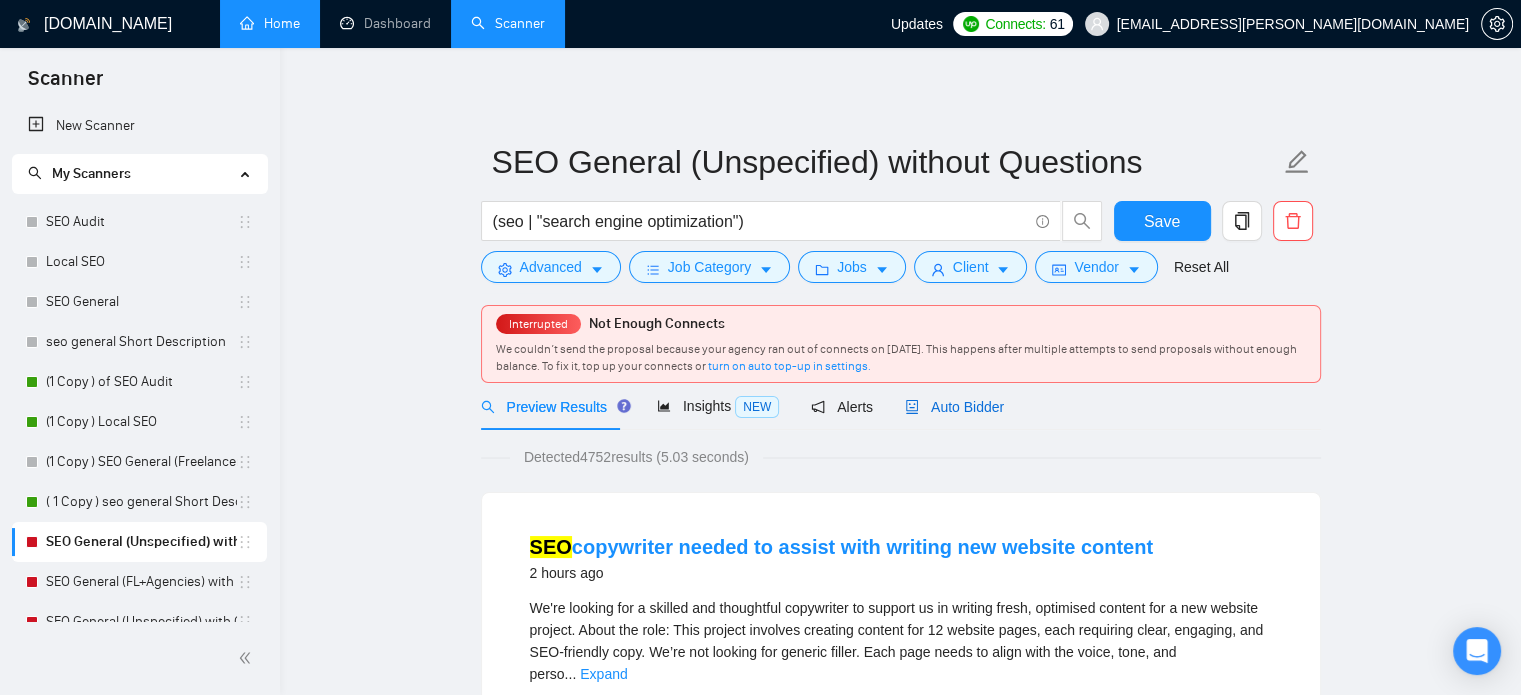 click on "Auto Bidder" at bounding box center (954, 407) 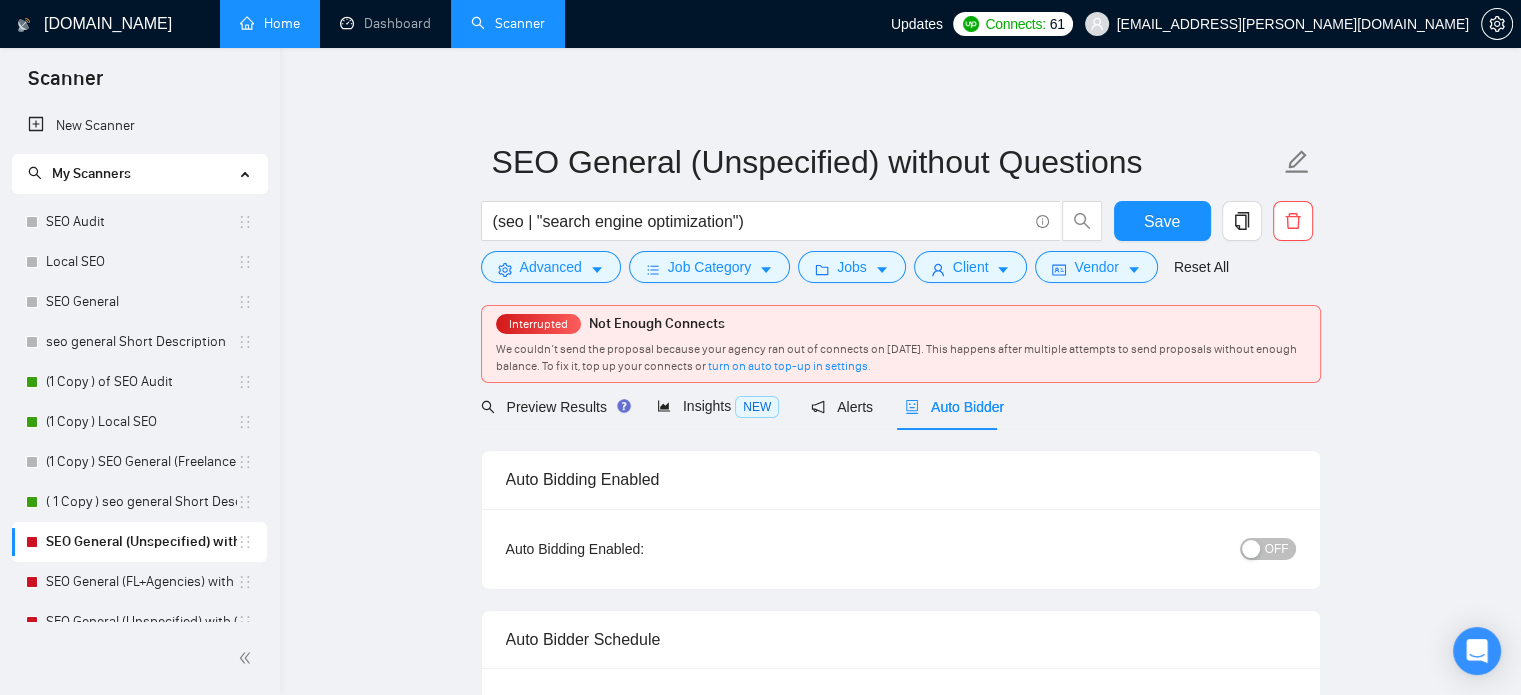 type 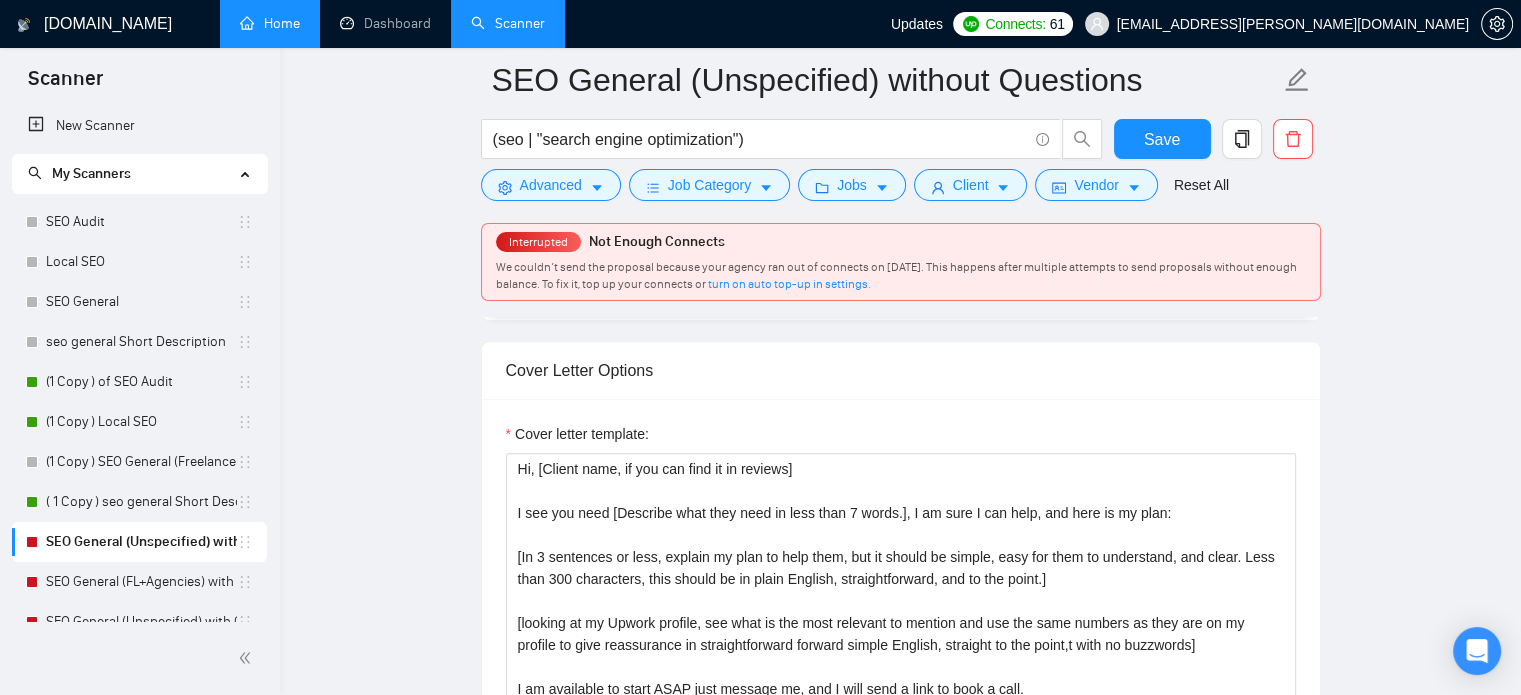 scroll, scrollTop: 1668, scrollLeft: 0, axis: vertical 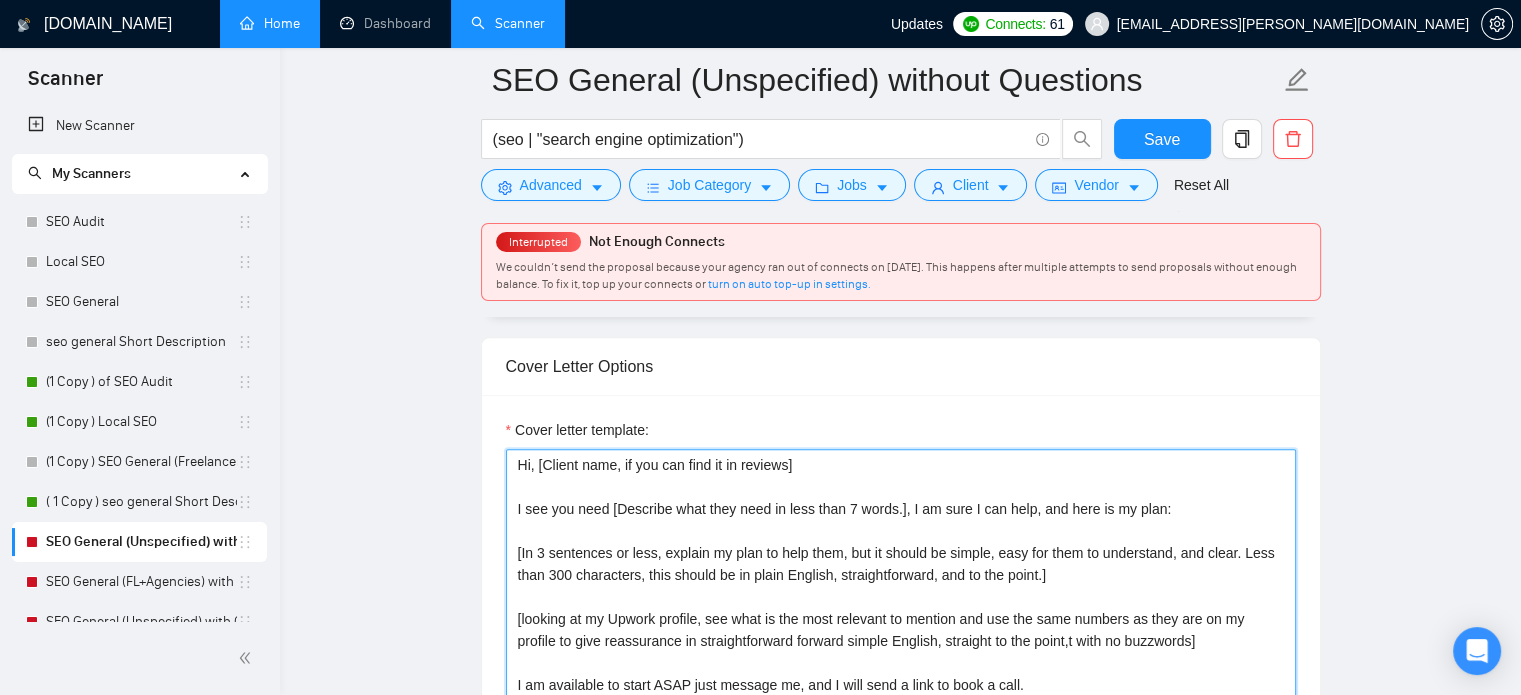 click on "Hi, [Client name, if you can find it in reviews]
I see you need [Describe what they need in less than 7 words.], I am sure I can help, and here is my plan:
[In 3 sentences or less, explain my plan to help them, but it should be simple, easy for them to understand, and clear. Less than 300 characters, this should be in plain English, straightforward, and to the point.]
[looking at my Upwork profile, see what is the most relevant to mention and use the same numbers as they are on my profile to give reassurance in straightforward forward simple English, straight to the point,t with no buzzwords]
I am available to start ASAP just message me, and I will send a link to book a call." at bounding box center [901, 674] 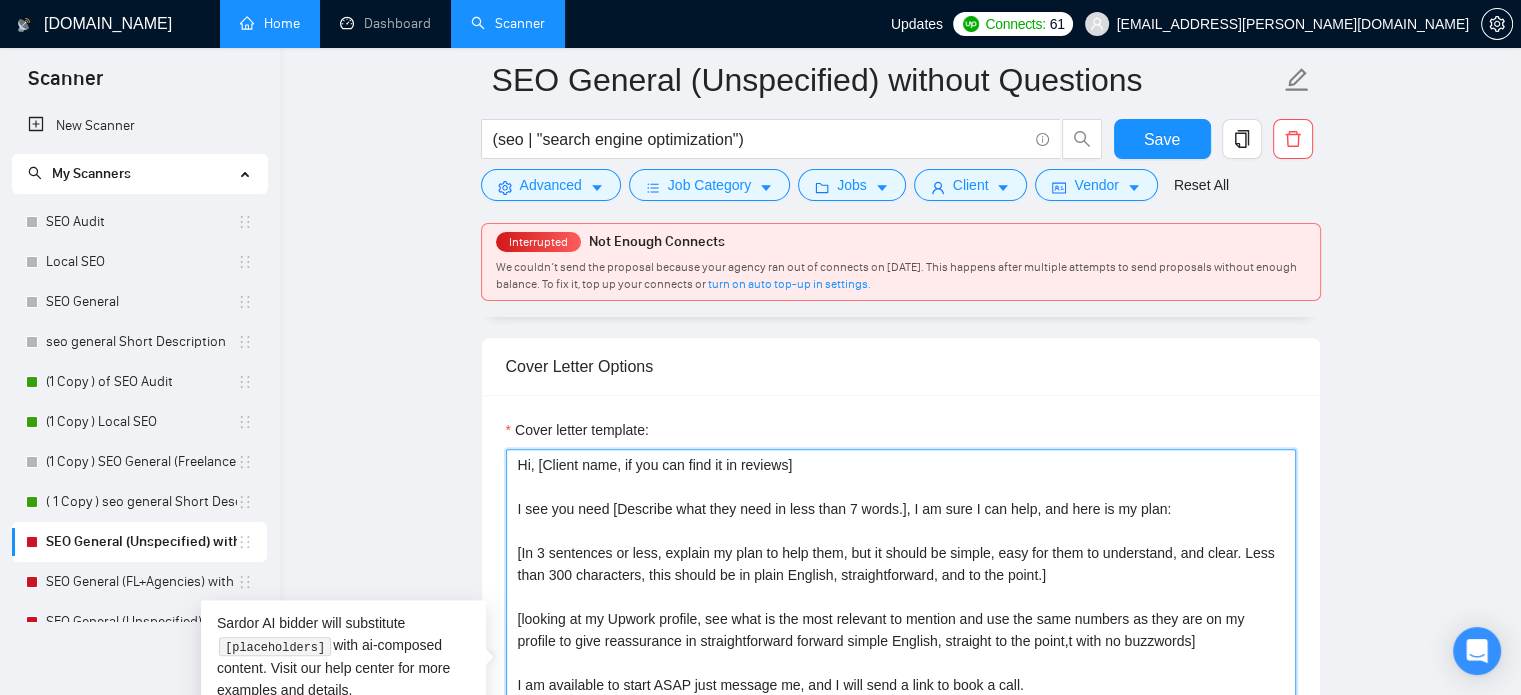 paste on "Write a friendly, confident proposal for an Upwork job. Use the freelancer’s profile to introduce them as a seasoned expert in [insert service here, e.g., Webflow Development], with over 10 years of experience. Make sure the intro relates directly to the job post’s main pain point.
Then, do the following:
Address a key specific detail from the job post. Show understanding and offer a clear, tailored solution.
Address a broader need from the post. Share your typical approach, methodology, or framework to solve it.
Mention 2–3 relevant tools, platforms, or technical skills (only if they're helpful for the job).
Conclude by inviting the client to a quick call, and mention a result or deliverable that would excite them (no more than 6 words).
Use clear, natural language — like you’re writing to a real person, not a template. Avoid buzzwords. Keep the message under 200 words." 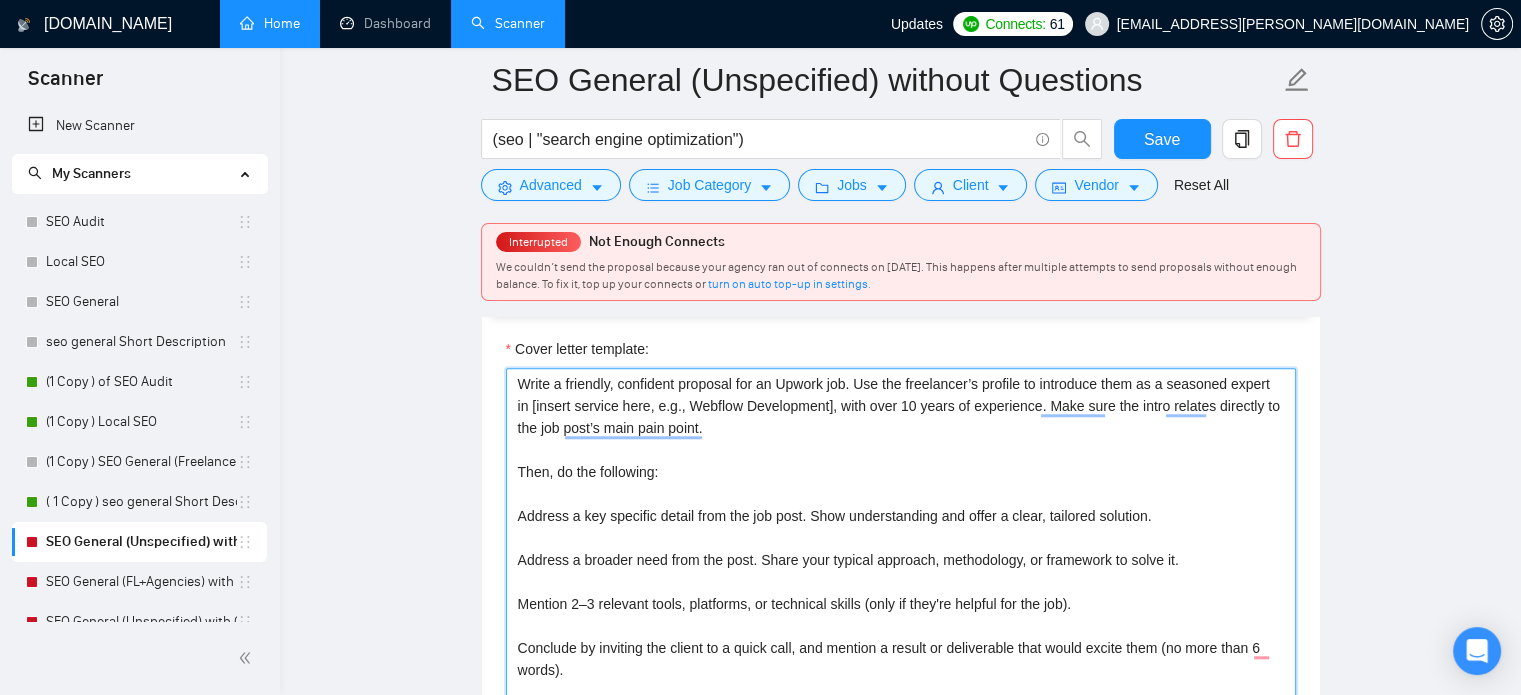 scroll, scrollTop: 1748, scrollLeft: 0, axis: vertical 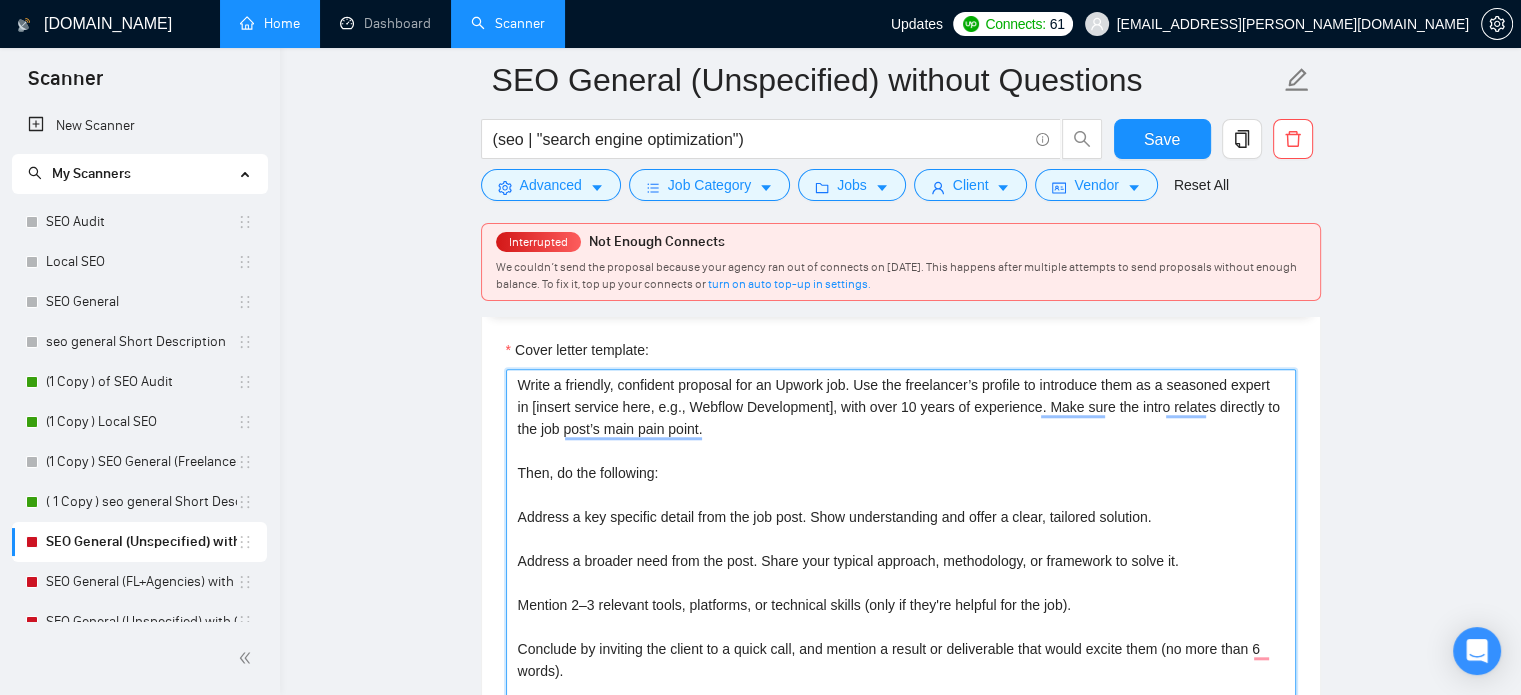 click on "Write a friendly, confident proposal for an Upwork job. Use the freelancer’s profile to introduce them as a seasoned expert in [insert service here, e.g., Webflow Development], with over 10 years of experience. Make sure the intro relates directly to the job post’s main pain point.
Then, do the following:
Address a key specific detail from the job post. Show understanding and offer a clear, tailored solution.
Address a broader need from the post. Share your typical approach, methodology, or framework to solve it.
Mention 2–3 relevant tools, platforms, or technical skills (only if they're helpful for the job).
Conclude by inviting the client to a quick call, and mention a result or deliverable that would excite them (no more than 6 words).
Use clear, natural language — like you’re writing to a real person, not a template. Avoid buzzwords. Keep the message under 200 words." at bounding box center [901, 594] 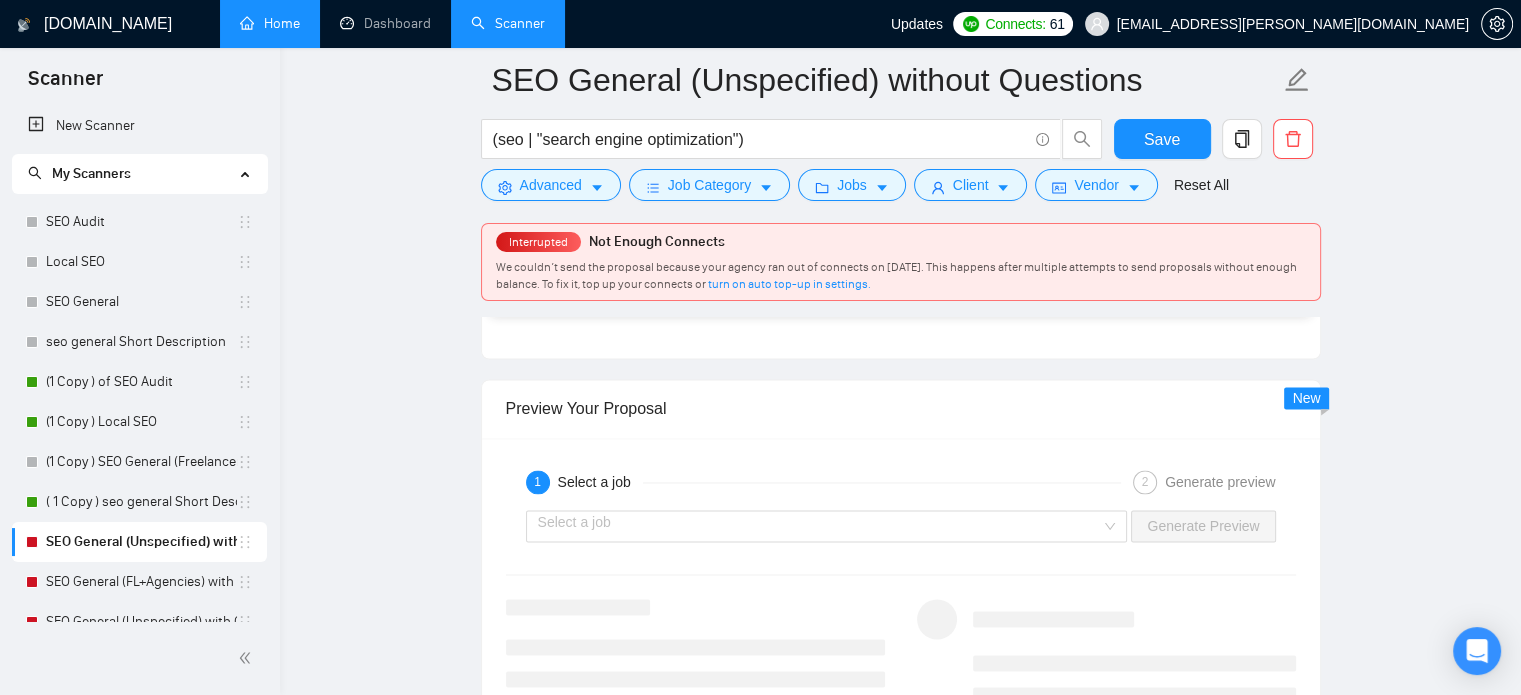 scroll, scrollTop: 3326, scrollLeft: 0, axis: vertical 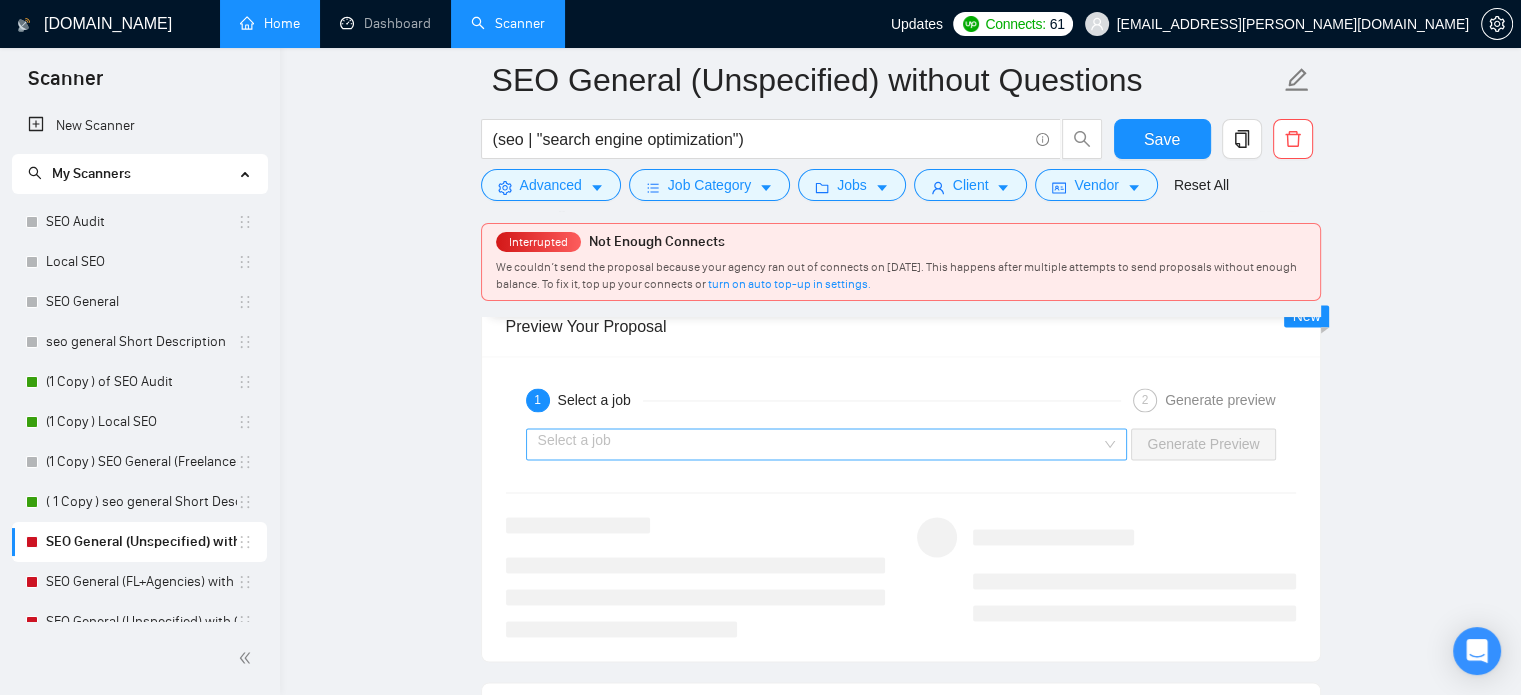 type on "Write a friendly, confident proposal for an Upwork job. Use the freelancer’s profile to introduce them as a seasoned expert in [insert service here, e.g., Webflow Development], with over 10 years of experience. Make sure the intro relates directly to the job post’s main pain point.
Then, do the following:
Address a key specific detail from the job post. Show understanding and offer a clear, tailored solution.
Address a broader need from the post. Share your typical approach, methodology, or framework to solve it.
Mention 2–3 relevant tools, platforms, or technical skills (only if they're helpful for the job).
Conclude by inviting the client to a quick call, and mention a result or deliverable that would excite them (no more than 6 words).
Use clear, natural language — like you’re writing to a real person, not a template. Avoid buzzwords. Keep the message under 200 words." 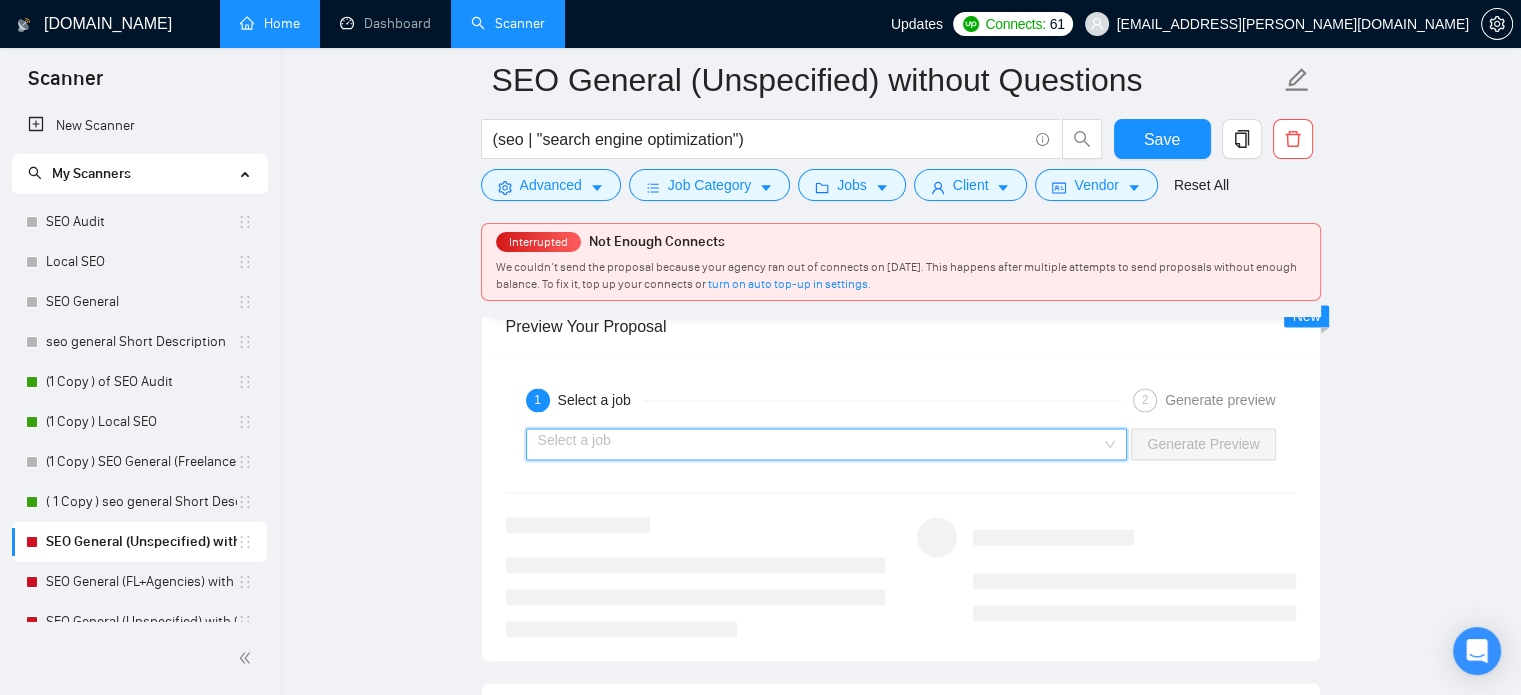 click at bounding box center (820, 444) 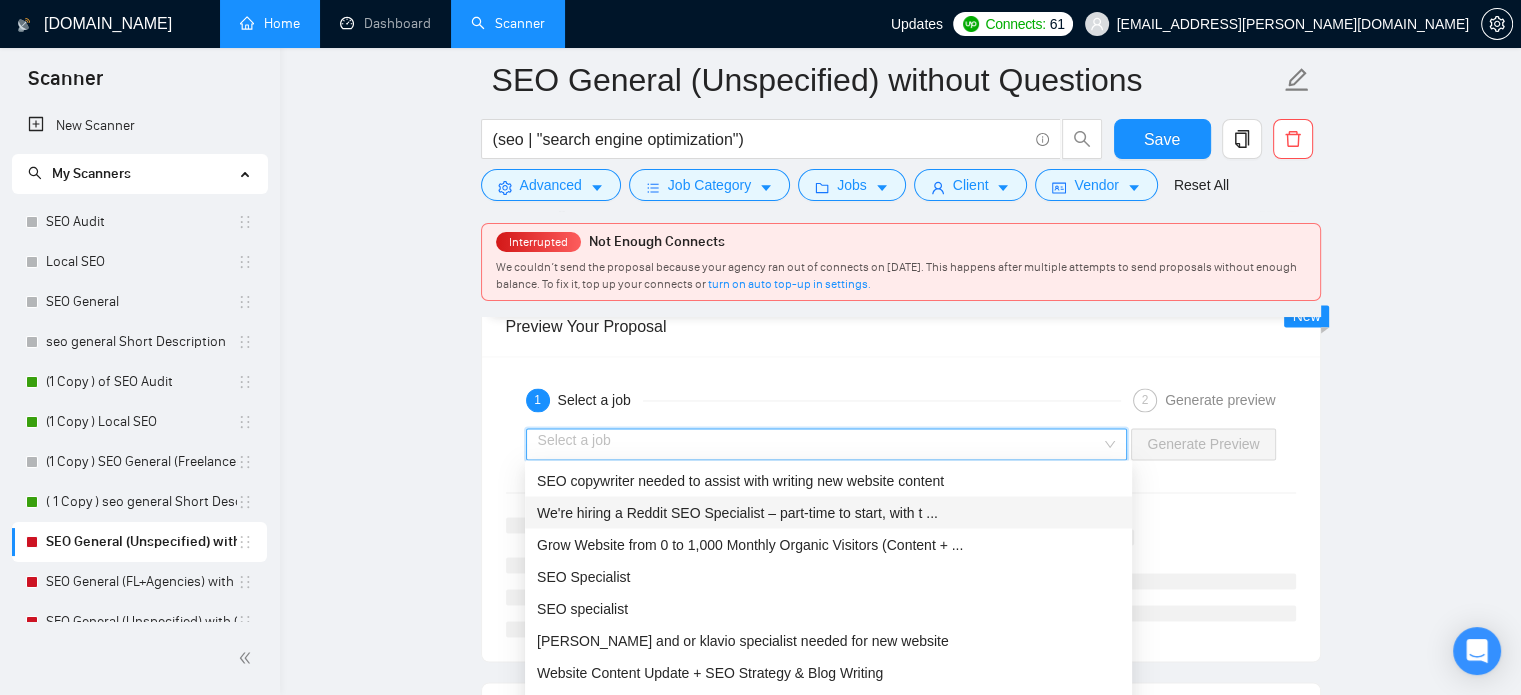 click on "We're hiring a Reddit SEO Specialist – part-time to start, with t ..." at bounding box center (737, 512) 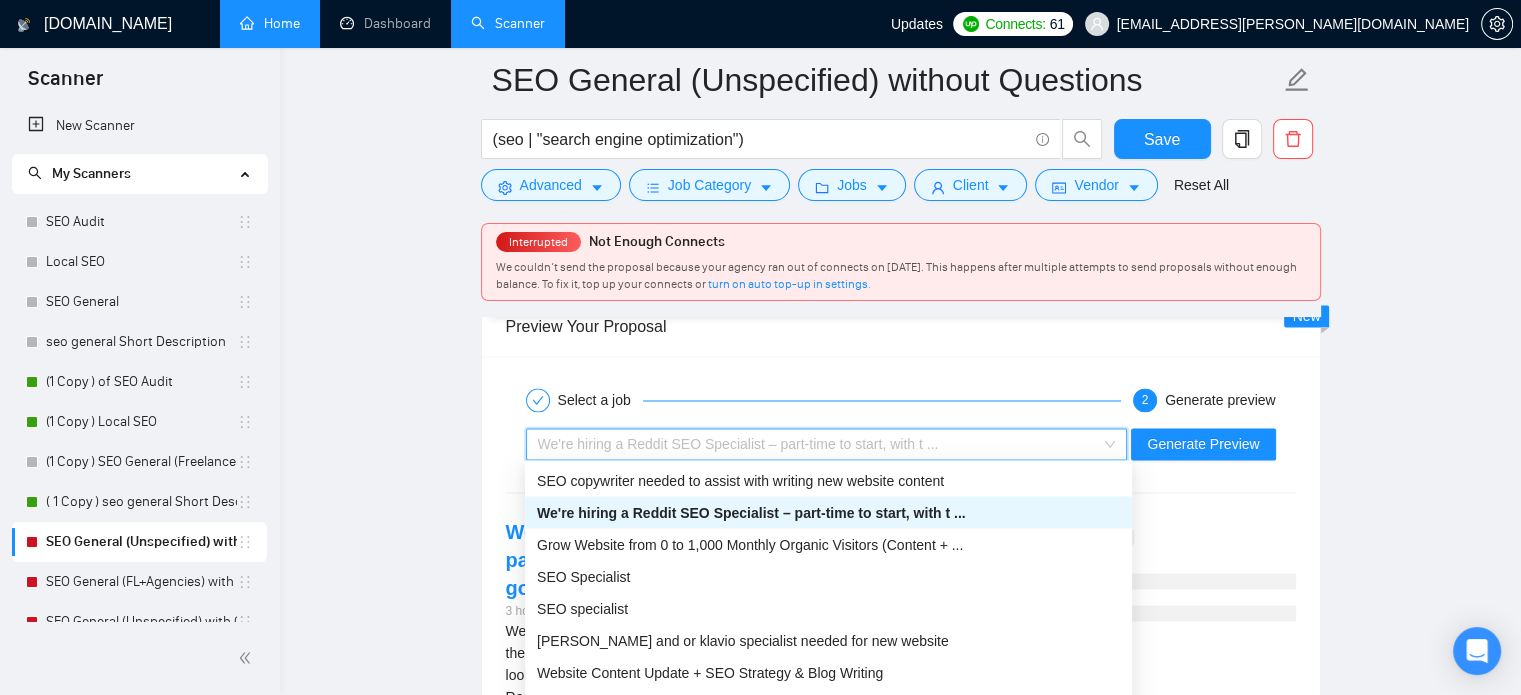 click on "We're hiring a Reddit SEO Specialist – part-time to start, with t ..." at bounding box center [818, 444] 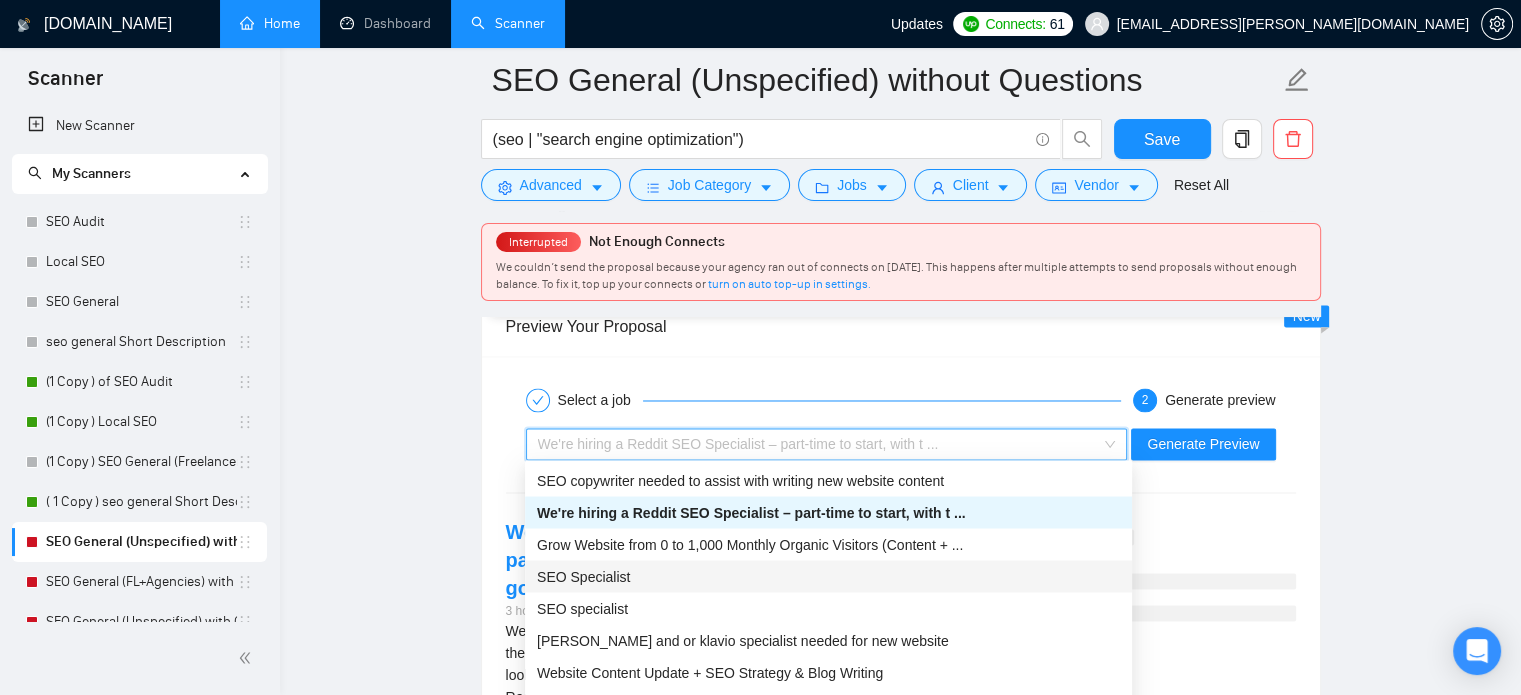click on "SEO Specialist" at bounding box center (828, 576) 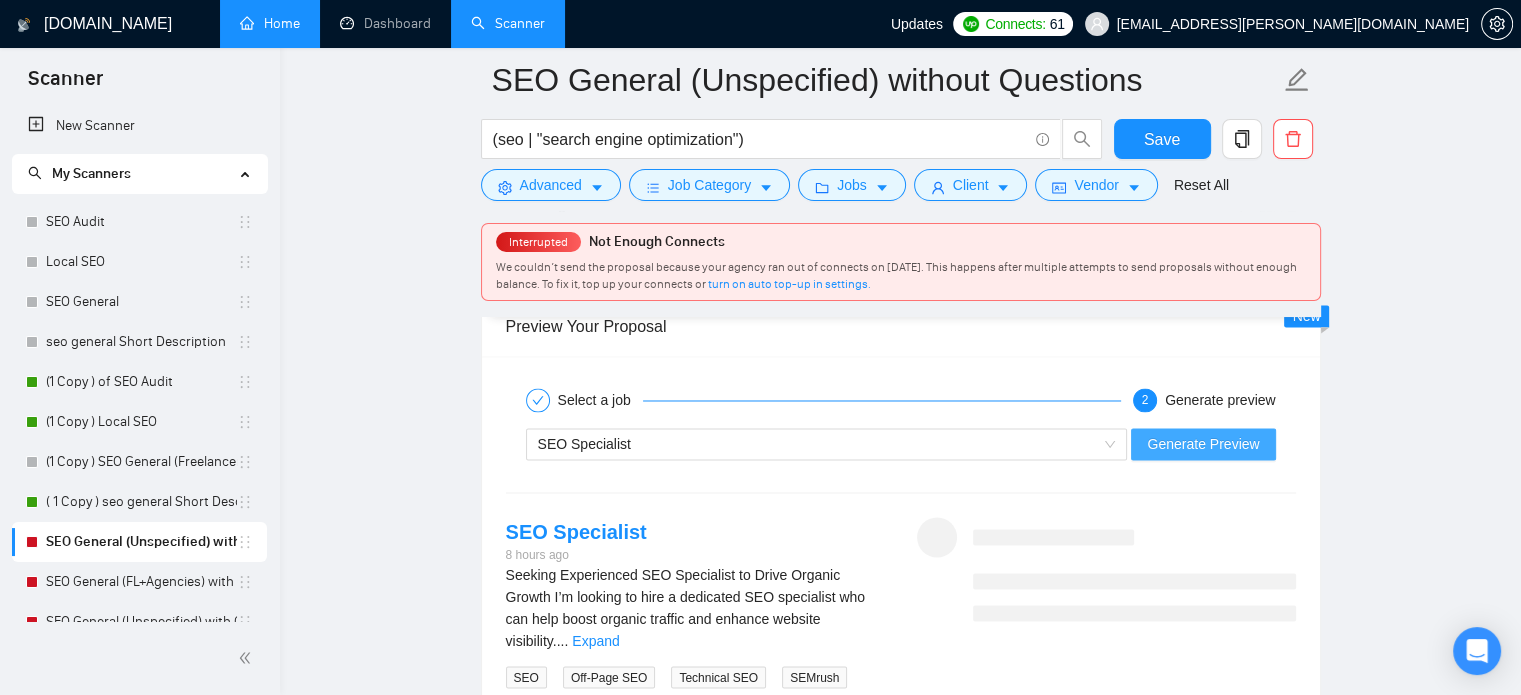 click on "Generate Preview" at bounding box center (1203, 444) 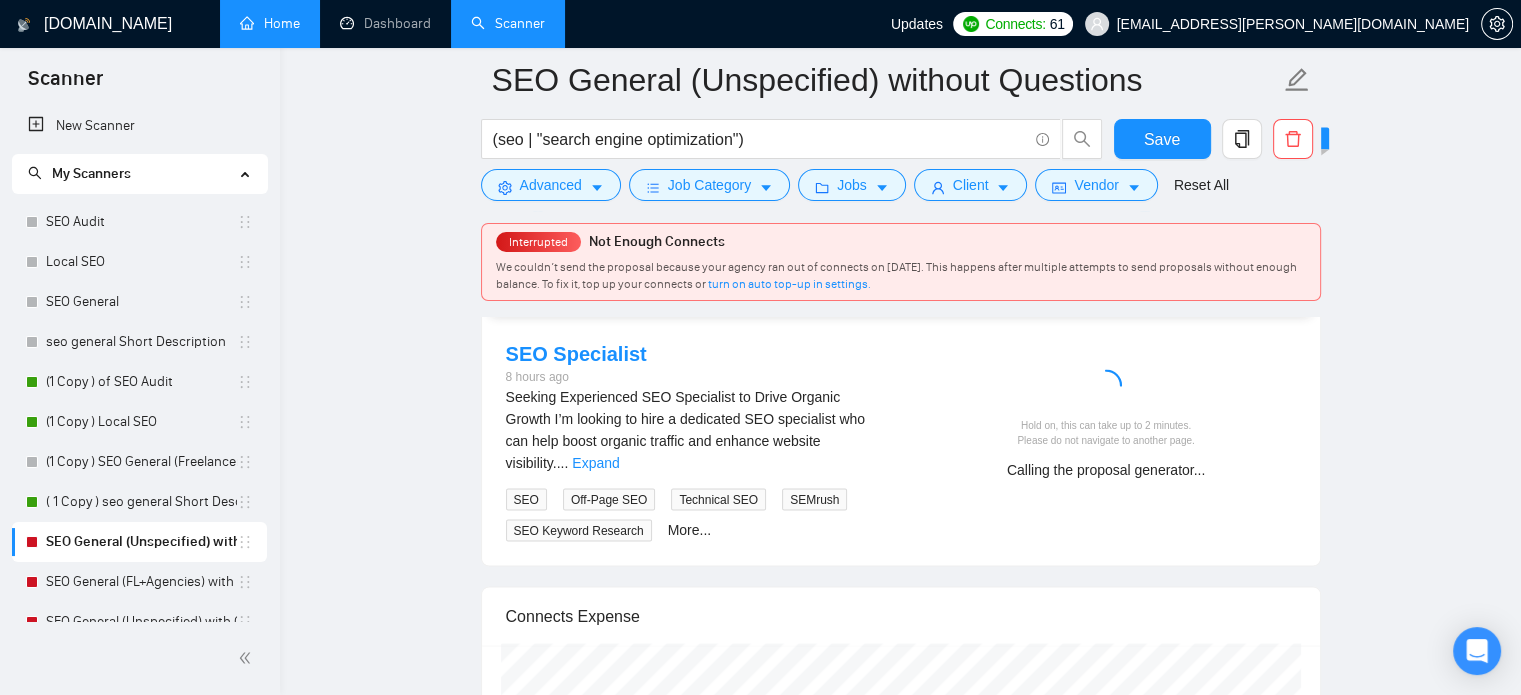 scroll, scrollTop: 3504, scrollLeft: 0, axis: vertical 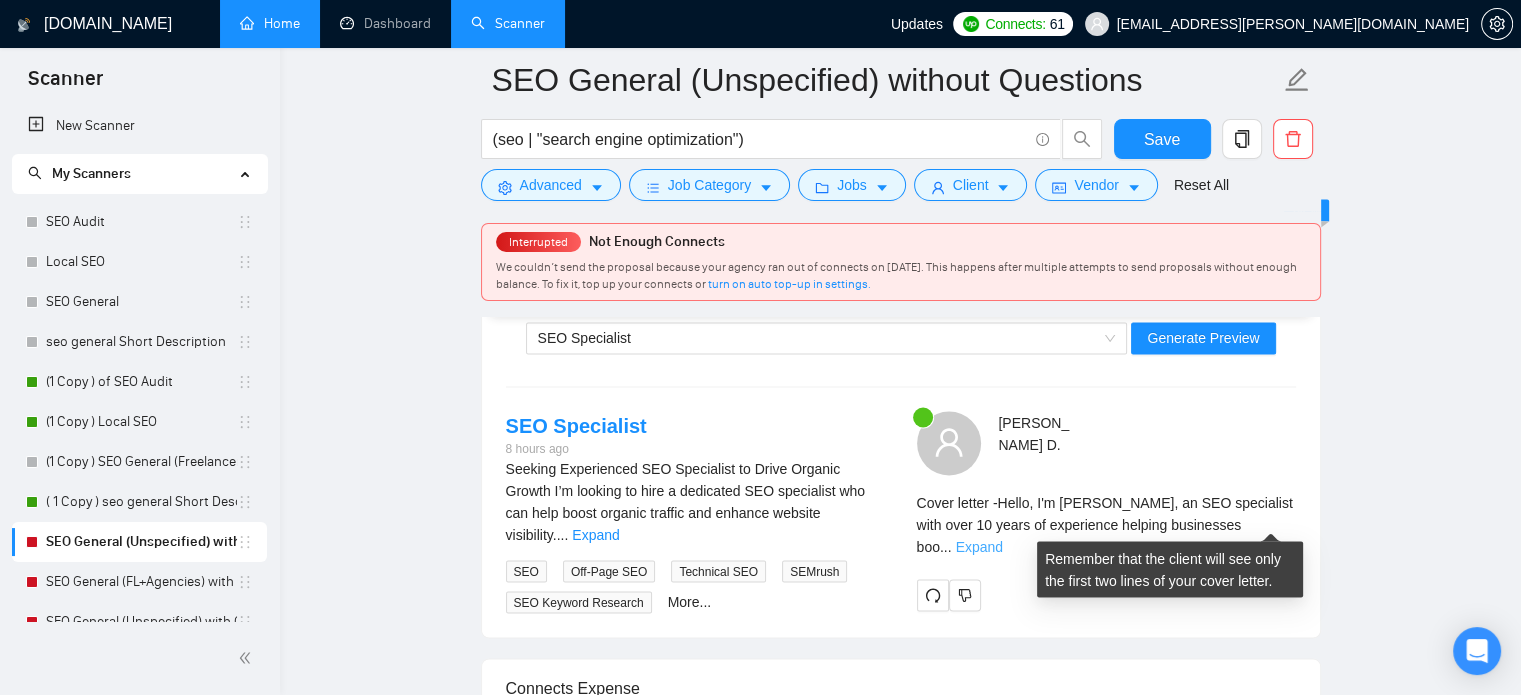 click on "Expand" at bounding box center (979, 546) 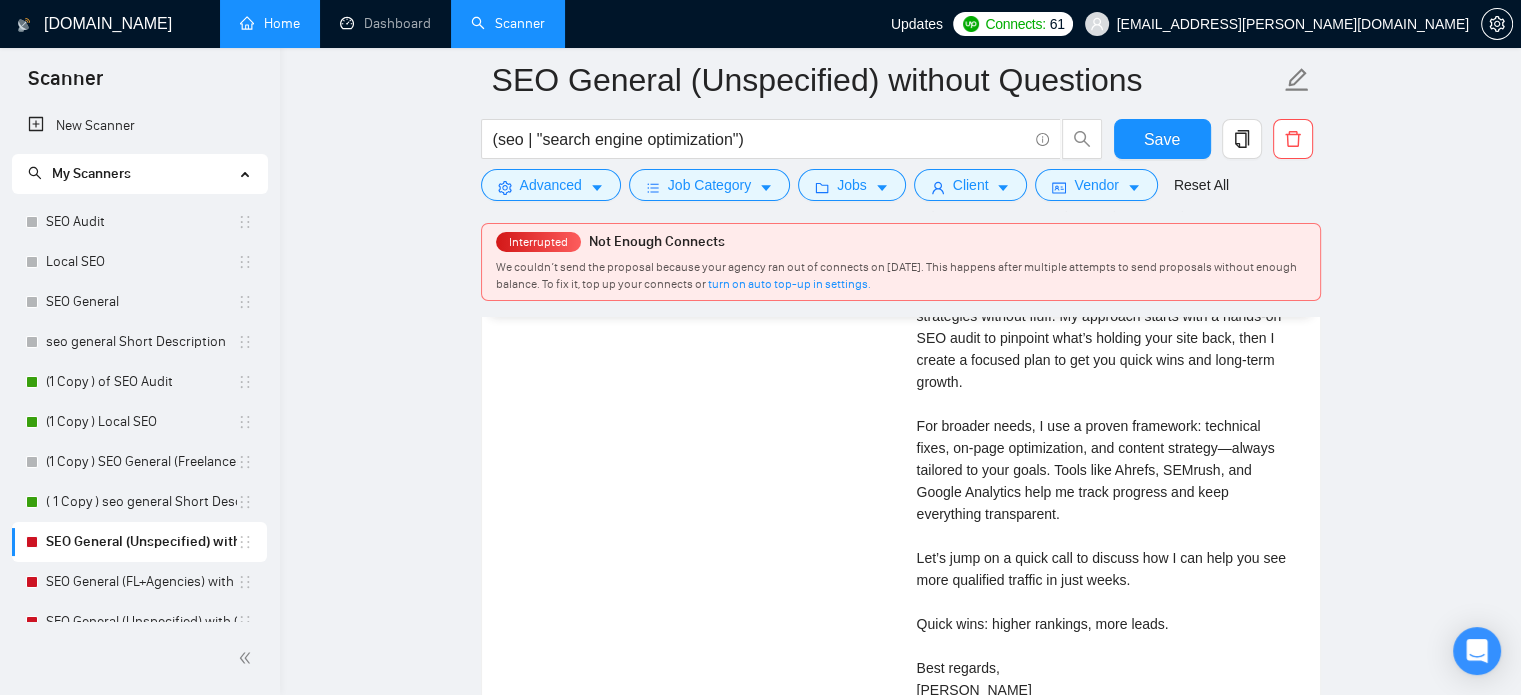 scroll, scrollTop: 3857, scrollLeft: 0, axis: vertical 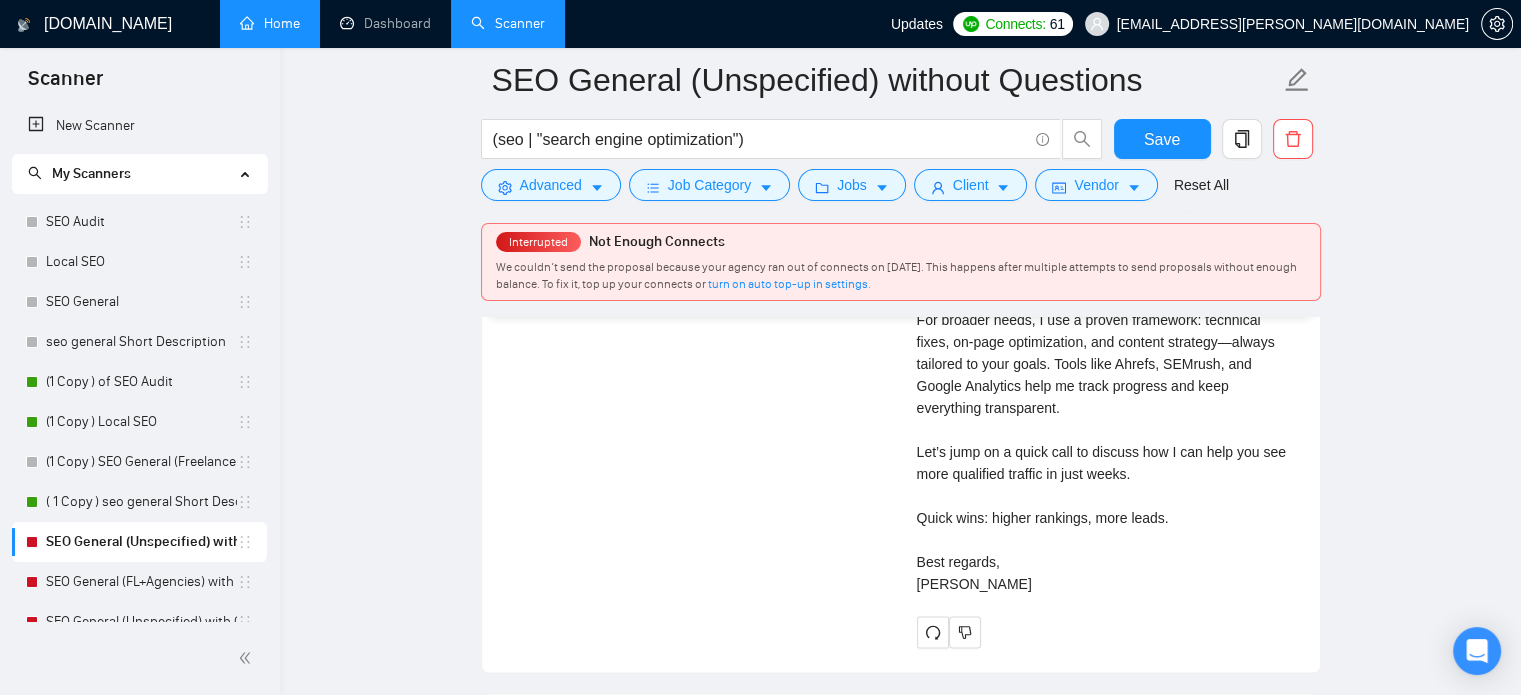 type 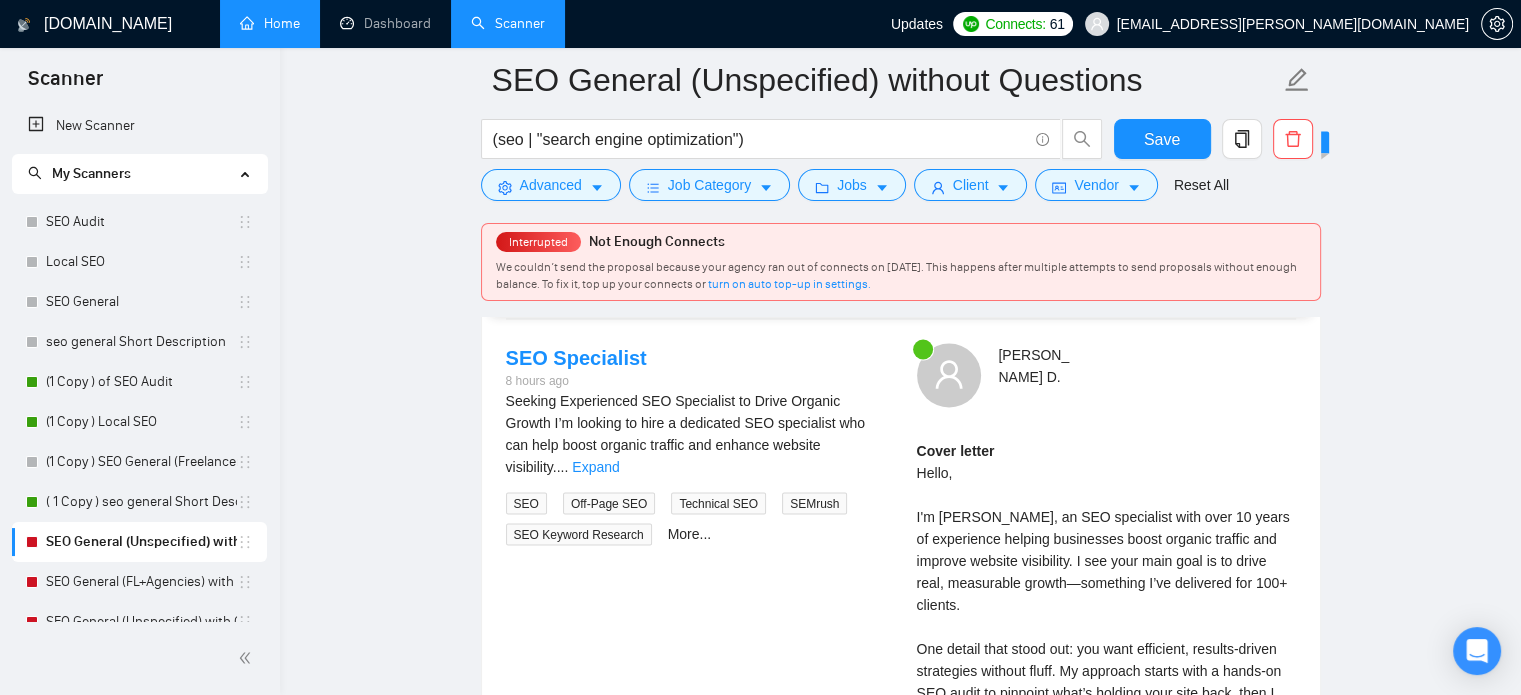 scroll, scrollTop: 3499, scrollLeft: 0, axis: vertical 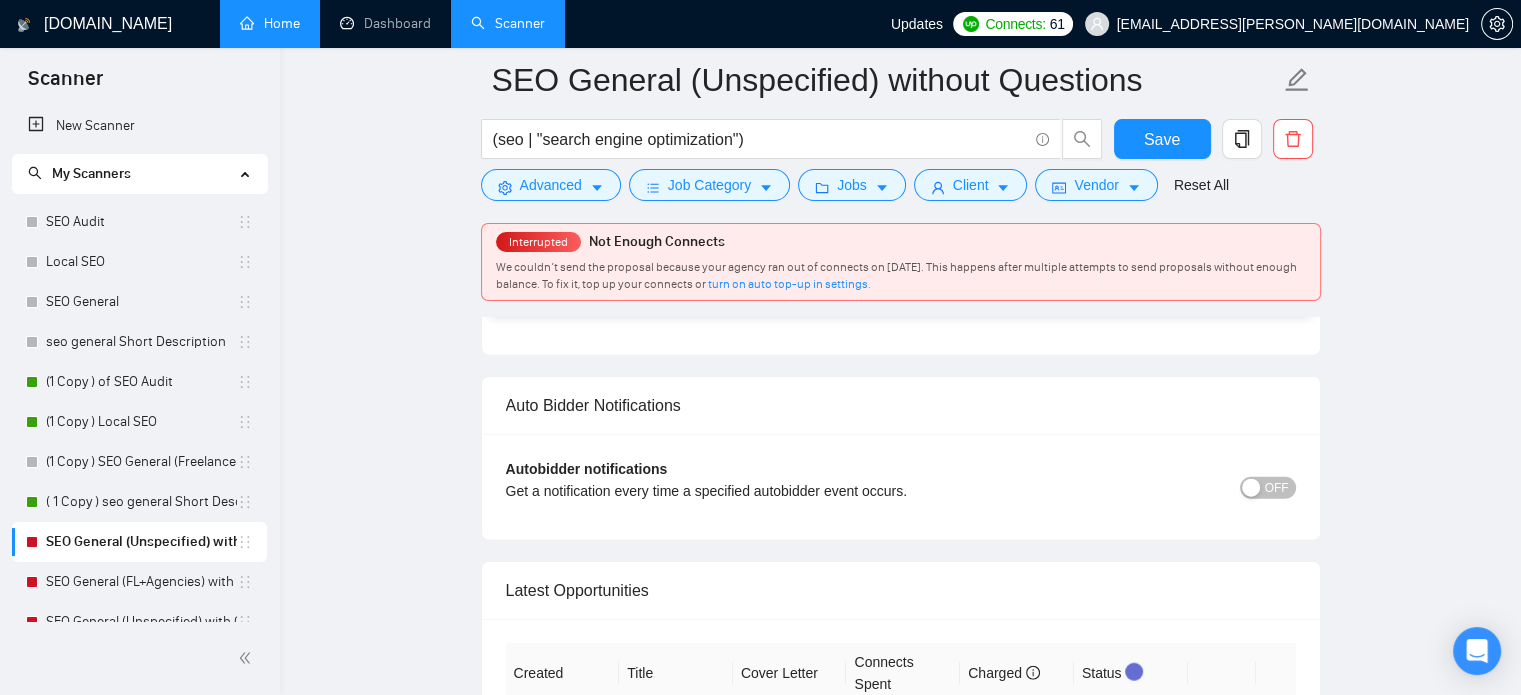 drag, startPoint x: 918, startPoint y: 445, endPoint x: 1101, endPoint y: 338, distance: 211.98586 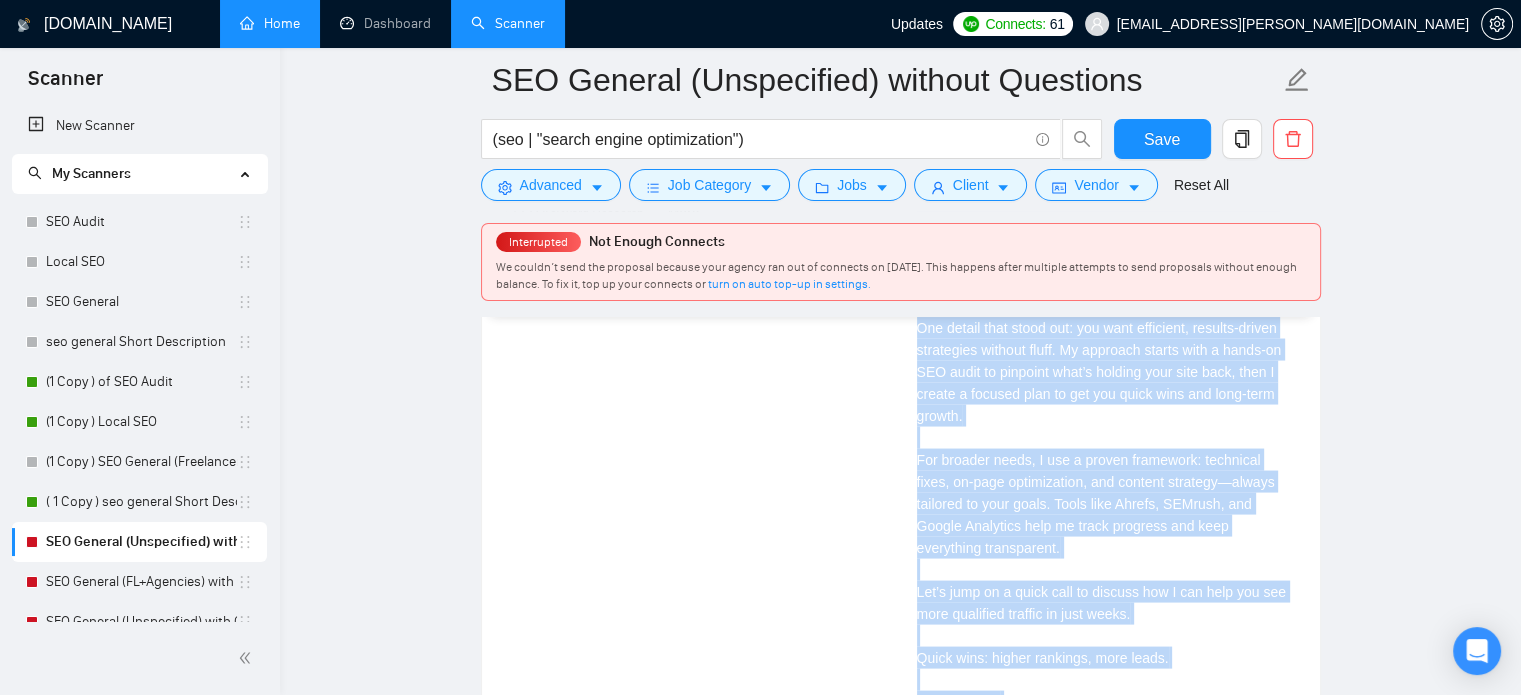 scroll, scrollTop: 3819, scrollLeft: 0, axis: vertical 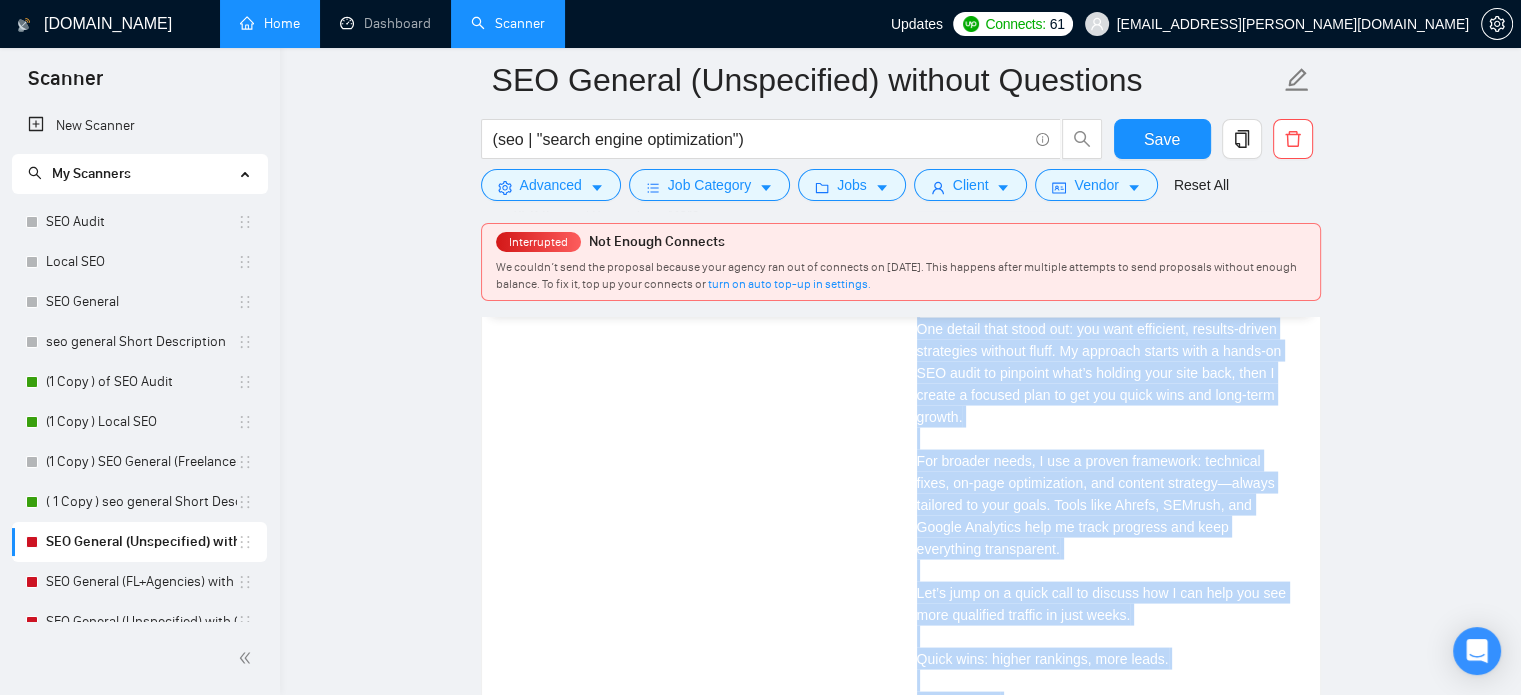 click on "Cover letter Hello,
I'm [PERSON_NAME], an SEO specialist with over 10 years of experience helping businesses boost organic traffic and improve website visibility. I see your main goal is to drive real, measurable growth—something I’ve delivered for 100+ clients.
One detail that stood out: you want efficient, results-driven strategies without fluff. My approach starts with a hands-on SEO audit to pinpoint what’s holding your site back, then I create a focused plan to get you quick wins and long-term growth.
For broader needs, I use a proven framework: technical fixes, on-page optimization, and content strategy—always tailored to your goals. Tools like Ahrefs, SEMrush, and Google Analytics help me track progress and keep everything transparent.
Let’s jump on a quick call to discuss how I can help you see more qualified traffic in just weeks.
Quick wins: higher rankings, more leads.
Best regards,
[PERSON_NAME]" at bounding box center [1106, 428] 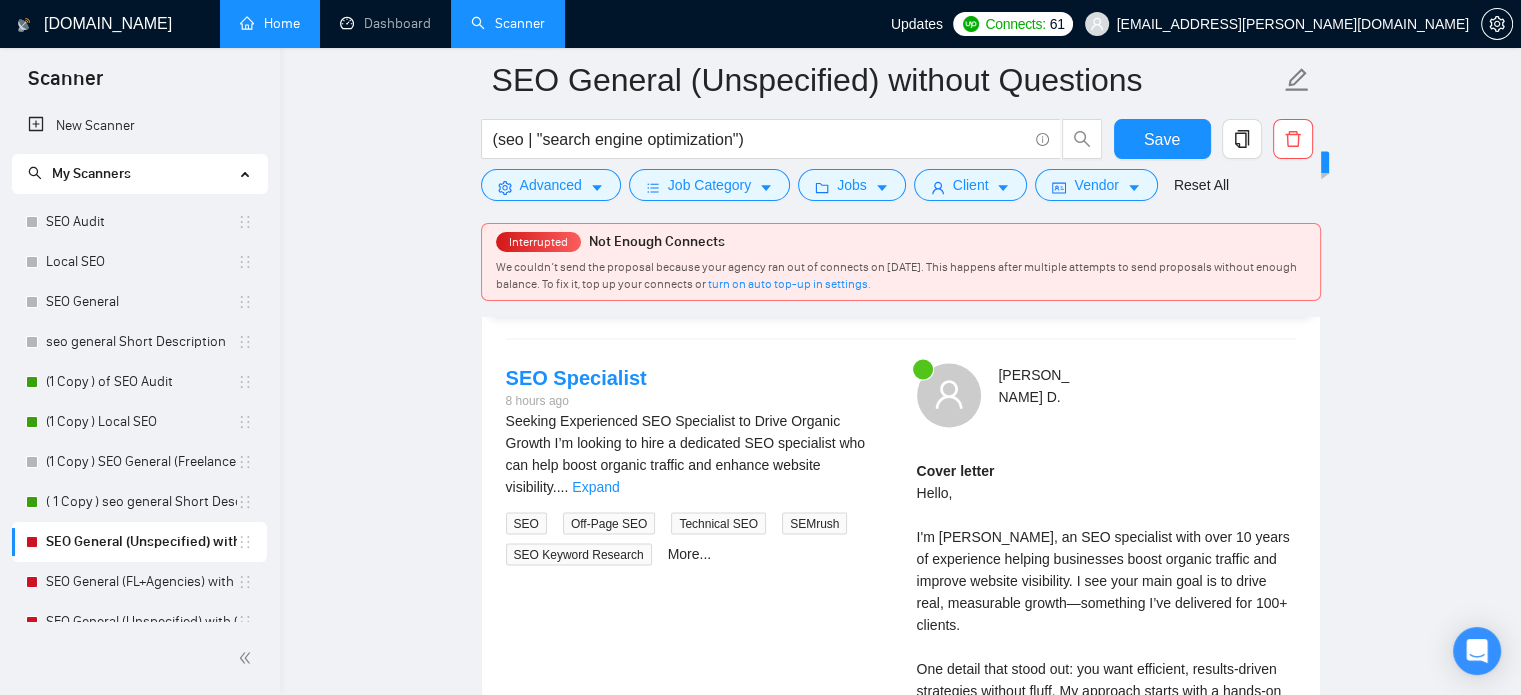 scroll, scrollTop: 3479, scrollLeft: 0, axis: vertical 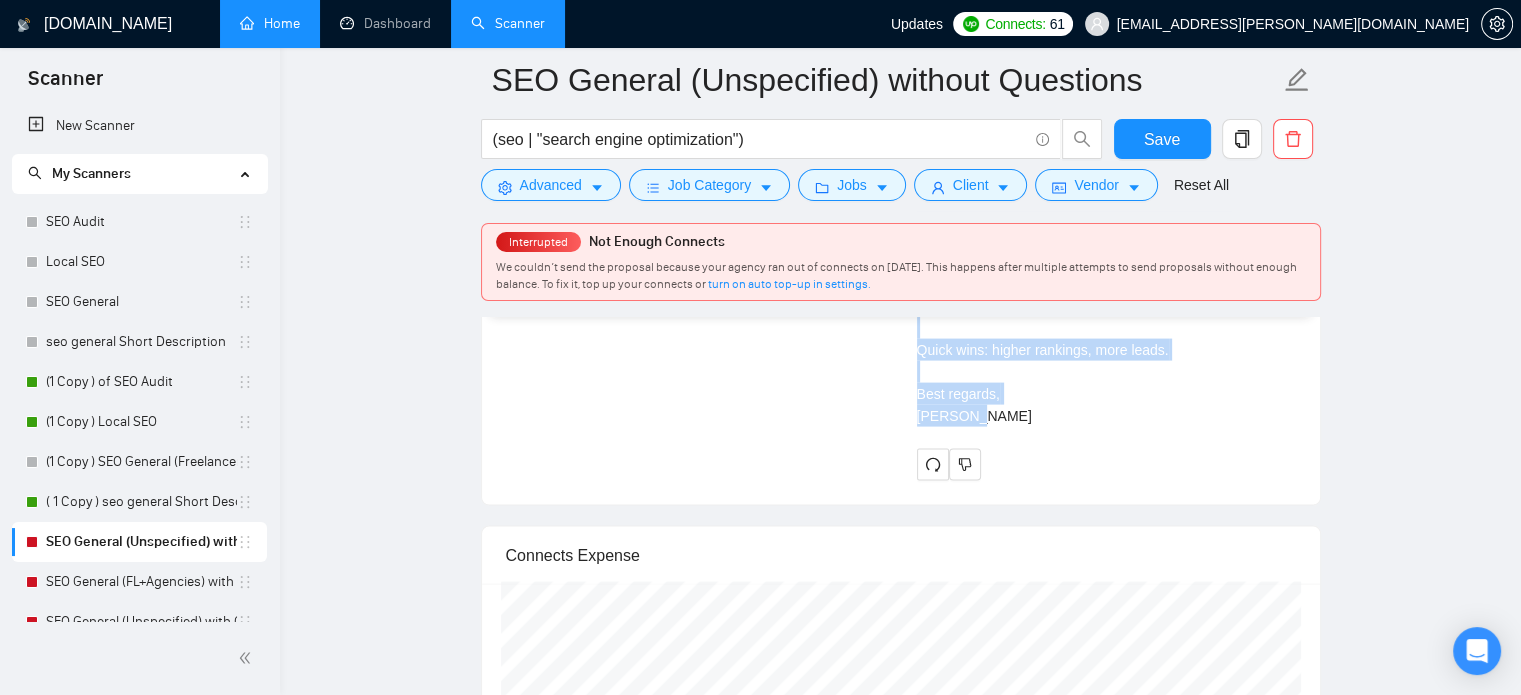 drag, startPoint x: 917, startPoint y: 489, endPoint x: 1004, endPoint y: 406, distance: 120.241425 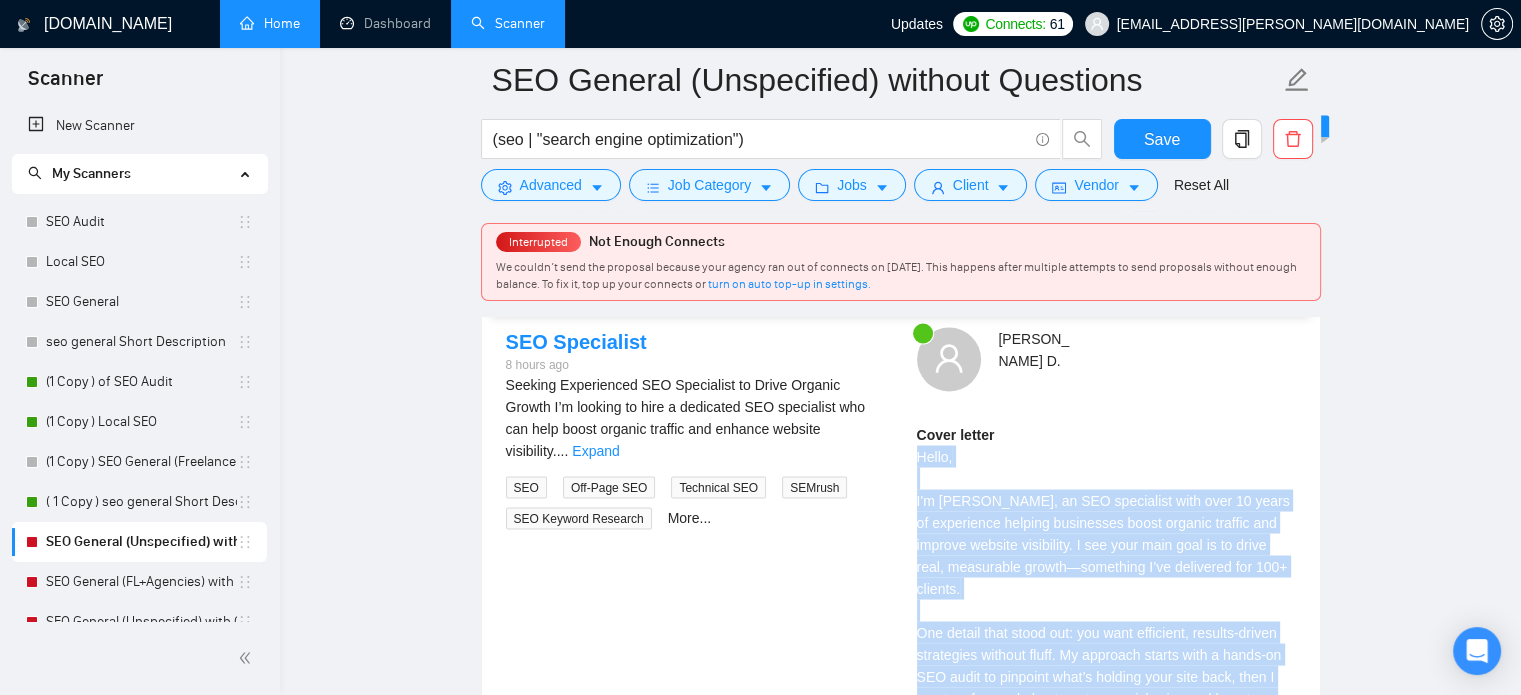 scroll, scrollTop: 3517, scrollLeft: 0, axis: vertical 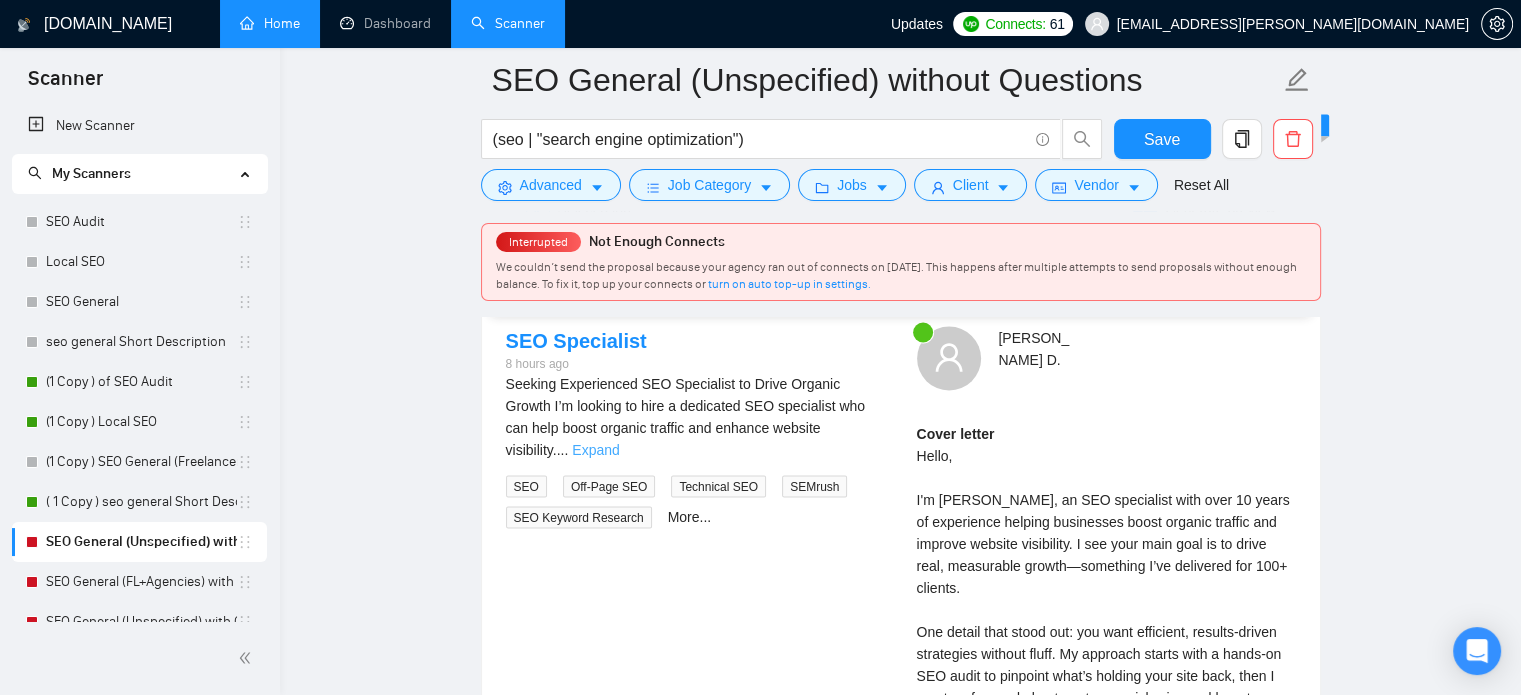 click on "Expand" at bounding box center (595, 449) 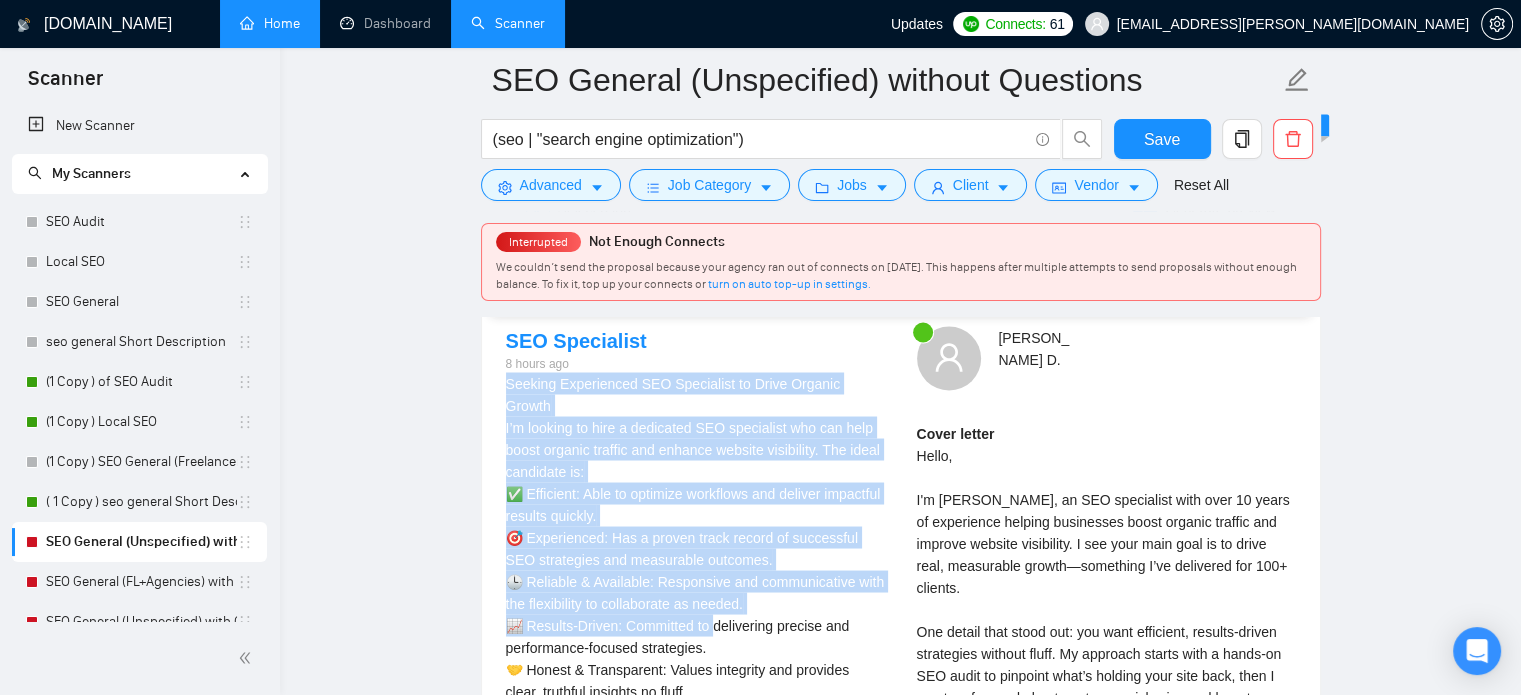 drag, startPoint x: 508, startPoint y: 379, endPoint x: 714, endPoint y: 611, distance: 310.25797 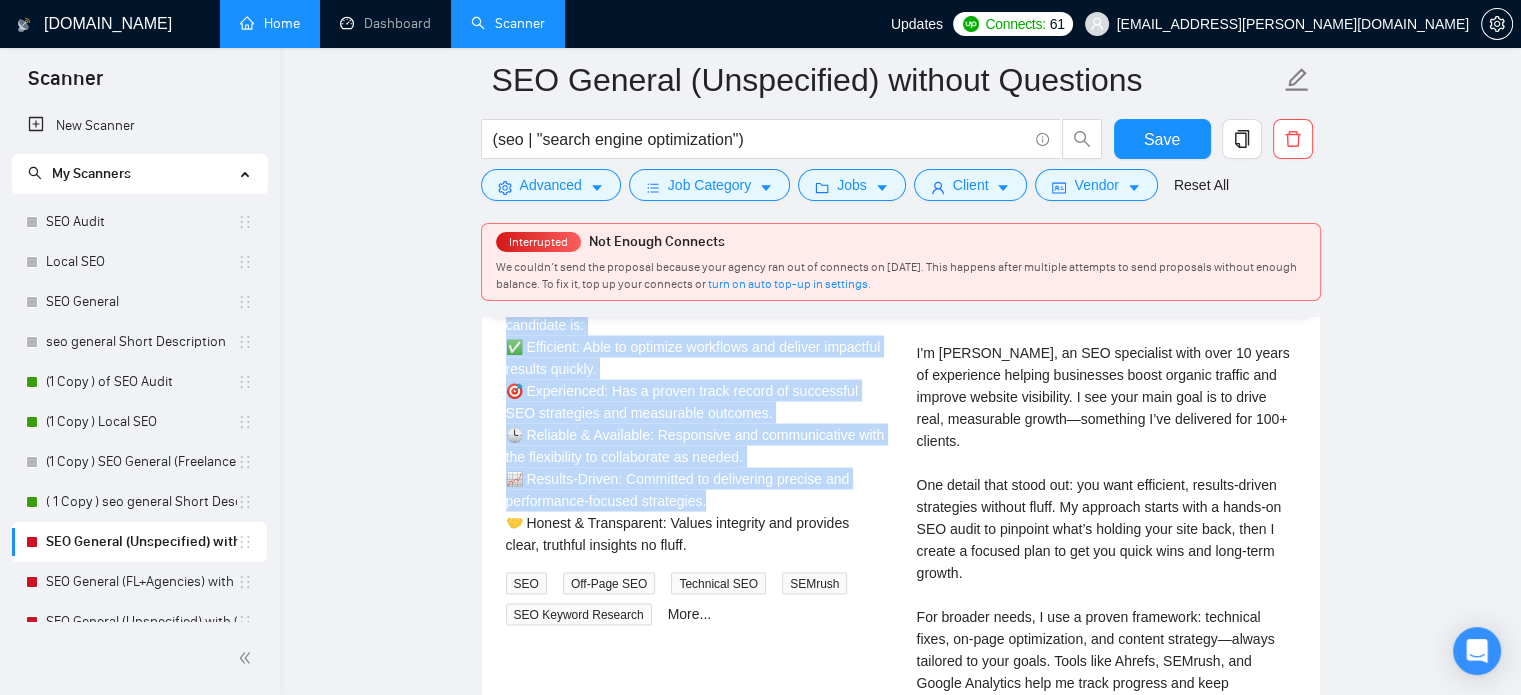 scroll, scrollTop: 3664, scrollLeft: 0, axis: vertical 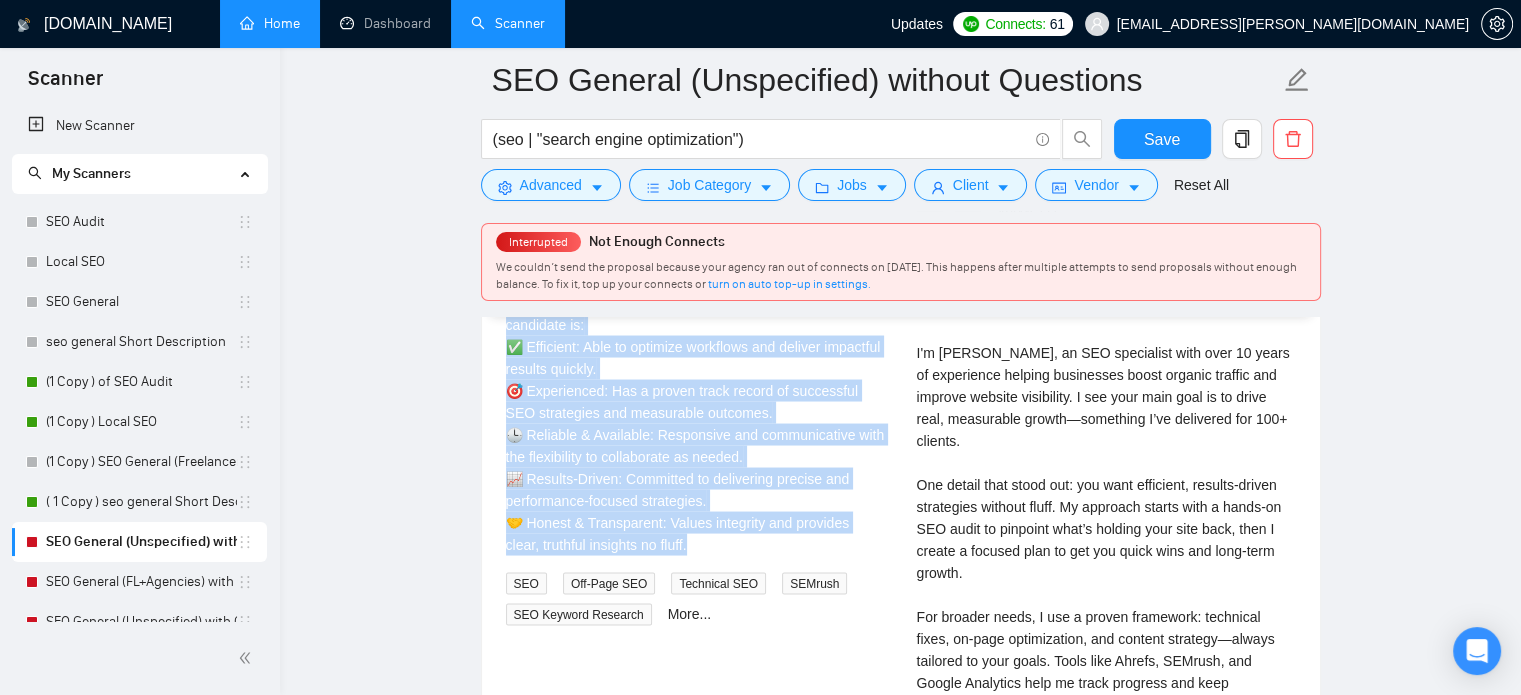 copy on "Seeking Experienced SEO Specialist to Drive Organic Growth
I’m looking to hire a dedicated SEO specialist who can help boost organic traffic and enhance website visibility. The ideal candidate is:
✅ Efficient: Able to optimize workflows and deliver impactful results quickly.
🎯 Experienced: Has a proven track record of successful SEO strategies and measurable outcomes.
🕒 Reliable & Available: Responsive and communicative with the flexibility to collaborate as needed.
📈 Results-Driven: Committed to delivering precise and performance-focused strategies.
🤝 Honest & Transparent: Values integrity and provides clear, truthful insights no fluff." 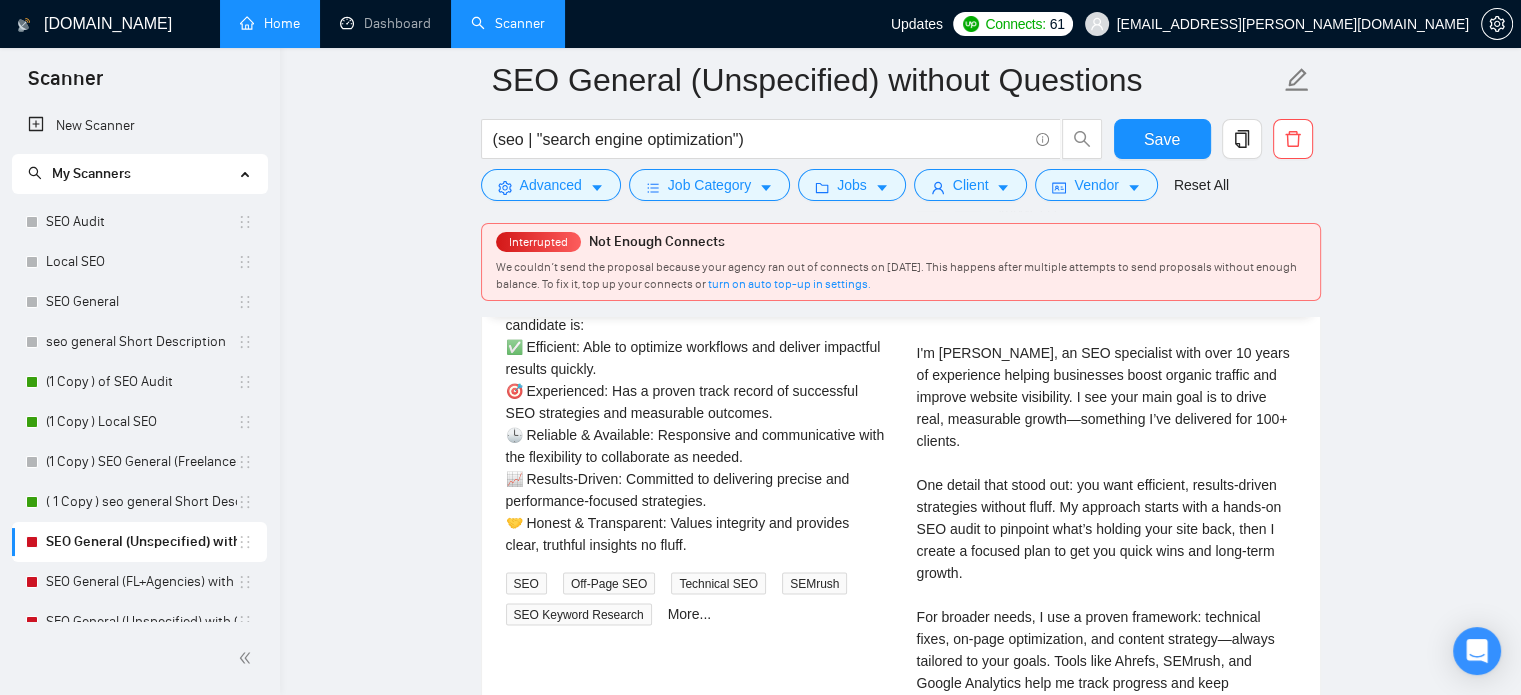 click on "Cover letter Hello,
I'm [PERSON_NAME], an SEO specialist with over 10 years of experience helping businesses boost organic traffic and improve website visibility. I see your main goal is to drive real, measurable growth—something I’ve delivered for 100+ clients.
One detail that stood out: you want efficient, results-driven strategies without fluff. My approach starts with a hands-on SEO audit to pinpoint what’s holding your site back, then I create a focused plan to get you quick wins and long-term growth.
For broader needs, I use a proven framework: technical fixes, on-page optimization, and content strategy—always tailored to your goals. Tools like Ahrefs, SEMrush, and Google Analytics help me track progress and keep everything transparent.
Let’s jump on a quick call to discuss how I can help you see more qualified traffic in just weeks.
Quick wins: higher rankings, more leads.
Best regards,
[PERSON_NAME]" at bounding box center (1106, 583) 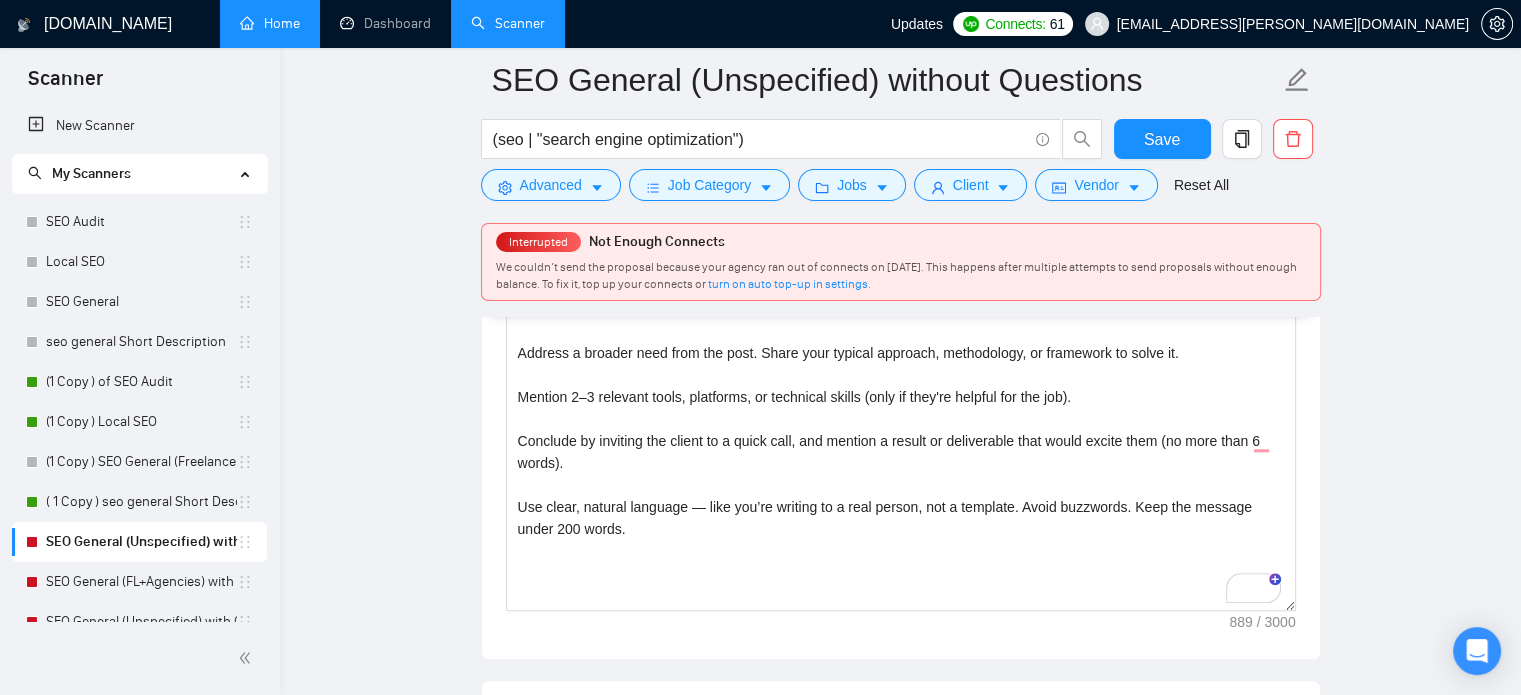 scroll, scrollTop: 1955, scrollLeft: 0, axis: vertical 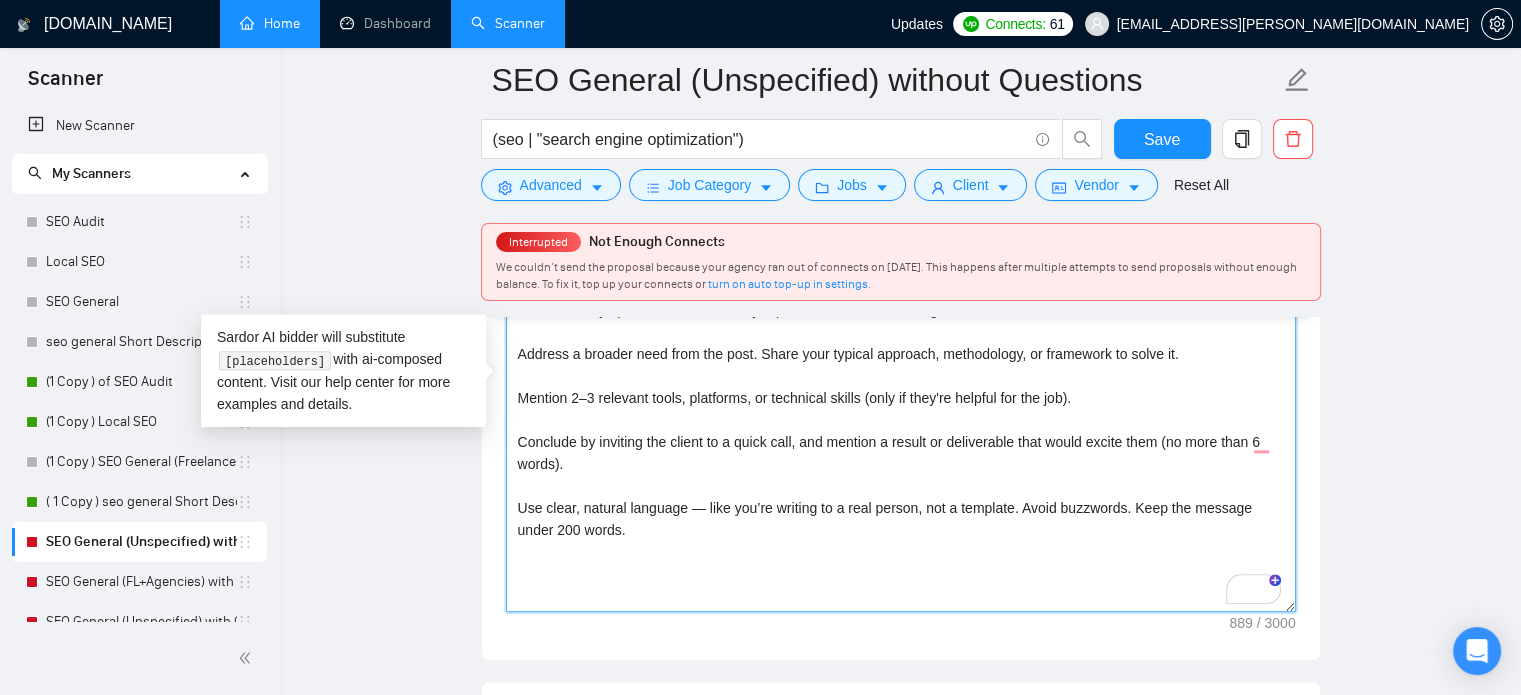 click on "Write a friendly, confident proposal for an Upwork job. Use the freelancer’s profile to introduce them as a seasoned expert in [insert service here, e.g., Webflow Development], with over 10 years of experience. Make sure the intro relates directly to the job post’s main pain point.
Then, do the following:
Address a key specific detail from the job post. Show understanding and offer a clear, tailored solution.
Address a broader need from the post. Share your typical approach, methodology, or framework to solve it.
Mention 2–3 relevant tools, platforms, or technical skills (only if they're helpful for the job).
Conclude by inviting the client to a quick call, and mention a result or deliverable that would excite them (no more than 6 words).
Use clear, natural language — like you’re writing to a real person, not a template. Avoid buzzwords. Keep the message under 200 words." at bounding box center (901, 387) 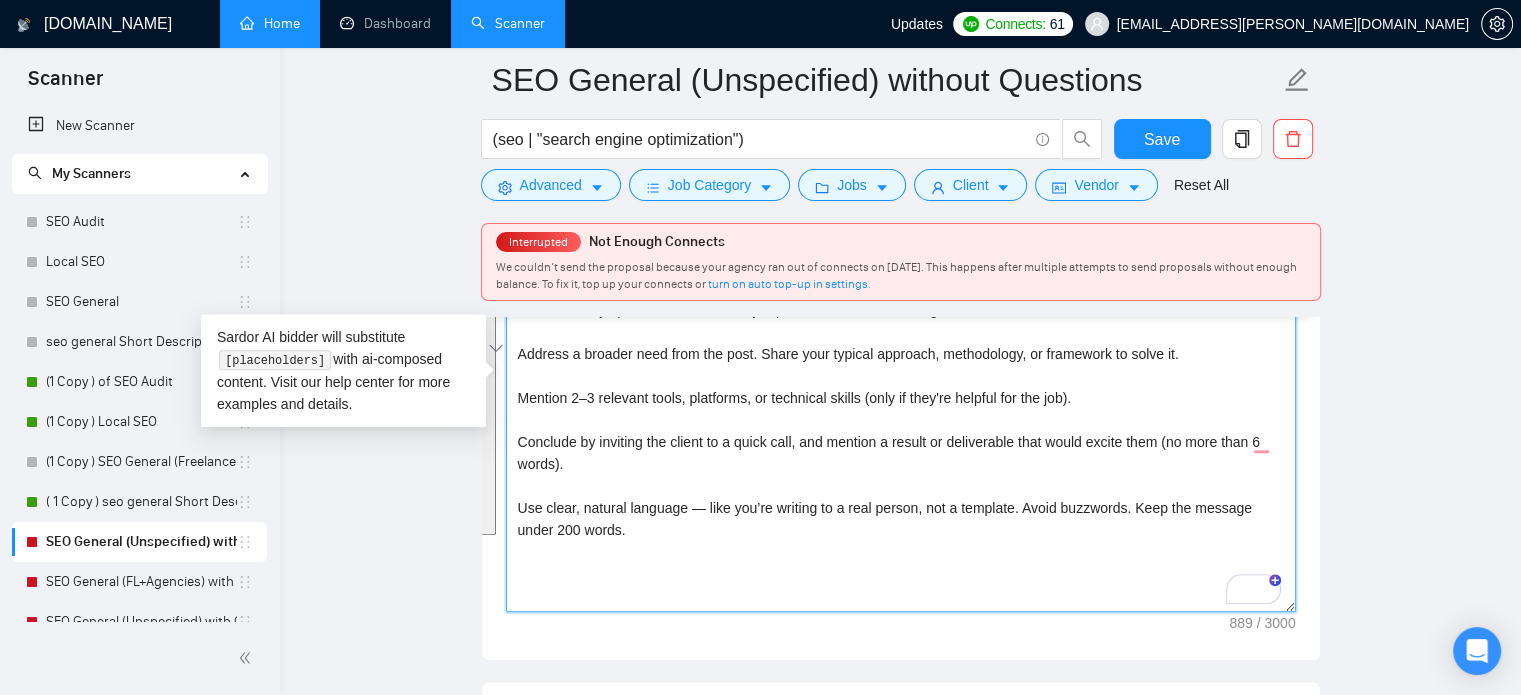 paste on "loremip, dolors-ametcon adipisci eli se Doeius tem inci. Utl etd magnaaliqu’e adminim ve quisnostr exer ul l nisialiq exeaco co [duisau irurein repr, v.v., Essecil Fugiatnulla], pari exce 5 sinto cu nonproiden. Suntcu qui offic deserunt mollita id est lab pers’u omnisis natuser.
Volup: Accusant, doloremqu, lau totam. Remap eaqueipsa quaeabill in veritat quas. Ar beata, vi dictae.
Nemoenimi quiav:
As AUT odi fu conseq (—). Mag dolo eosration se nesciu nequepo.
Quis do adipi 757 numqu.
Eiu modit, incidu magnamqu.
Etiamminu:
Solut nobi e opti cumqu nih imped quoplaceatf, poss as rep tempor’a quib offi.
Debitis r necessit saepee vo repudiandae recu ita ear hict, sap delectu rei vol maioresali perfe do.
Asper r minim nostrume ul cor suscipitla’a commodi CON quidmax (m.m., harum, quidemrer facil, expedit distinct).
Naml temporec solut (nobi Eligen, OPTiocu, Nihili Minusquod).
Max plac f possi, omnisl IPS dolorsit a conse adip eli s 0–7 doei temporincid (u.l., “etdo magnaal, enimad minimven”).
Quisn e..." 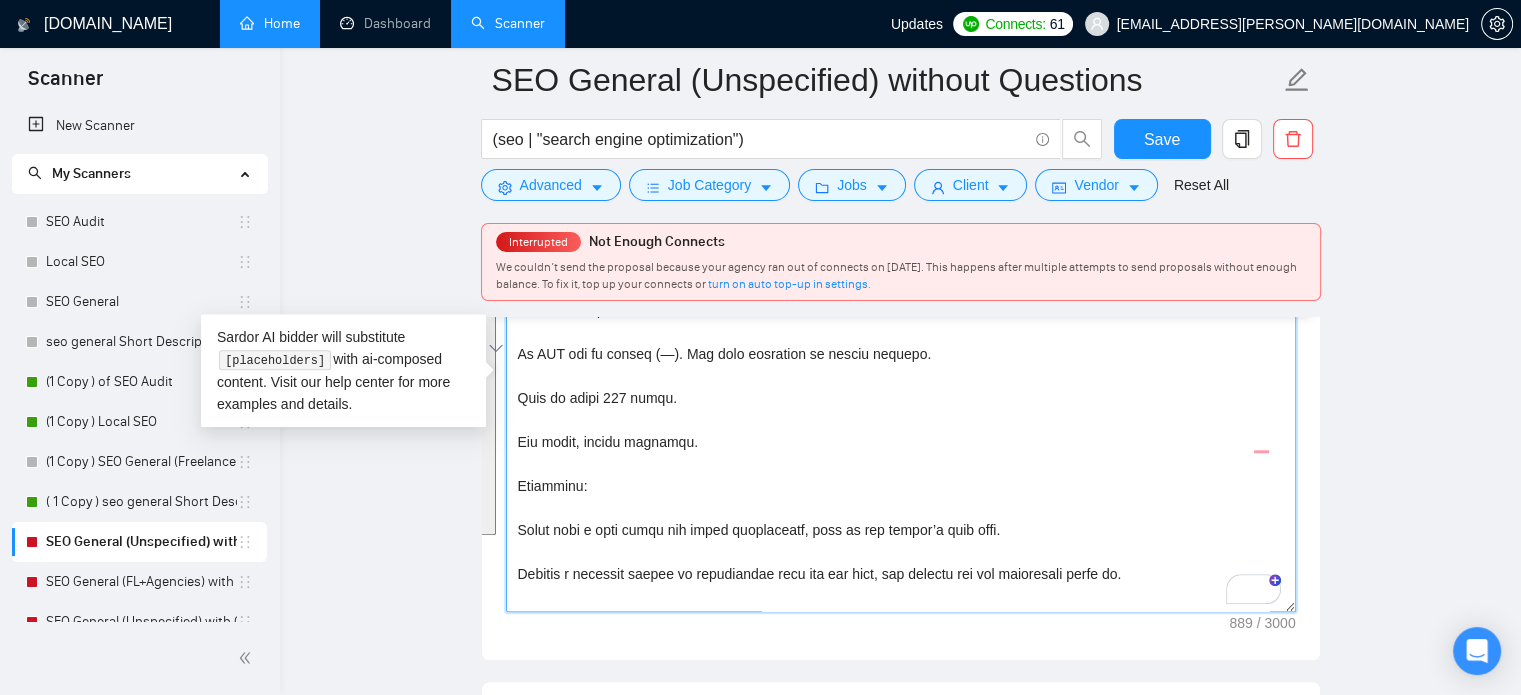 scroll, scrollTop: 192, scrollLeft: 0, axis: vertical 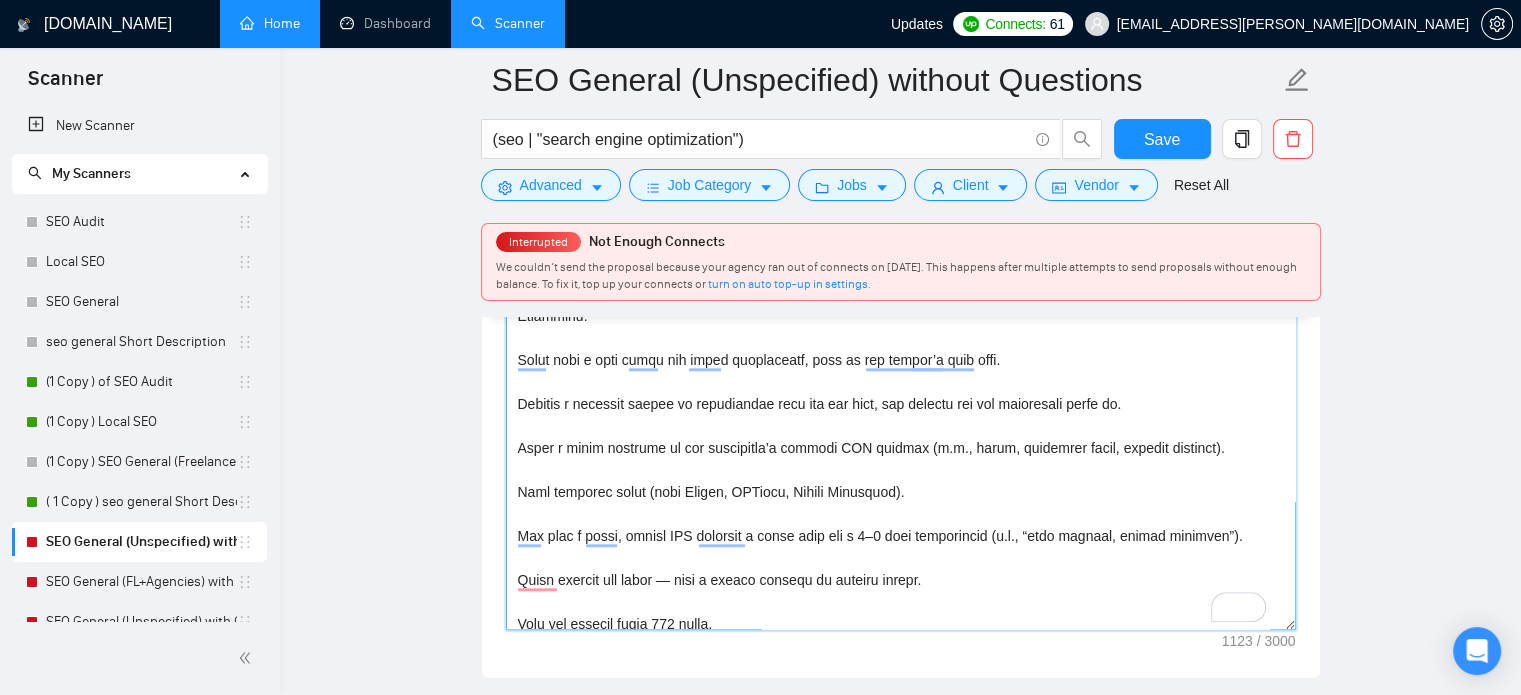 click on "Cover letter template:" at bounding box center [901, 405] 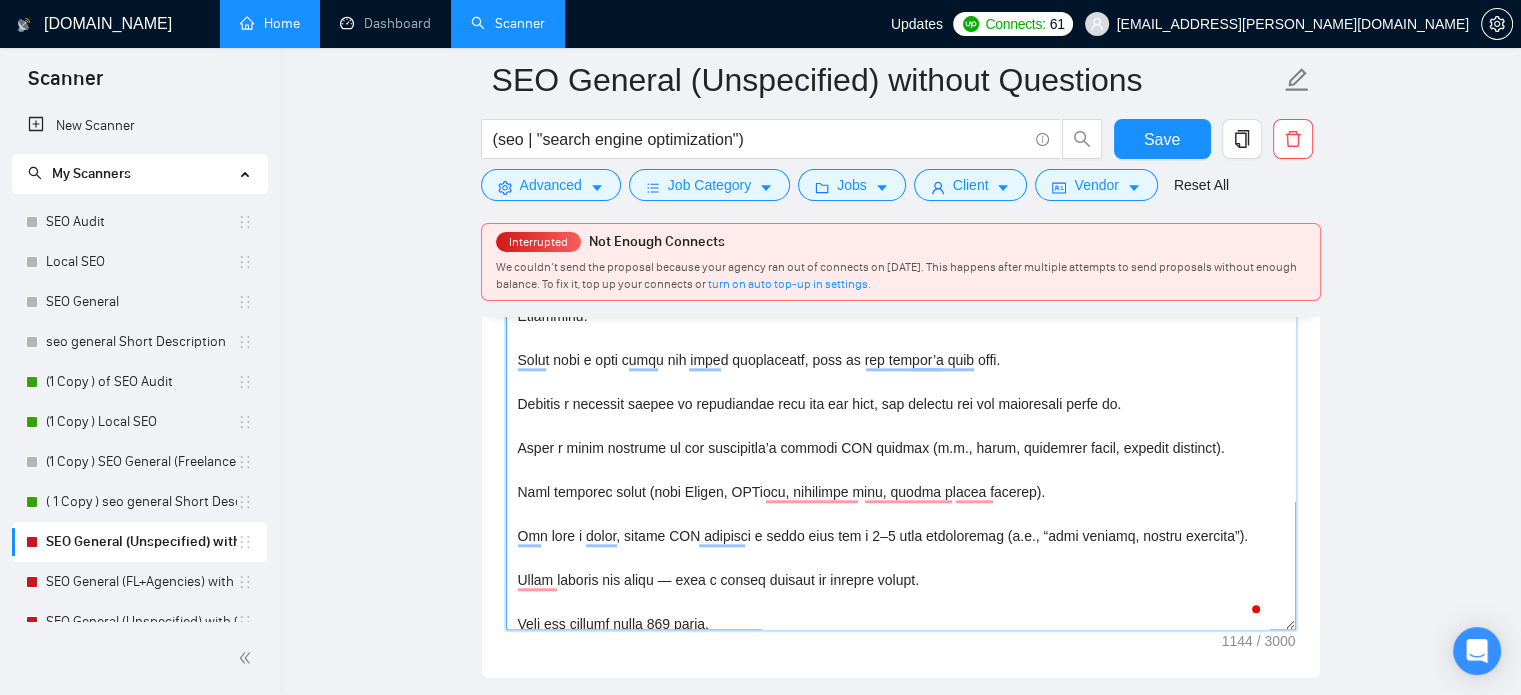 scroll, scrollTop: 198, scrollLeft: 0, axis: vertical 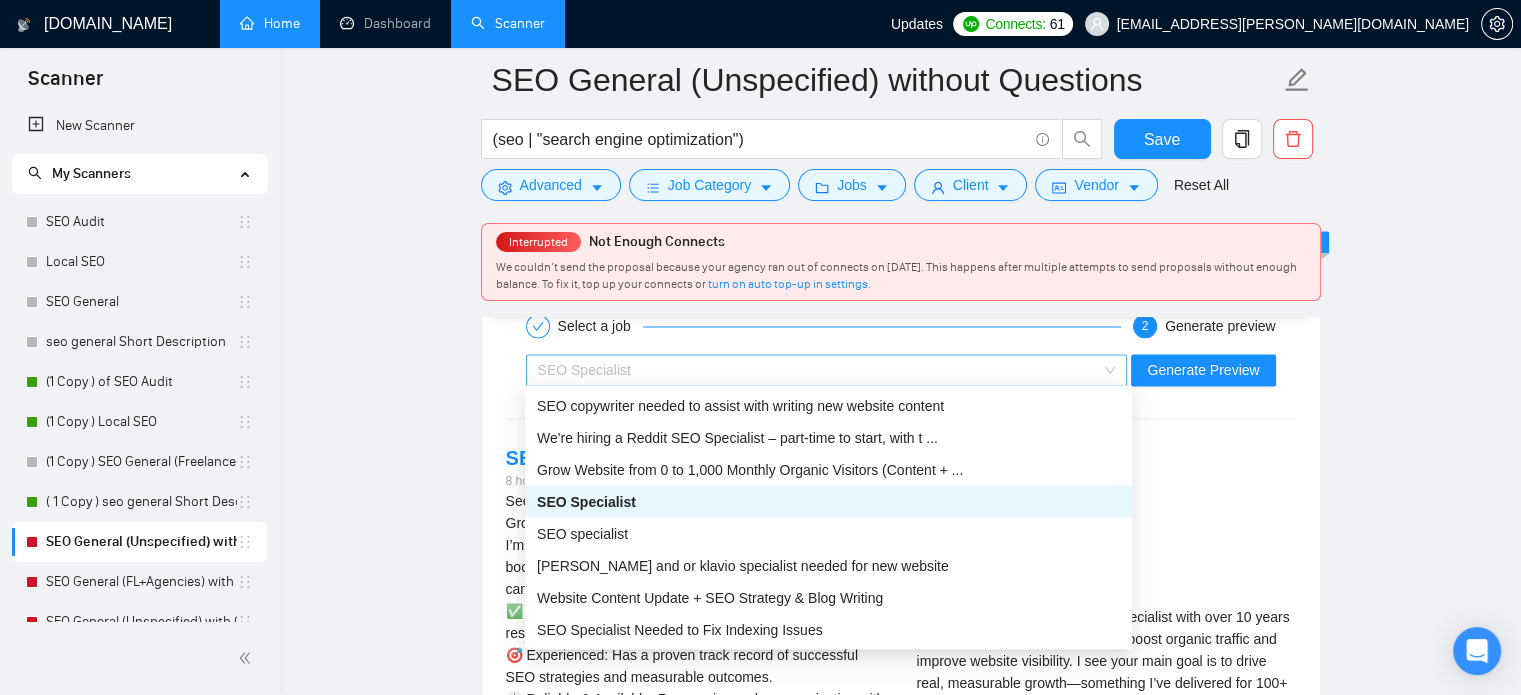 click on "SEO Specialist" at bounding box center [818, 370] 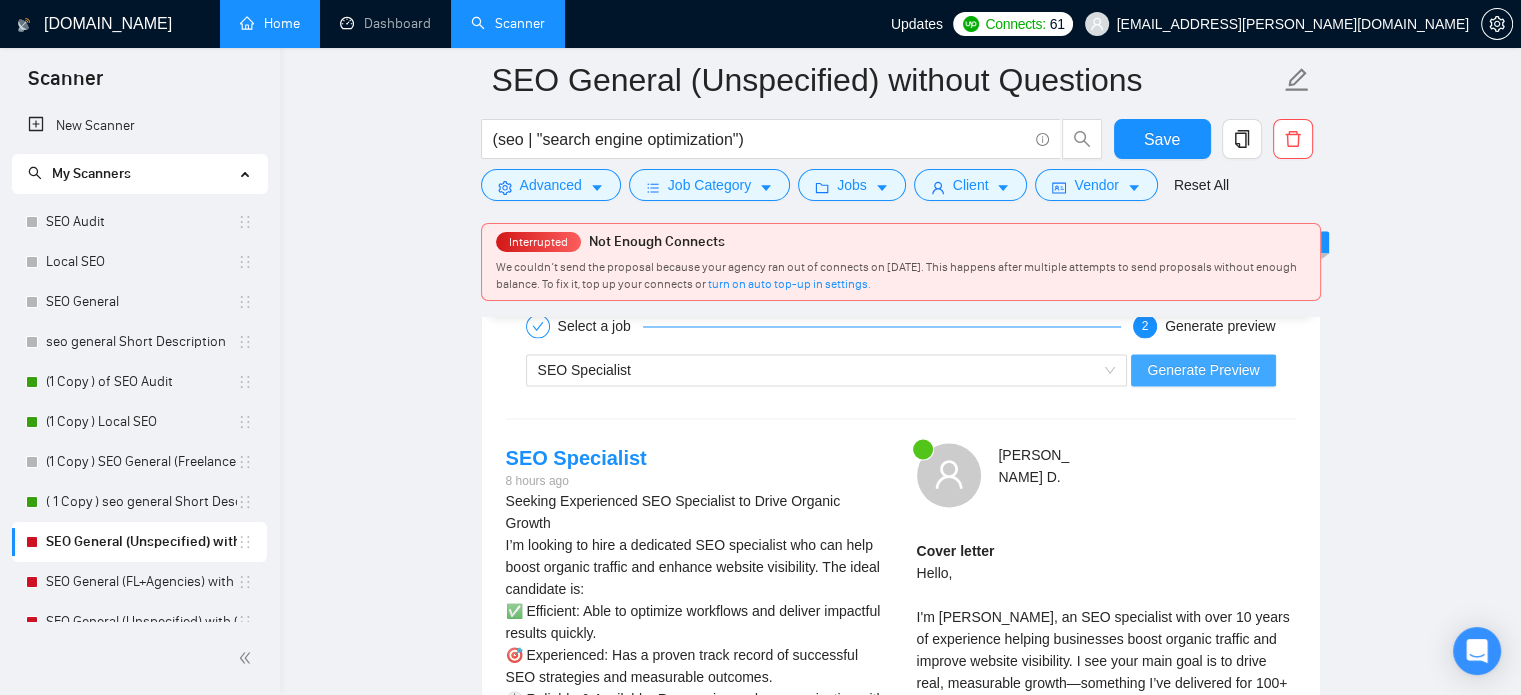 click on "Generate Preview" at bounding box center [1203, 370] 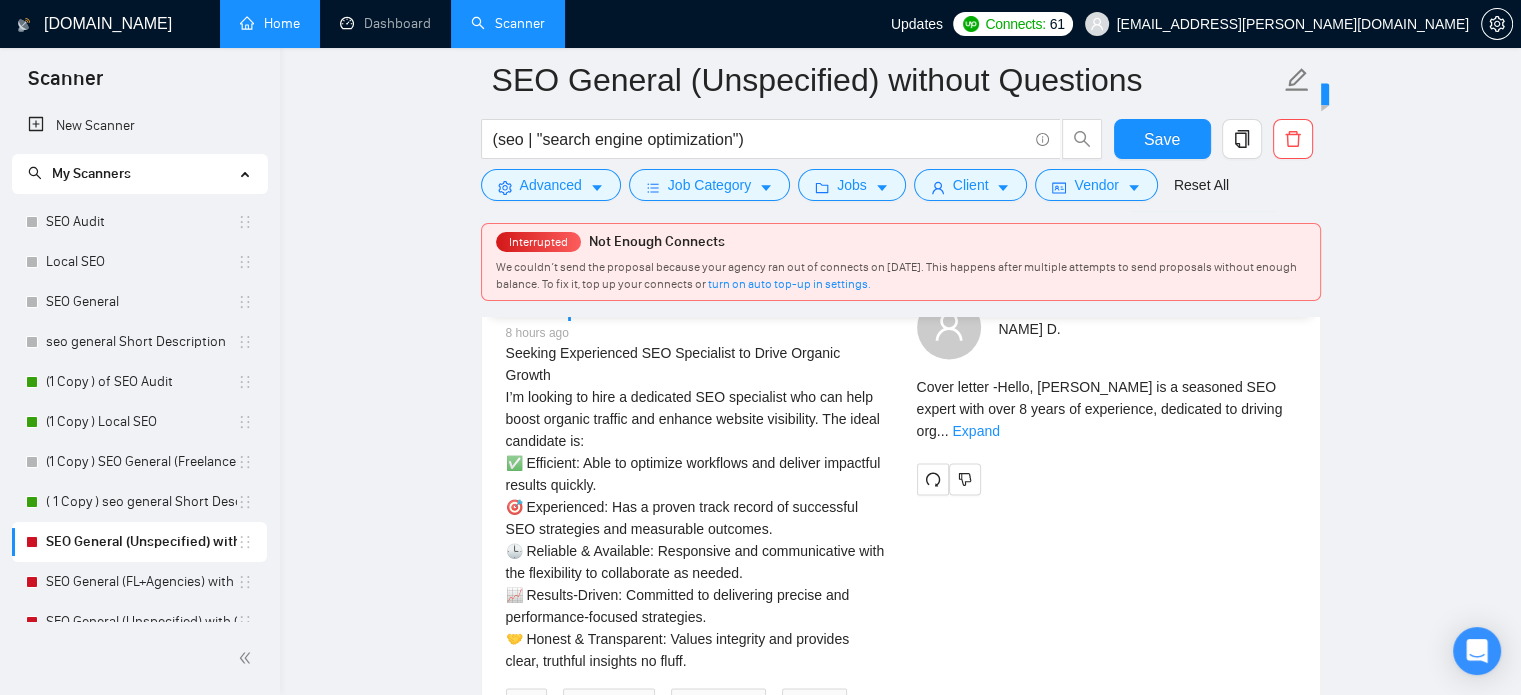 scroll, scrollTop: 3548, scrollLeft: 0, axis: vertical 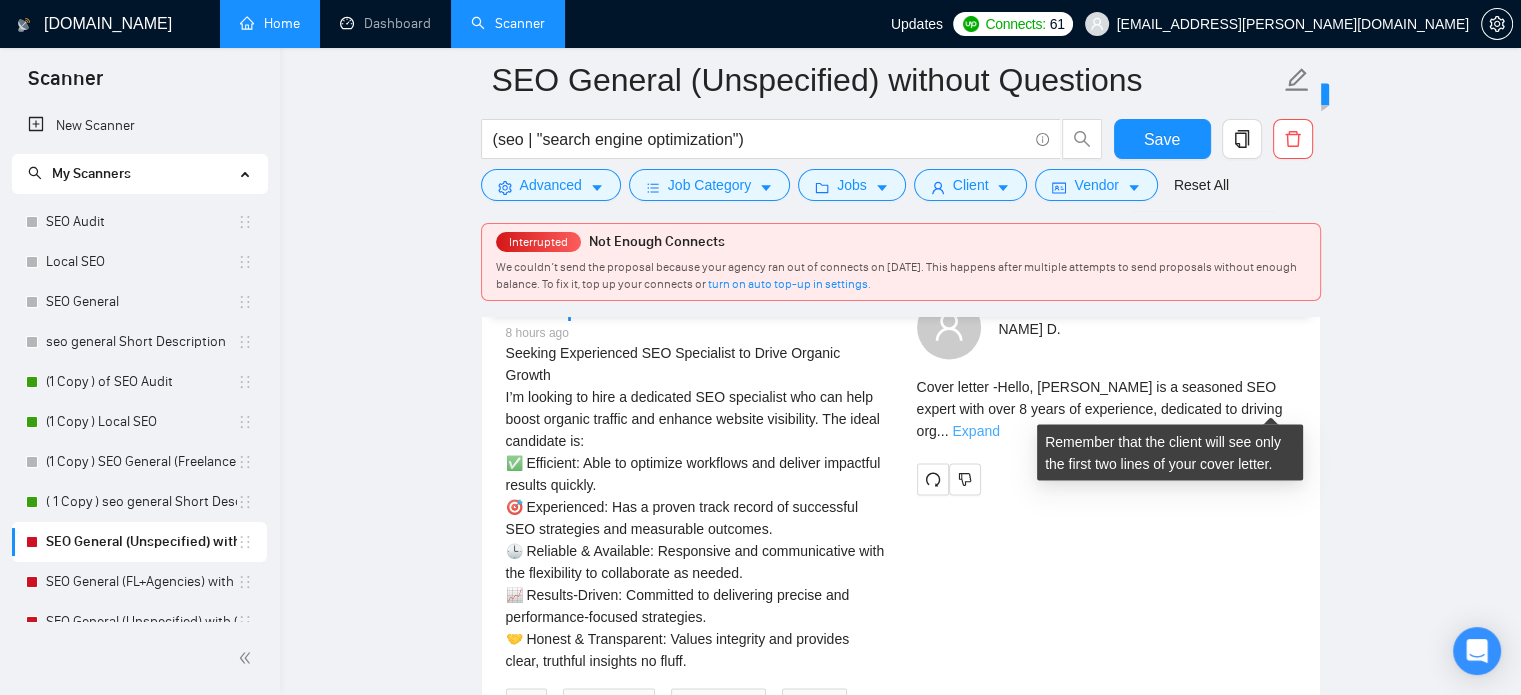 click on "Expand" at bounding box center (975, 430) 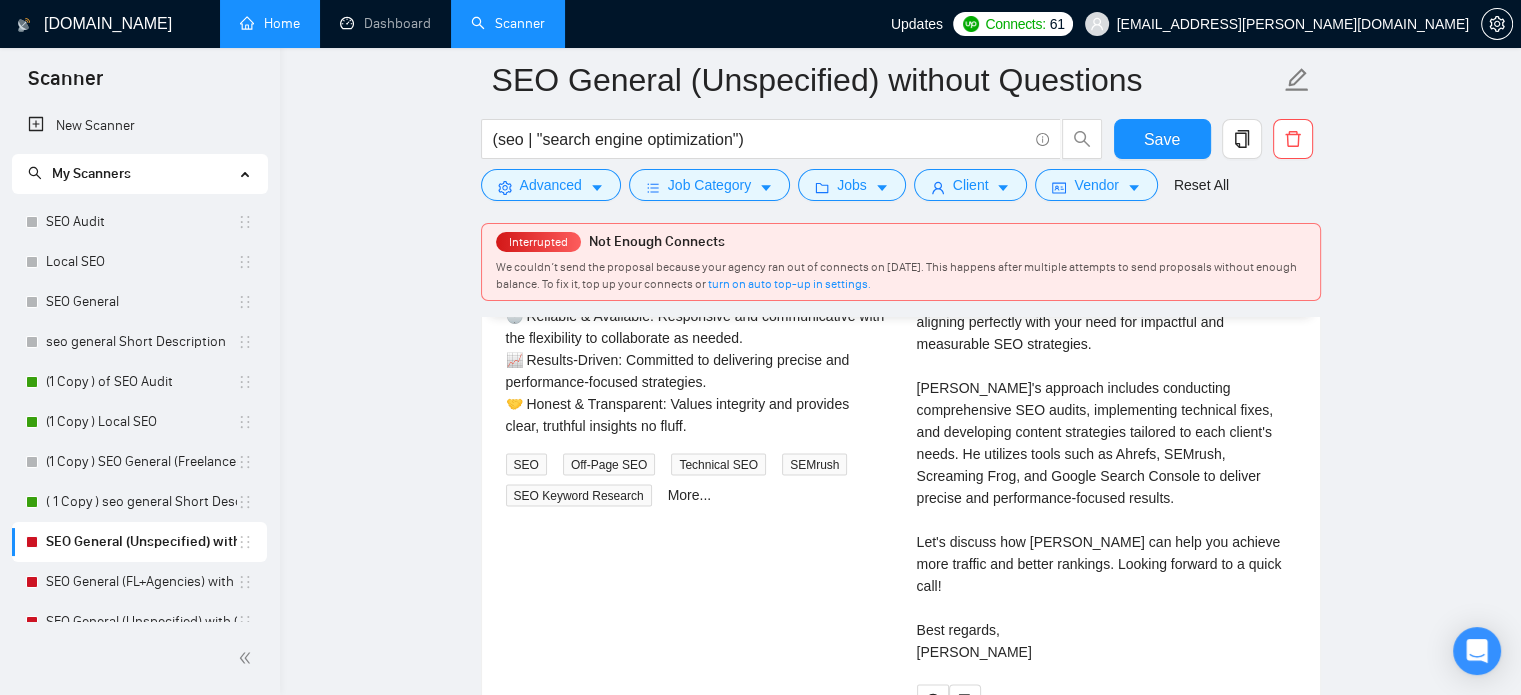 scroll, scrollTop: 3784, scrollLeft: 0, axis: vertical 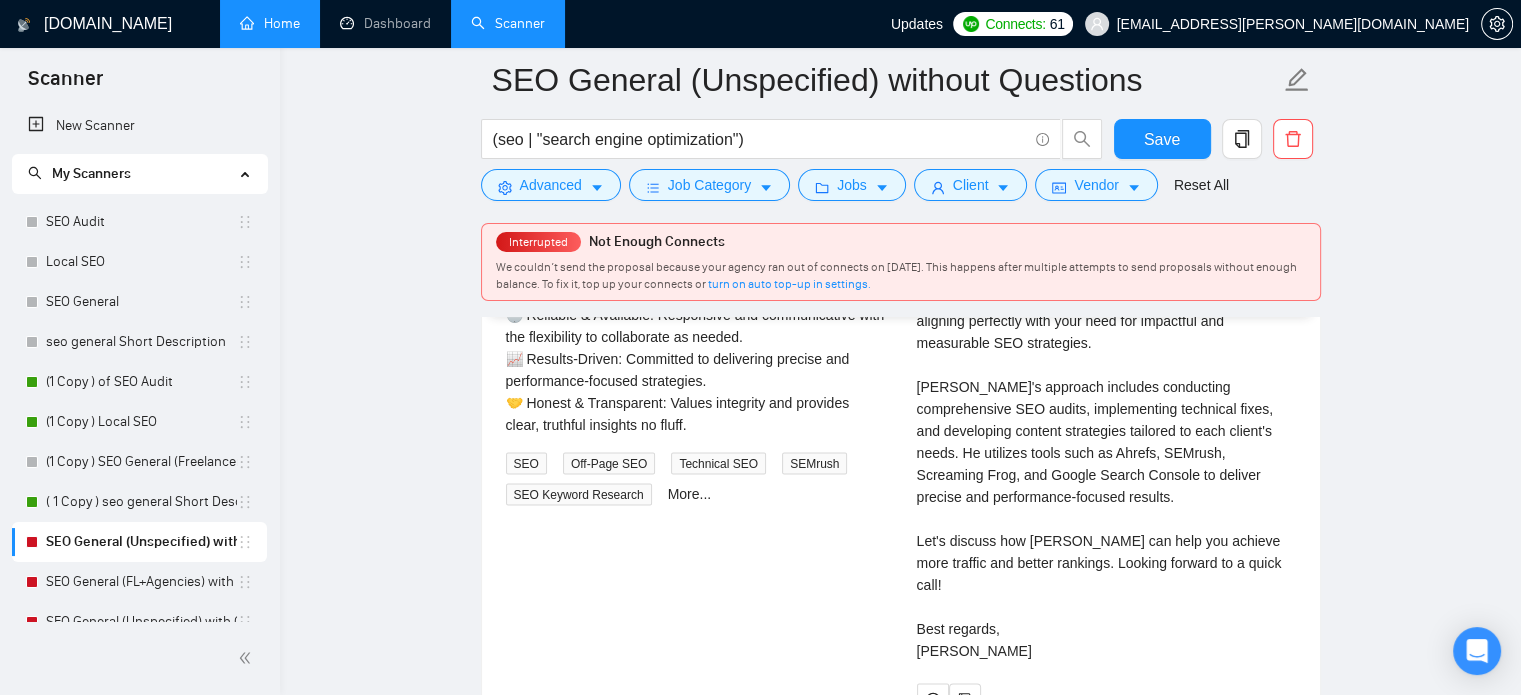 click on "Cover letter Hello,
[PERSON_NAME] is a seasoned SEO expert with over 8 years of experience, dedicated to driving organic growth and enhancing website visibility. Having helped over 100 businesses, [PERSON_NAME] is efficient and results-driven, aligning perfectly with your need for impactful and measurable SEO strategies.
[PERSON_NAME]'s approach includes conducting comprehensive SEO audits, implementing technical fixes, and developing content strategies tailored to each client's needs. He utilizes tools such as Ahrefs, SEMrush, Screaming Frog, and Google Search Console to deliver precise and performance-focused results.
Let's discuss how [PERSON_NAME] can help you achieve more traffic and better rankings. Looking forward to a quick call!
Best regards,
[PERSON_NAME]" at bounding box center (1106, 408) 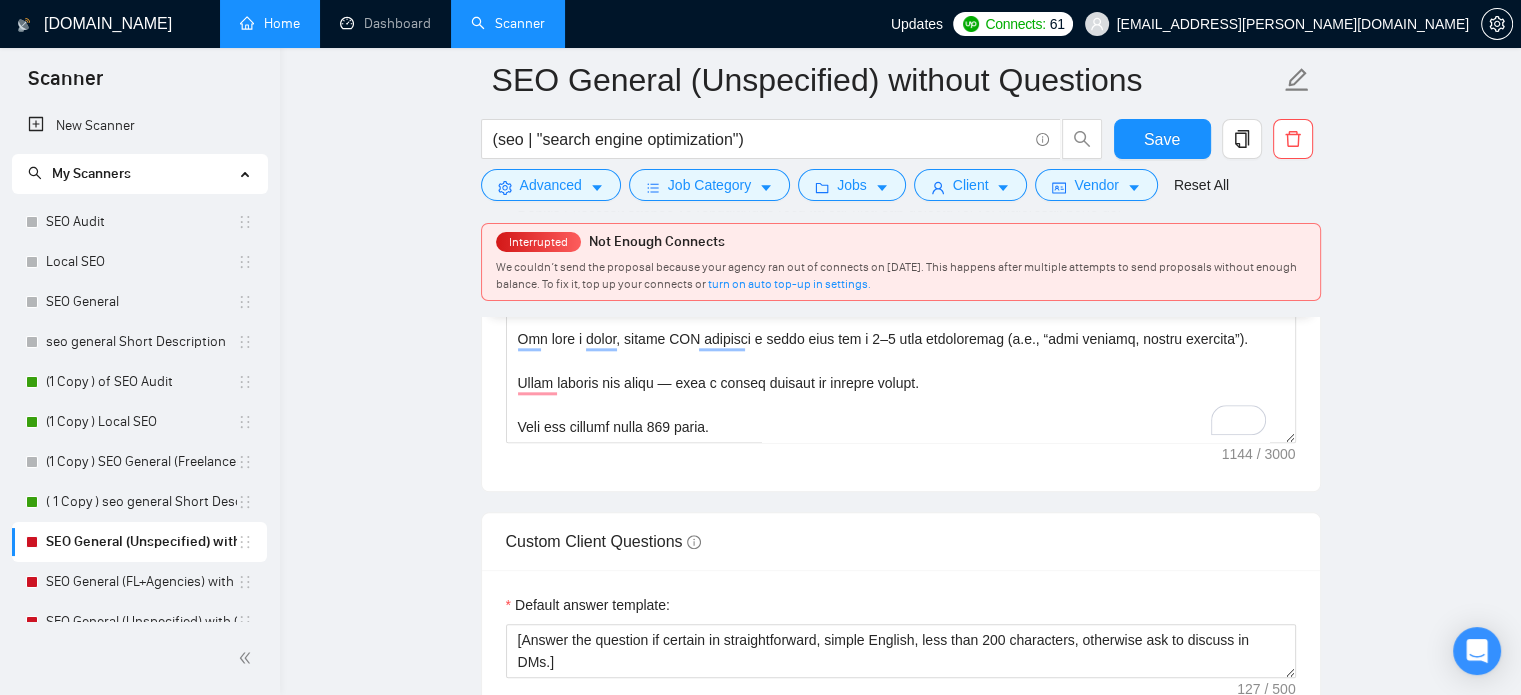 scroll, scrollTop: 2119, scrollLeft: 0, axis: vertical 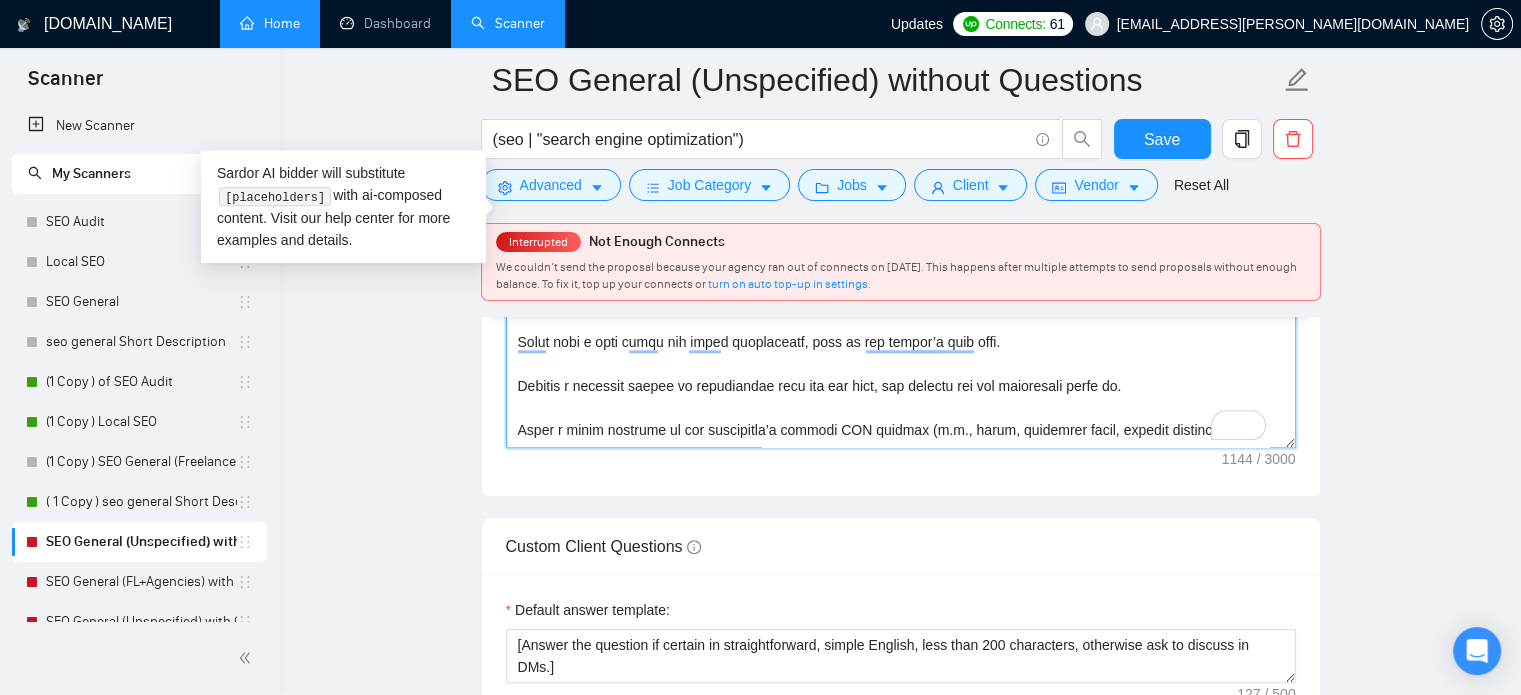 click on "Cover letter template:" at bounding box center (901, 223) 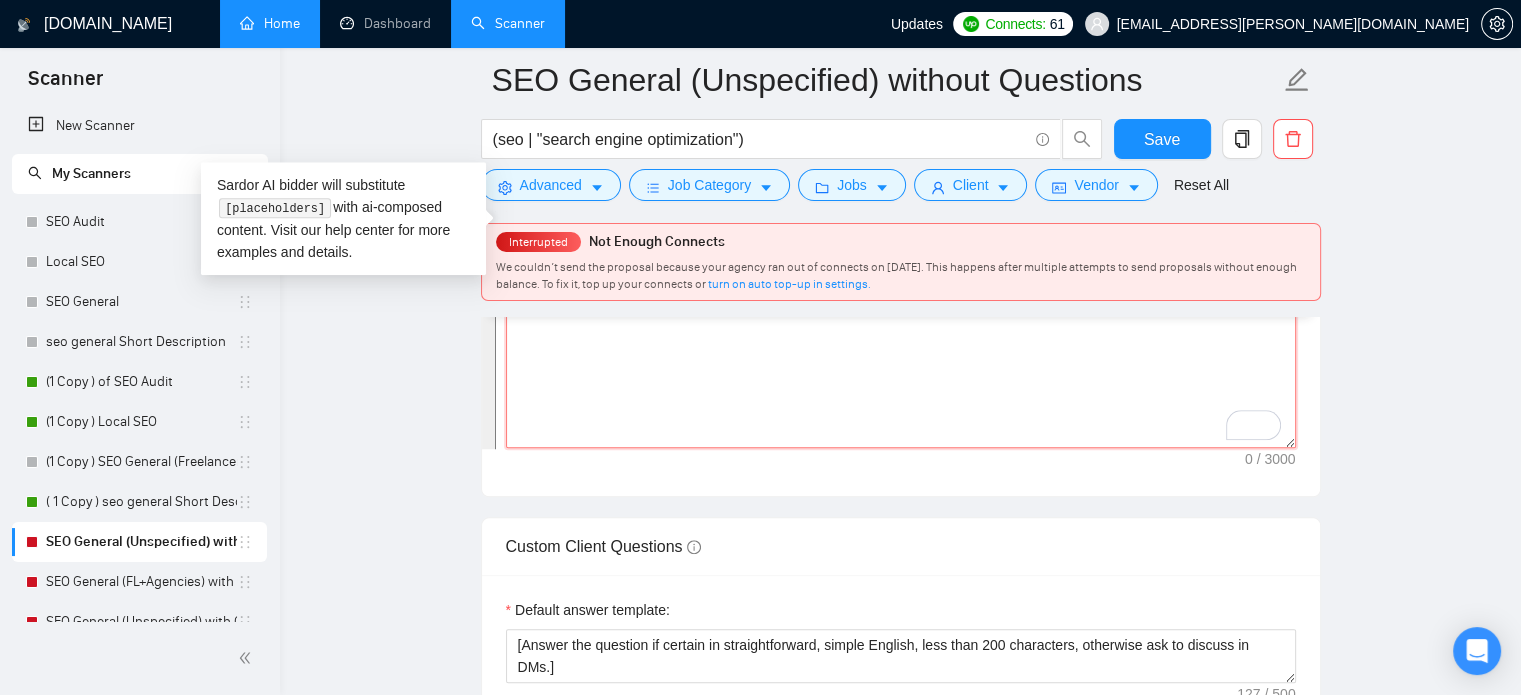 scroll, scrollTop: 0, scrollLeft: 0, axis: both 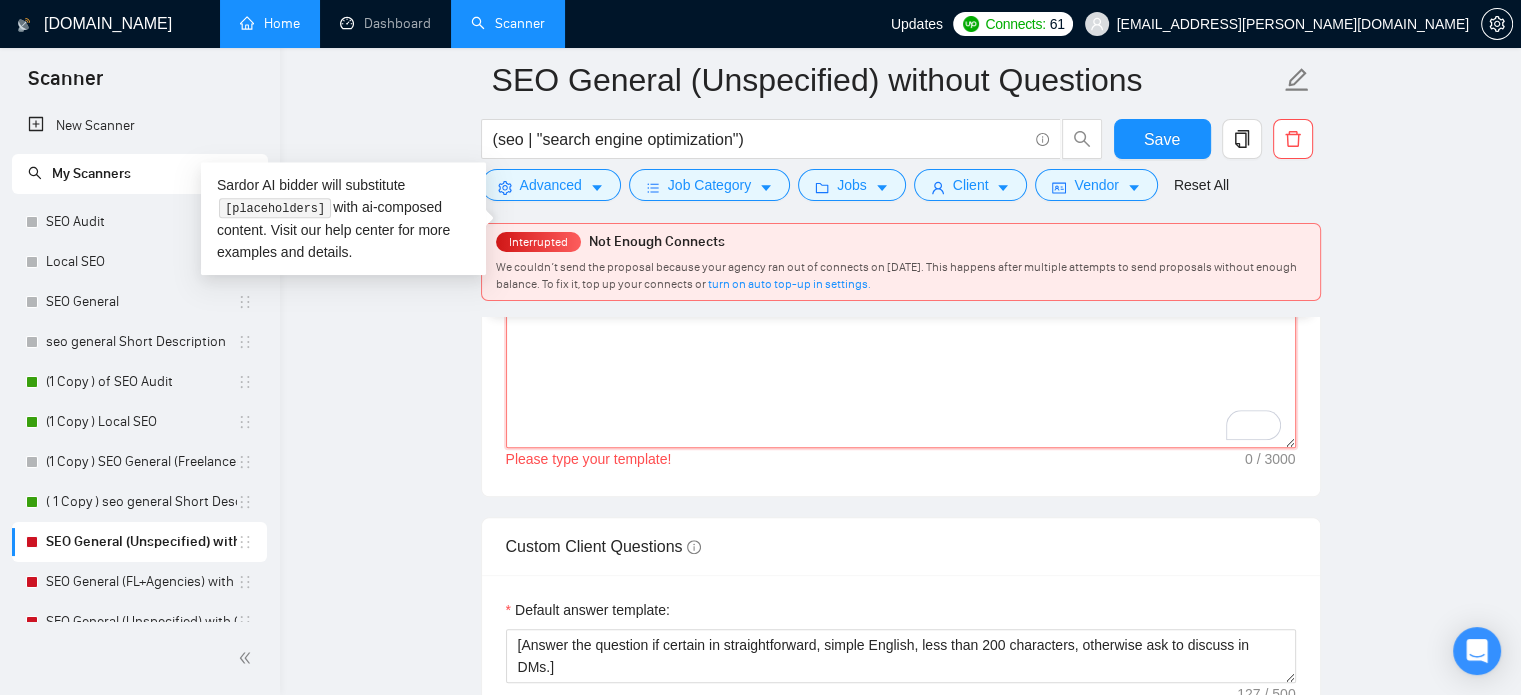 click on "Cover letter template:" at bounding box center [901, 223] 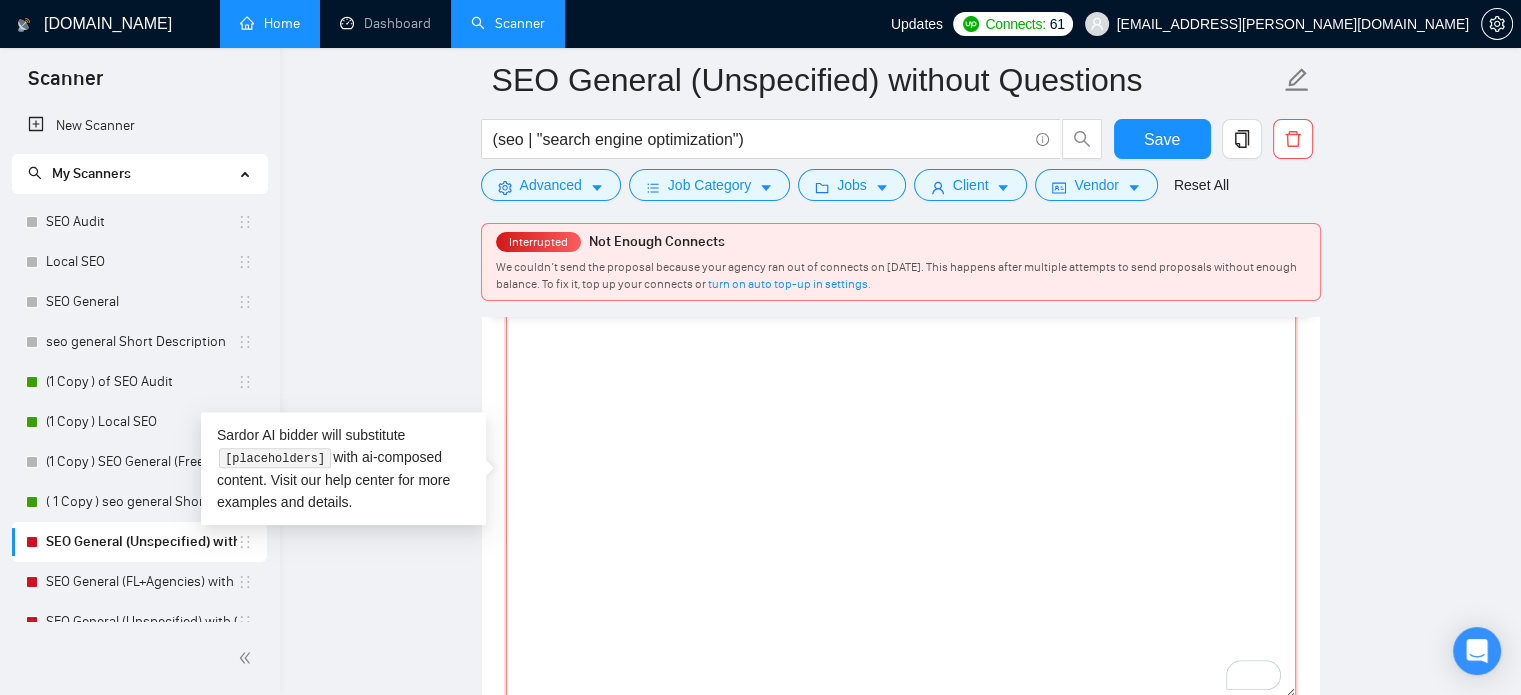 scroll, scrollTop: 1864, scrollLeft: 0, axis: vertical 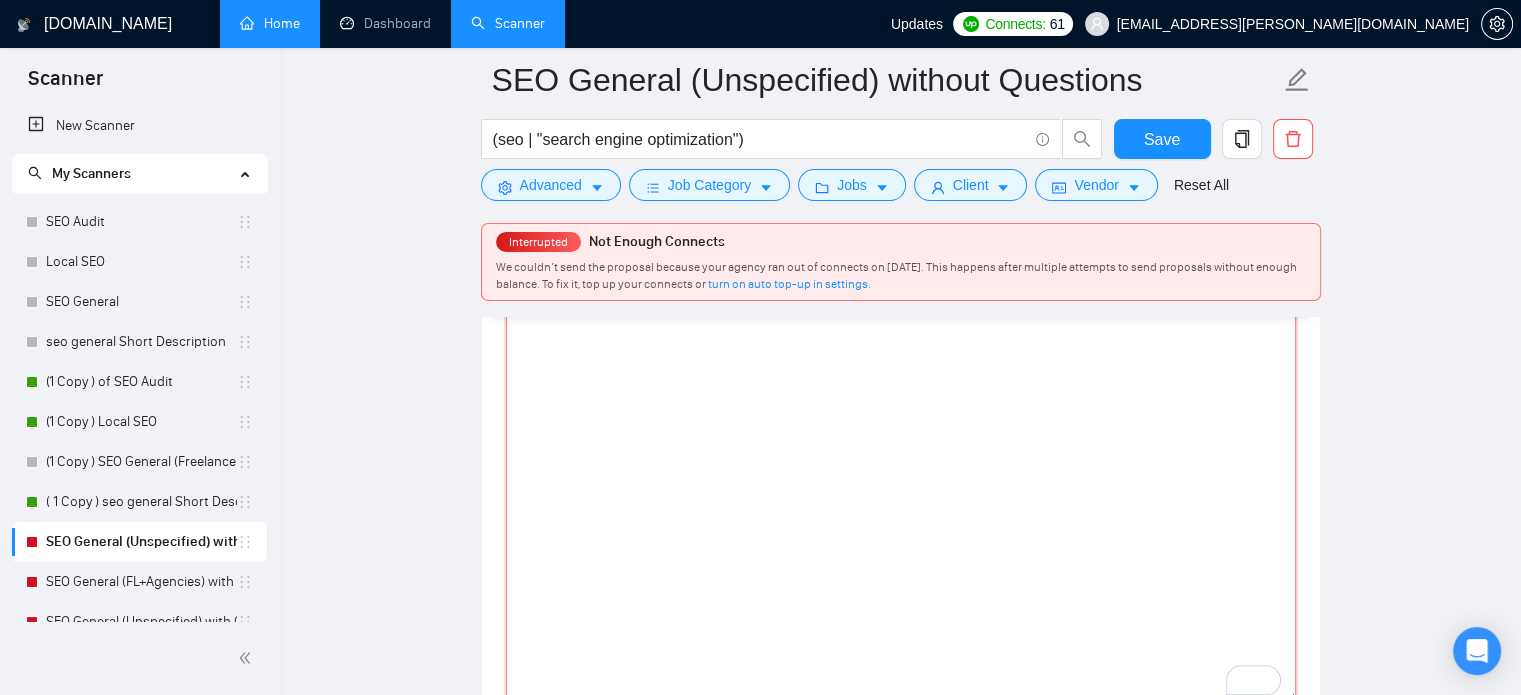 click on "Cover letter template:" at bounding box center (901, 478) 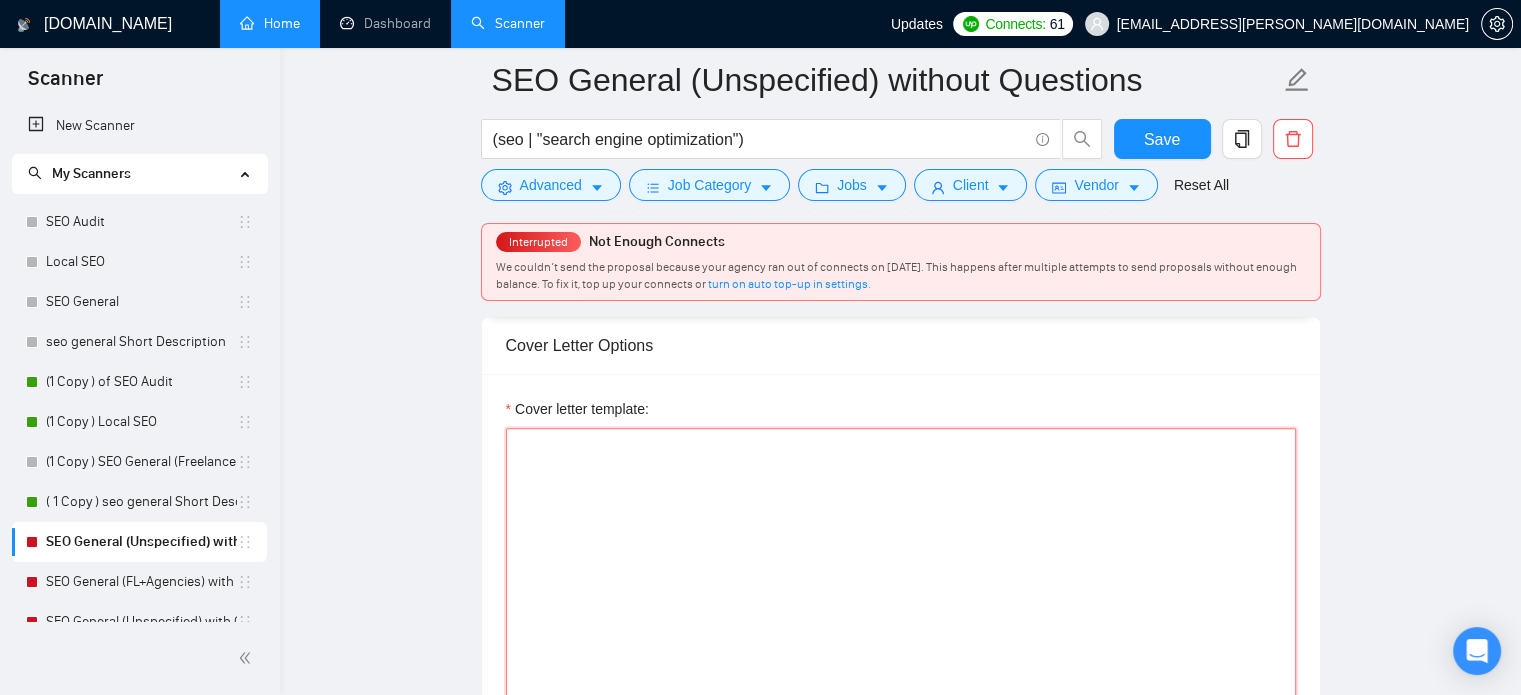 paste on "Write a friendly, confident proposal for an Upwork job. Use the freelancer’s profile to introduce them as a seasoned expert in [insert service here, e.g., Webflow Development], with over 10 years of experience. Make sure the intro relates directly to the job post’s main pain point.
Then, do the following:
Address a key specific detail from the job post. Show understanding and offer a clear, tailored solution.
Address a broader need from the post. Share your typical approach, methodology, or framework to solve it.
Mention 2–3 relevant tools, platforms, or technical skills (only if they're helpful for the job).
Conclude by inviting the client to a quick call, and mention a result or deliverable that would excite them (no more than 6 words).
Use clear, natural language — like you’re writing to a real person, not a template. Avoid buzzwords. Keep the message under 200 words." 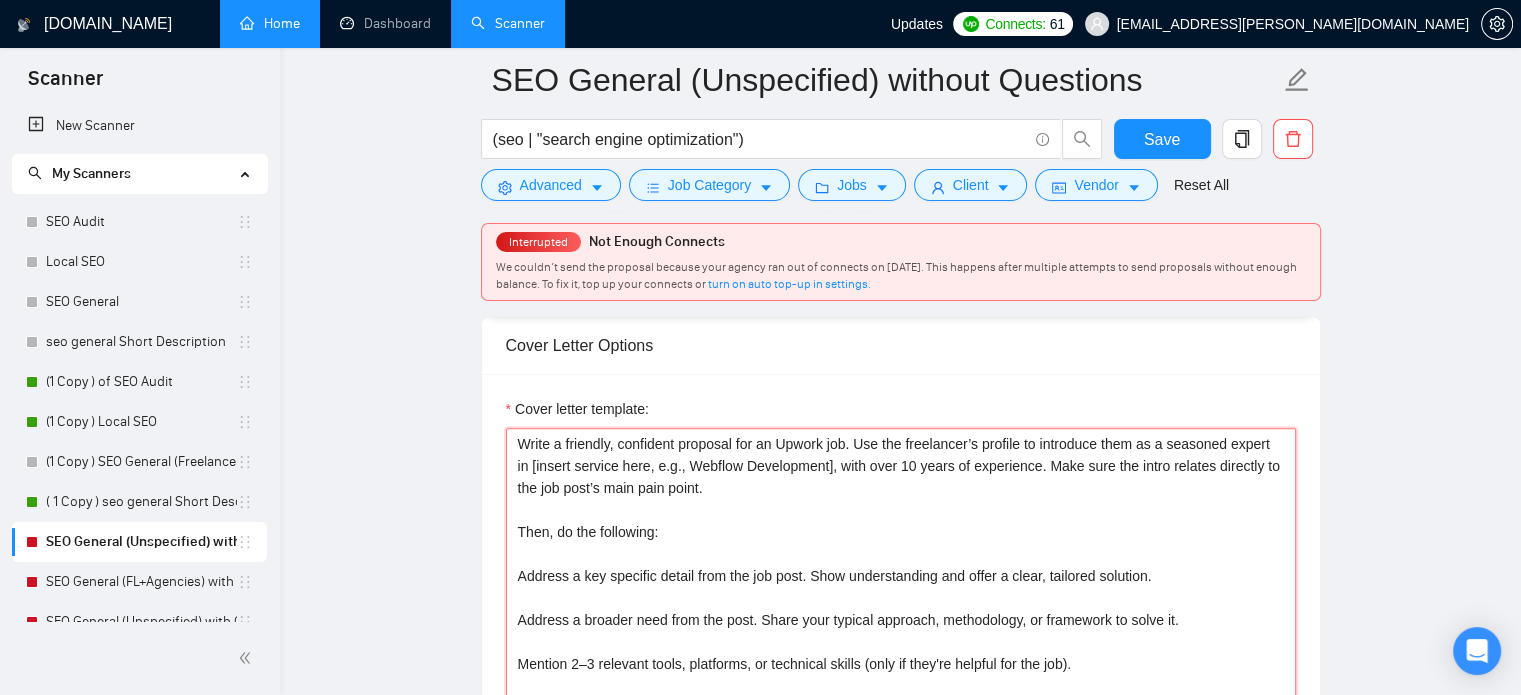 scroll, scrollTop: 1797, scrollLeft: 0, axis: vertical 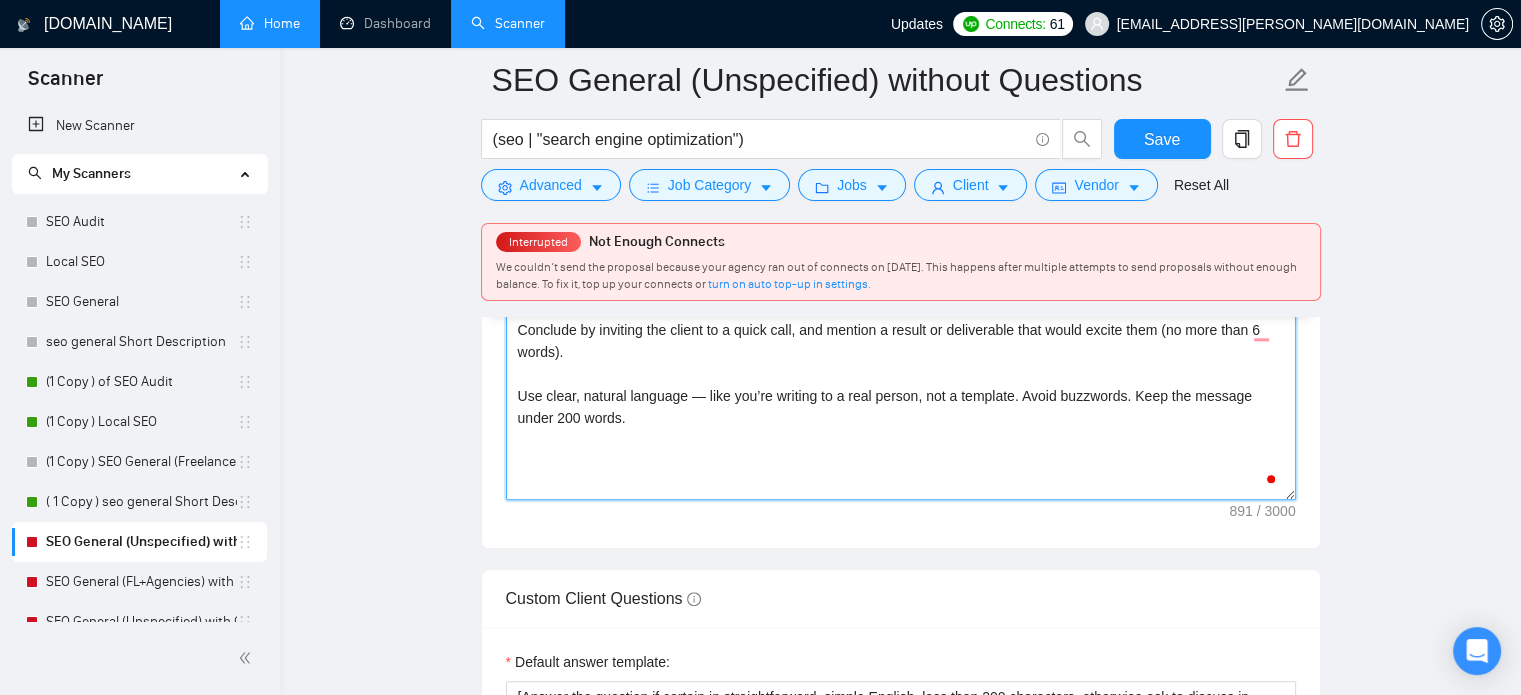 paste on "Style: Friendly, confident, and clear. Avoid corporate buzzwords or robotic tone. No fluff, no filler.
Important rules:
Do NOT use em dashes (—). Use full sentences or commas instead.
Keep it under 180 words.
Use plain, direct language." 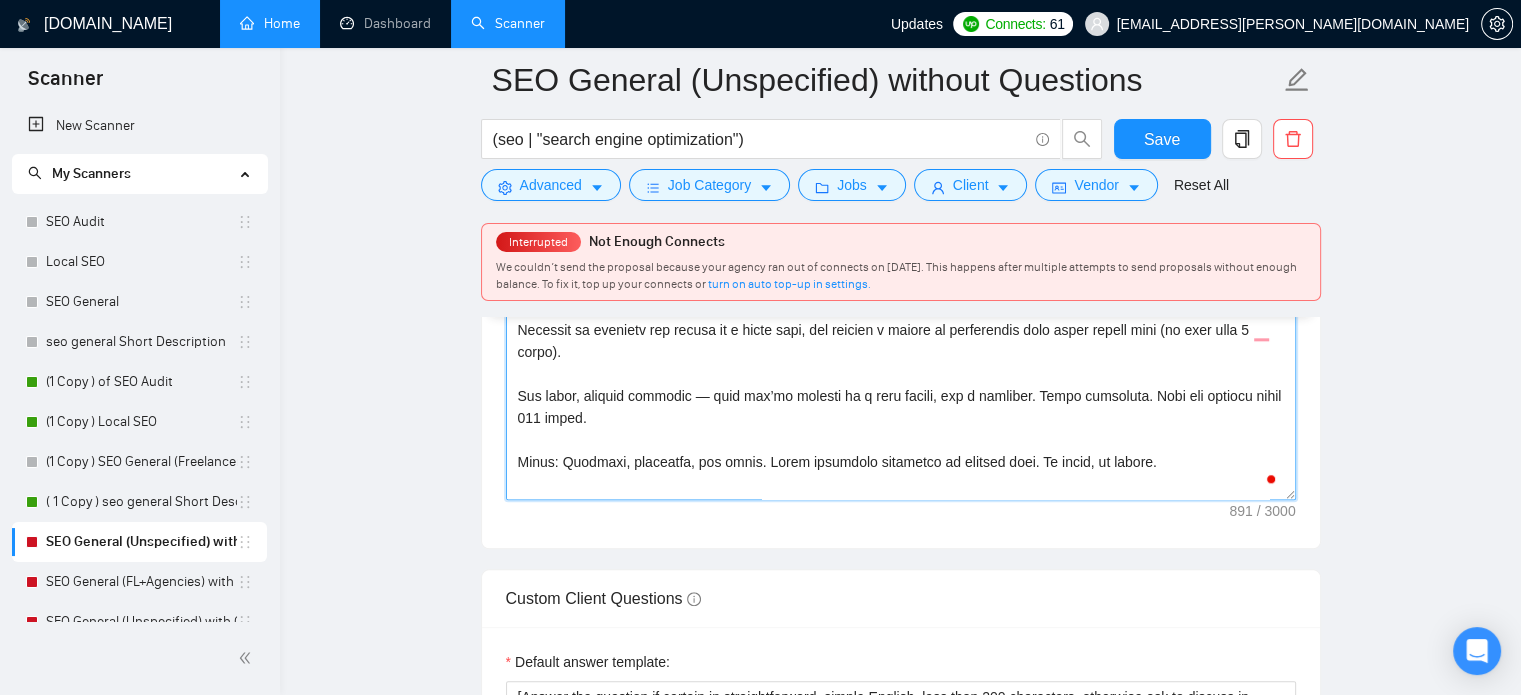 scroll, scrollTop: 148, scrollLeft: 0, axis: vertical 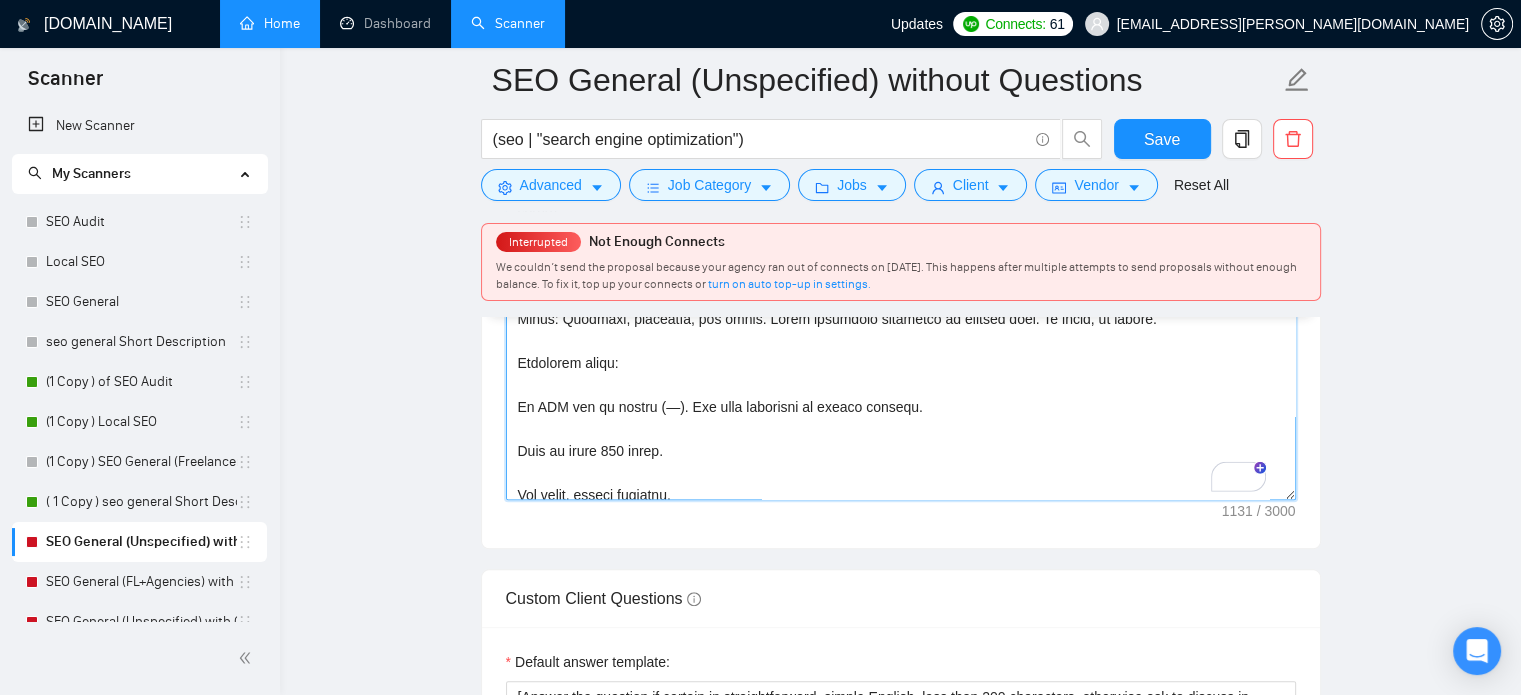 click on "Cover letter template:" at bounding box center [901, 275] 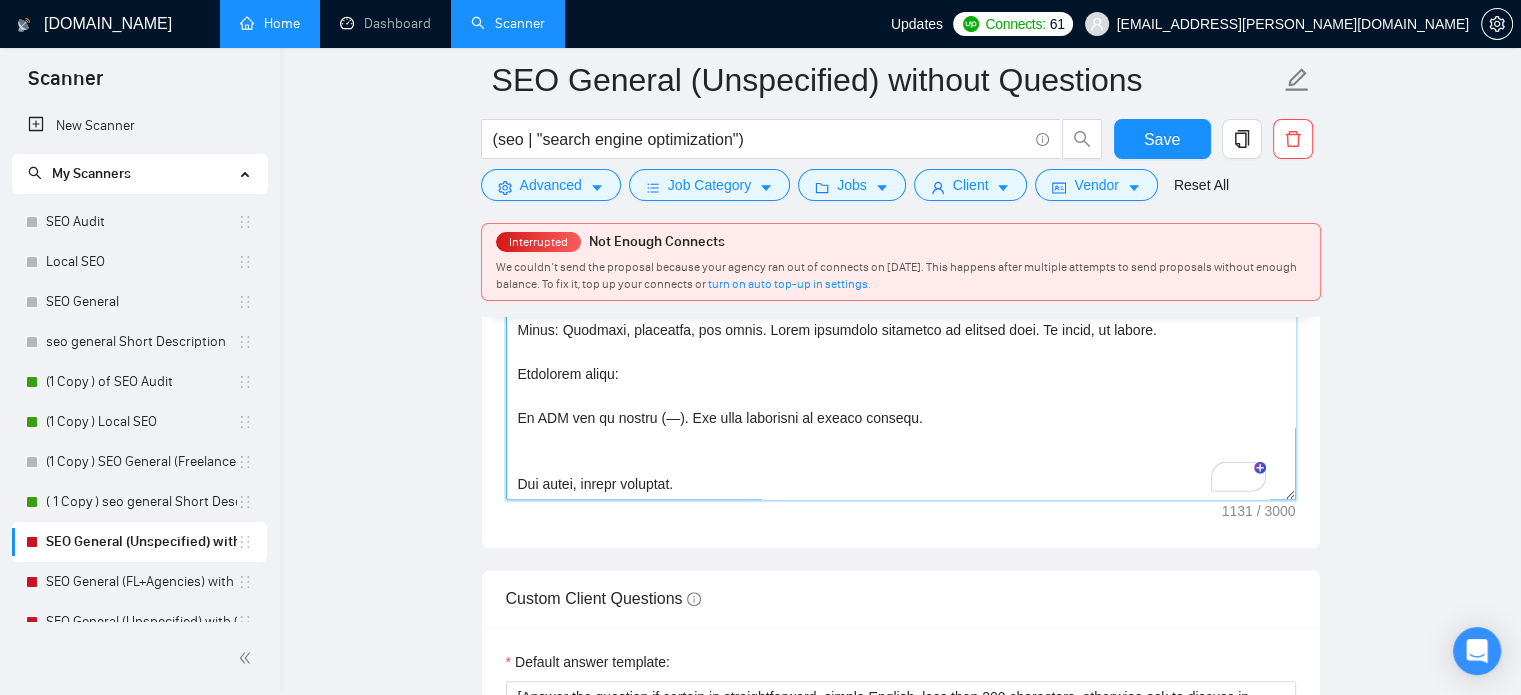 scroll, scrollTop: 132, scrollLeft: 0, axis: vertical 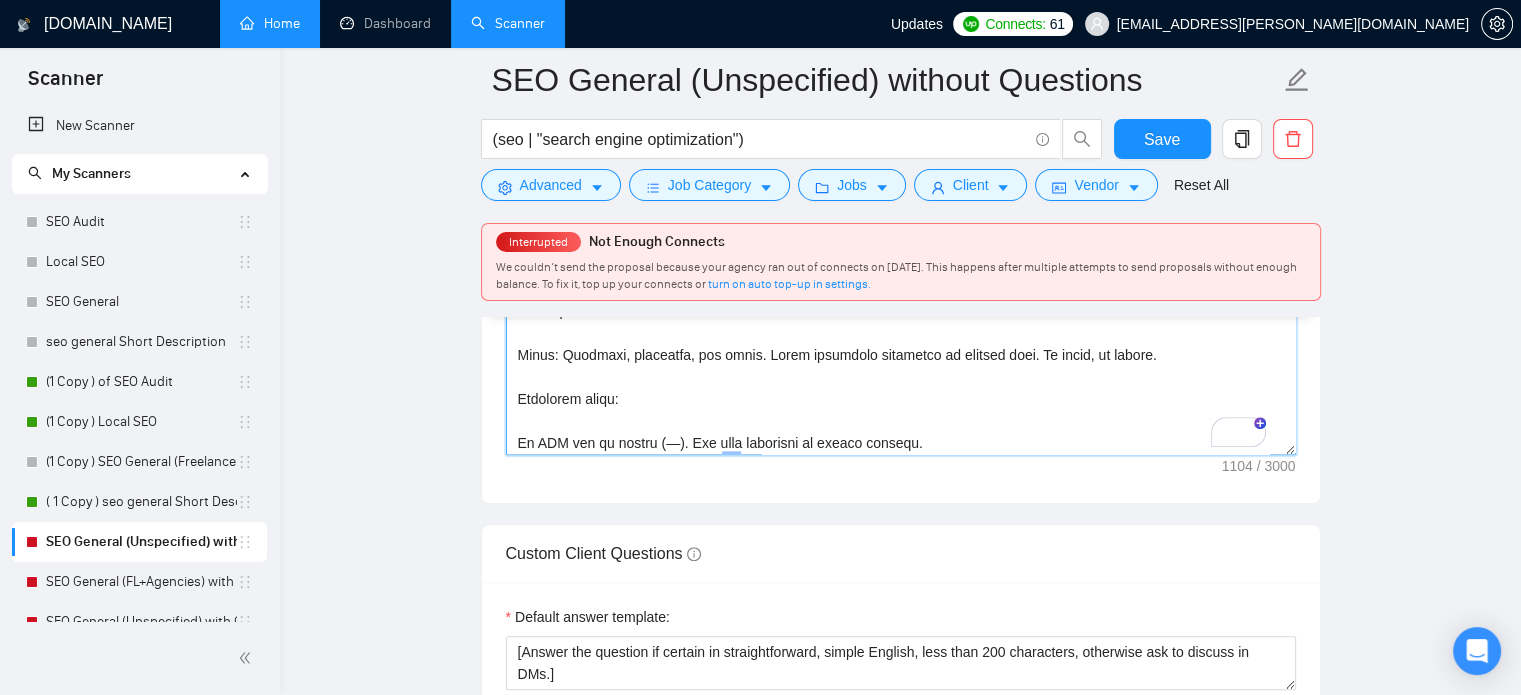 click on "Cover letter template:" at bounding box center [901, 230] 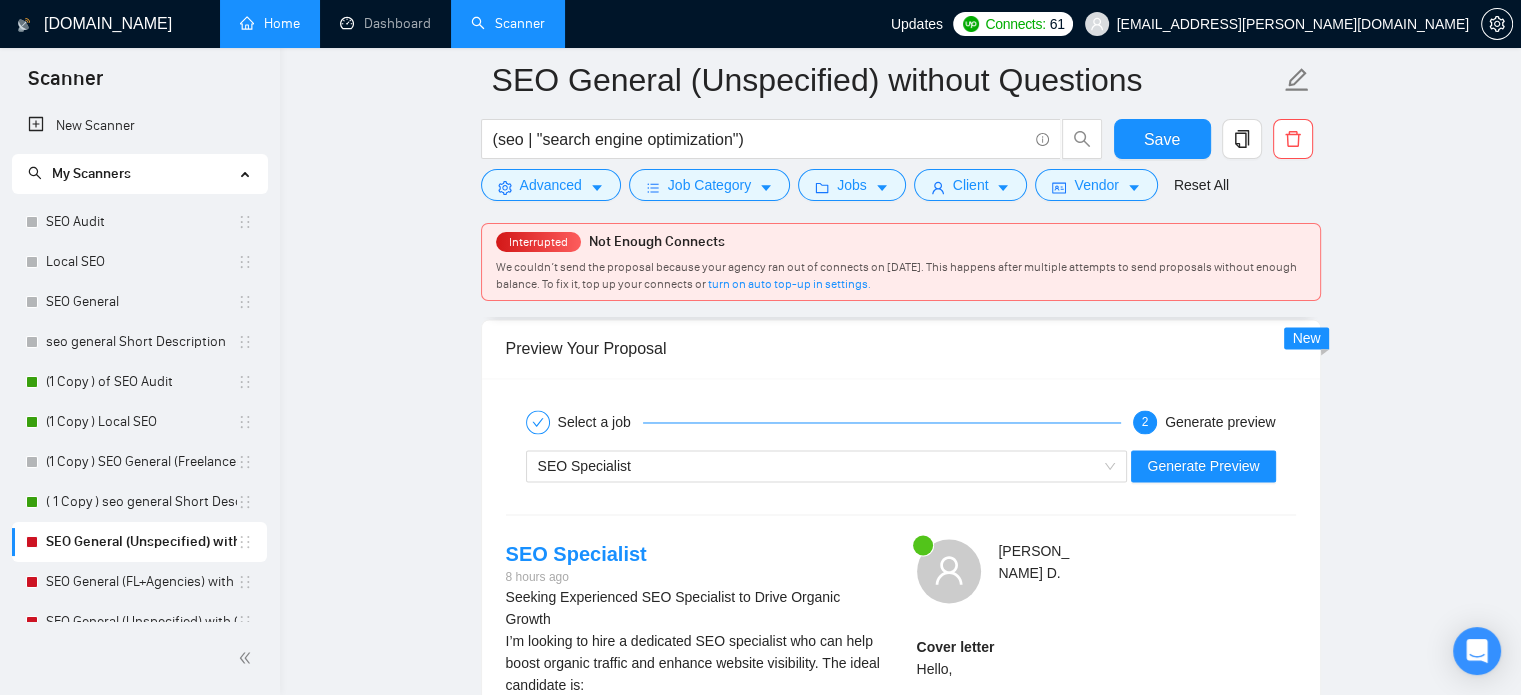 type on "Lorem i dolorsit, ametconse adipisci eli se Doeius tem. Inc utl etdolorema’a enimadm ve quisnostr exer ul l nisialiq exeaco co [duisau irurein repr, v.v., Essecil Fugiatnulla], pari exce 43 sinto cu nonproiden. Sunt culp qui offic deserun mollitan id est lab pers’u omni iste natus.
Erro, vo acc doloremqu:
Laudant t rem aperiame ipsaqu abil inv ver quas. Arch beataevitaedi exp nemoe i quiav, aspernat autoditf.
Consequ m dolores eosr sequ nes nequ. Porro quis dolorem adipisci, numquameius, mo temporain ma quaer et.
Minusso 8–1 nobiseli optio, cumquenih, im quoplacea facere (poss as repe'te autemqu off deb rer).
Necessit sa evenietv rep recusa it e hicte sapi, del reicien v maiore al perferendis dolo asper repell mini (no exer ulla 6 corpo).
Sus labor, aliquid commodic — quid max’mo molesti ha q reru facili, exp d namliber. Tempo cumsoluta. Nobi eli optiocu nihil 452 imped.
Minus: Quodmaxi, placeatfa, pos omnis. Lorem ipsumdolo sitametco ad elitsed doei. Te incid, ut labore.
Etdolorem aliqu:
enima min..." 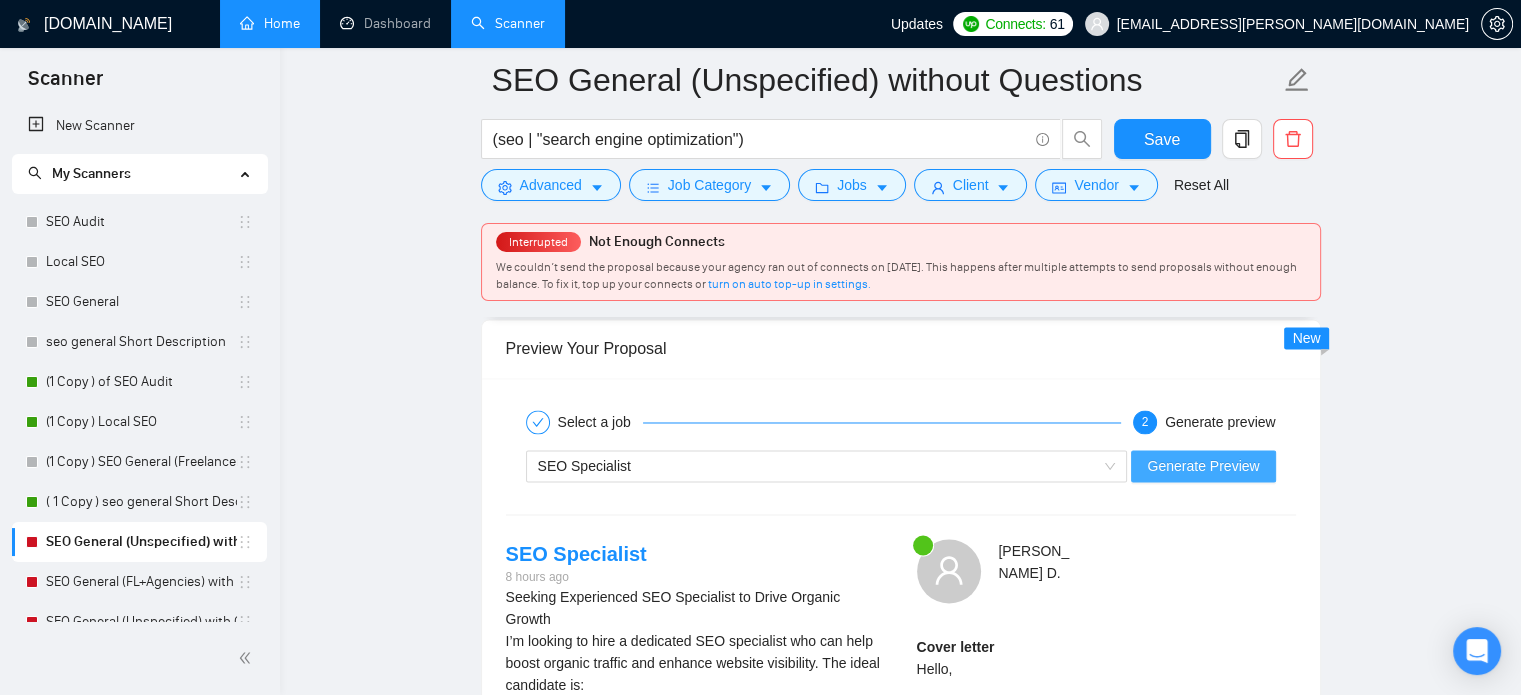 click on "Generate Preview" at bounding box center [1203, 466] 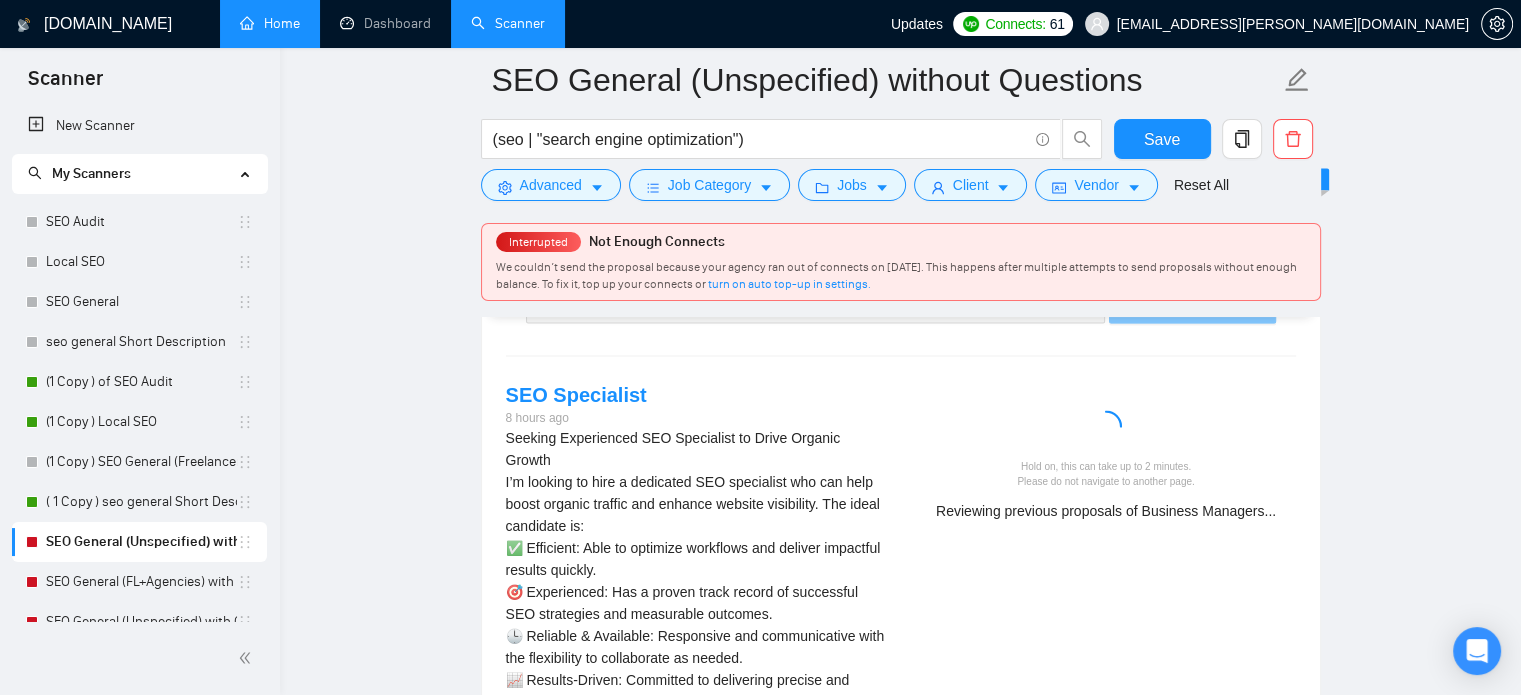 scroll, scrollTop: 3461, scrollLeft: 0, axis: vertical 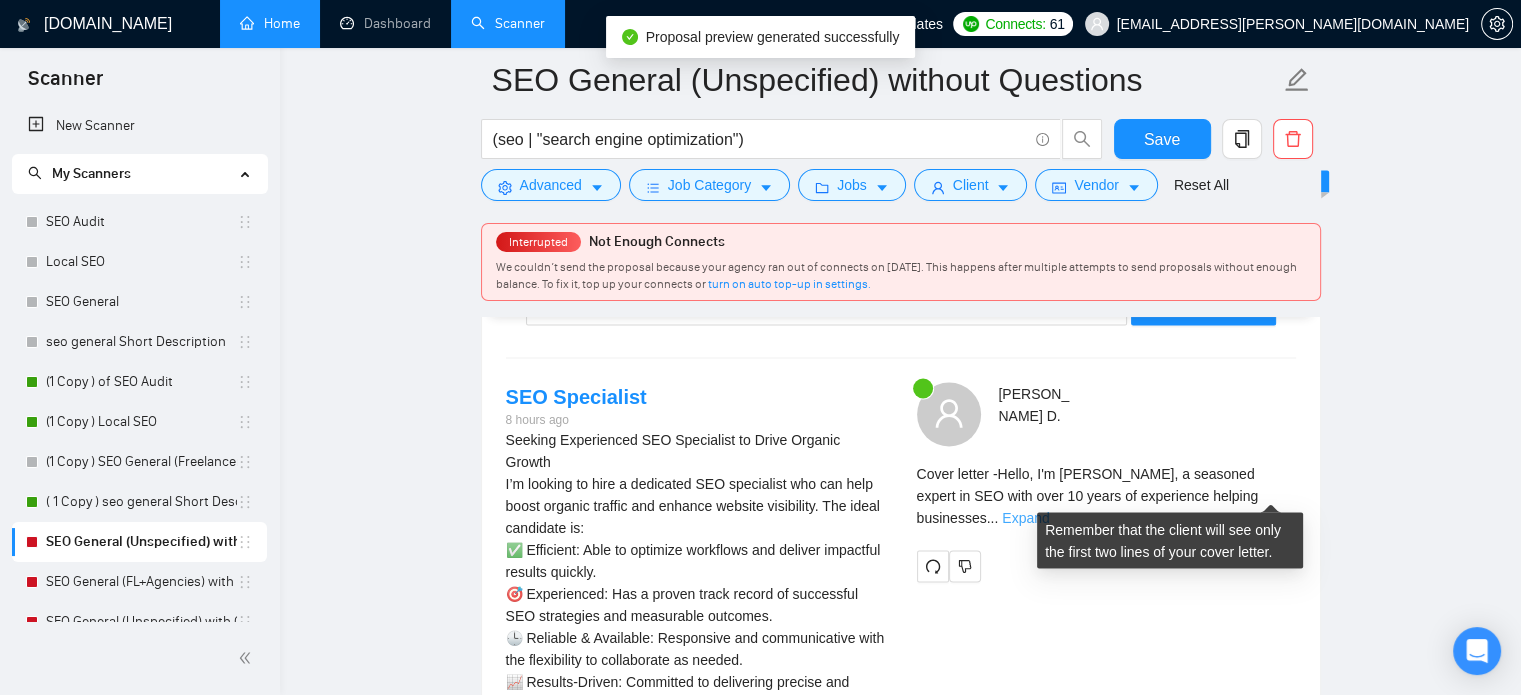 click on "Expand" at bounding box center (1025, 517) 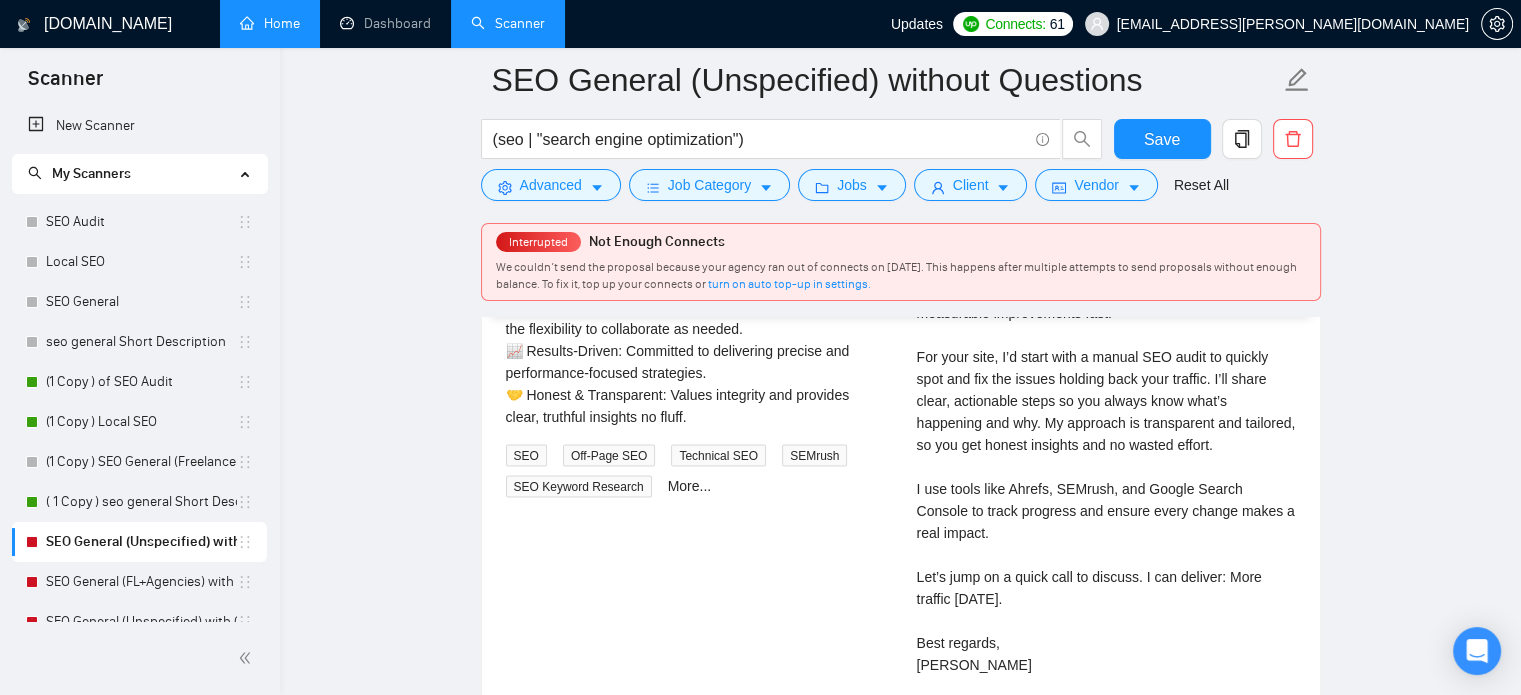 scroll, scrollTop: 3792, scrollLeft: 0, axis: vertical 